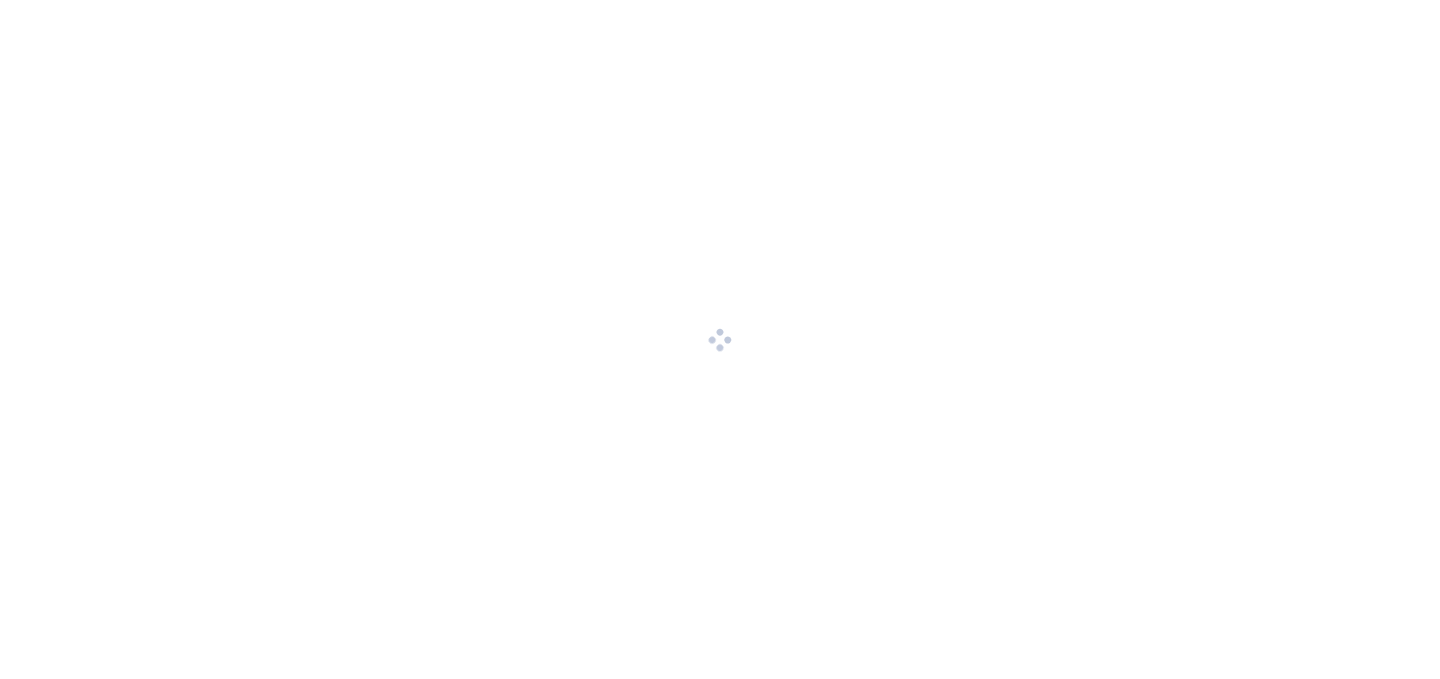 scroll, scrollTop: 0, scrollLeft: 0, axis: both 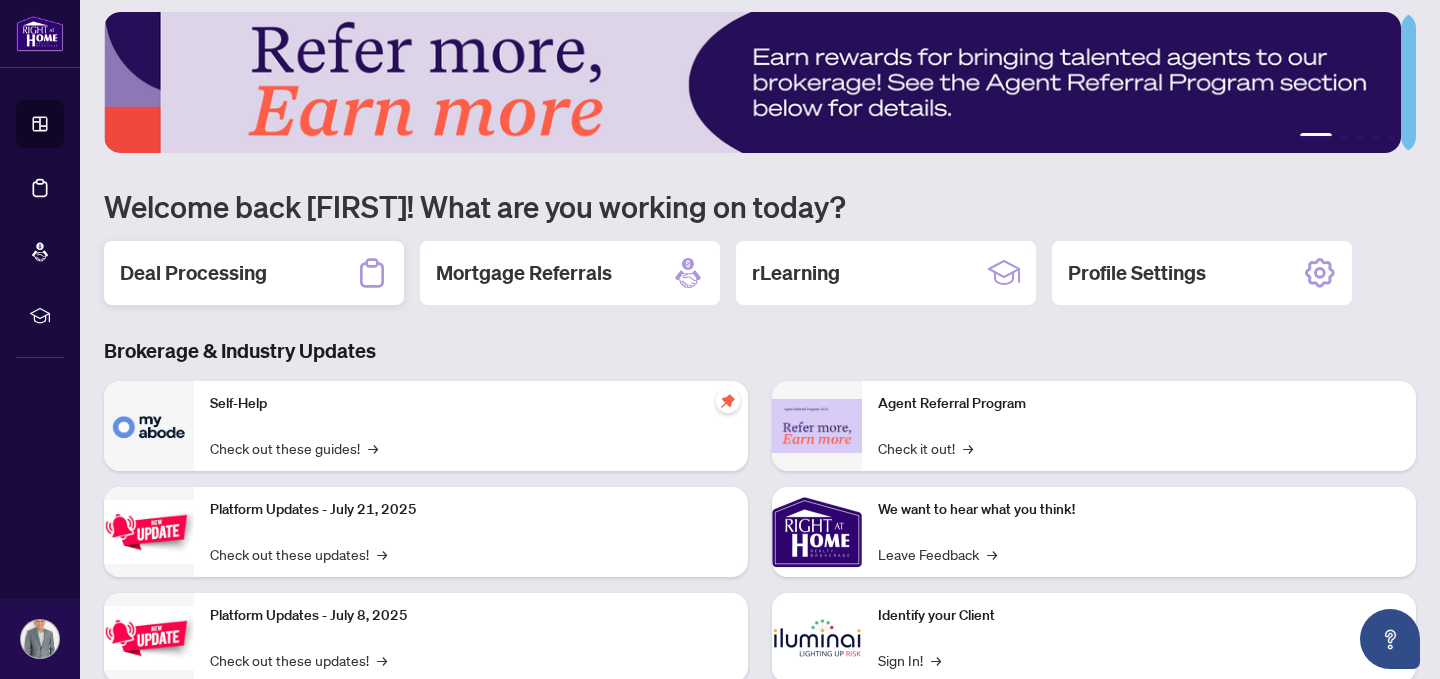 click on "Deal Processing" at bounding box center (254, 273) 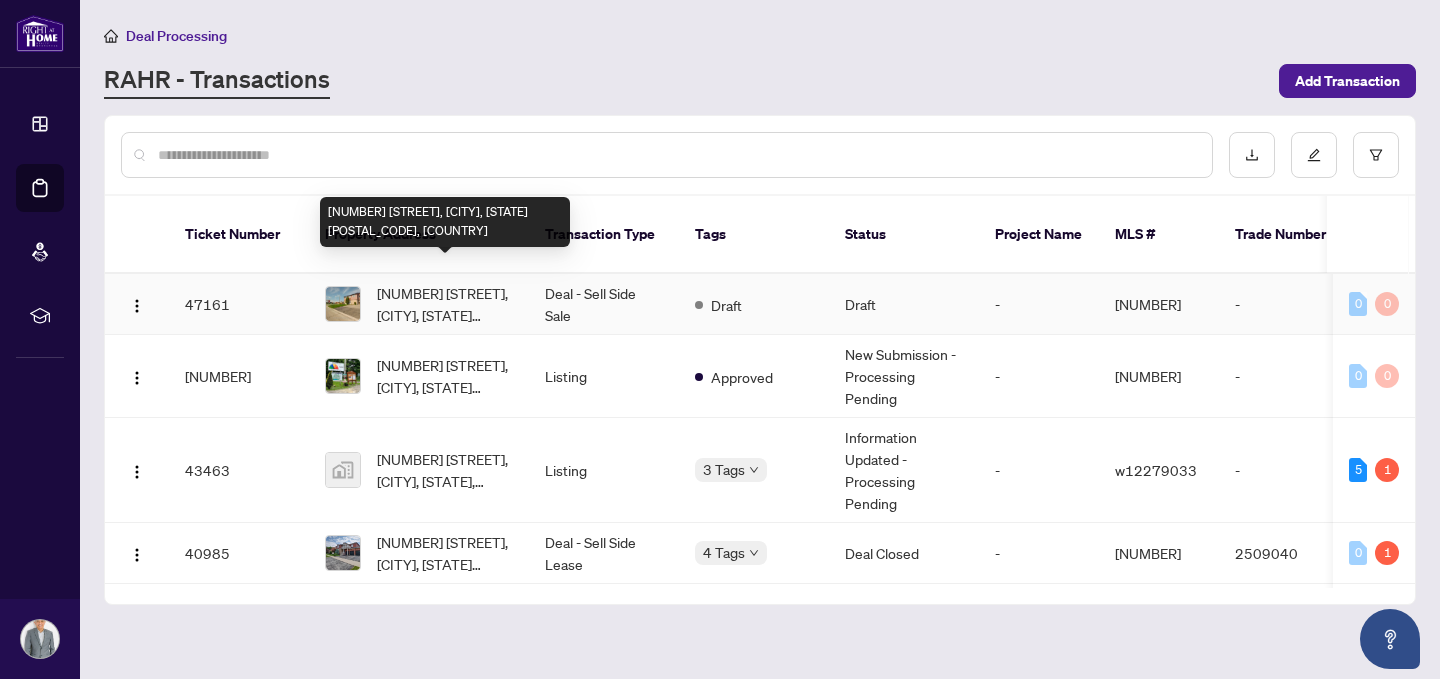 click on "[NUMBER] [STREET], [CITY], [STATE] [POSTAL_CODE], [COUNTRY]" at bounding box center [445, 304] 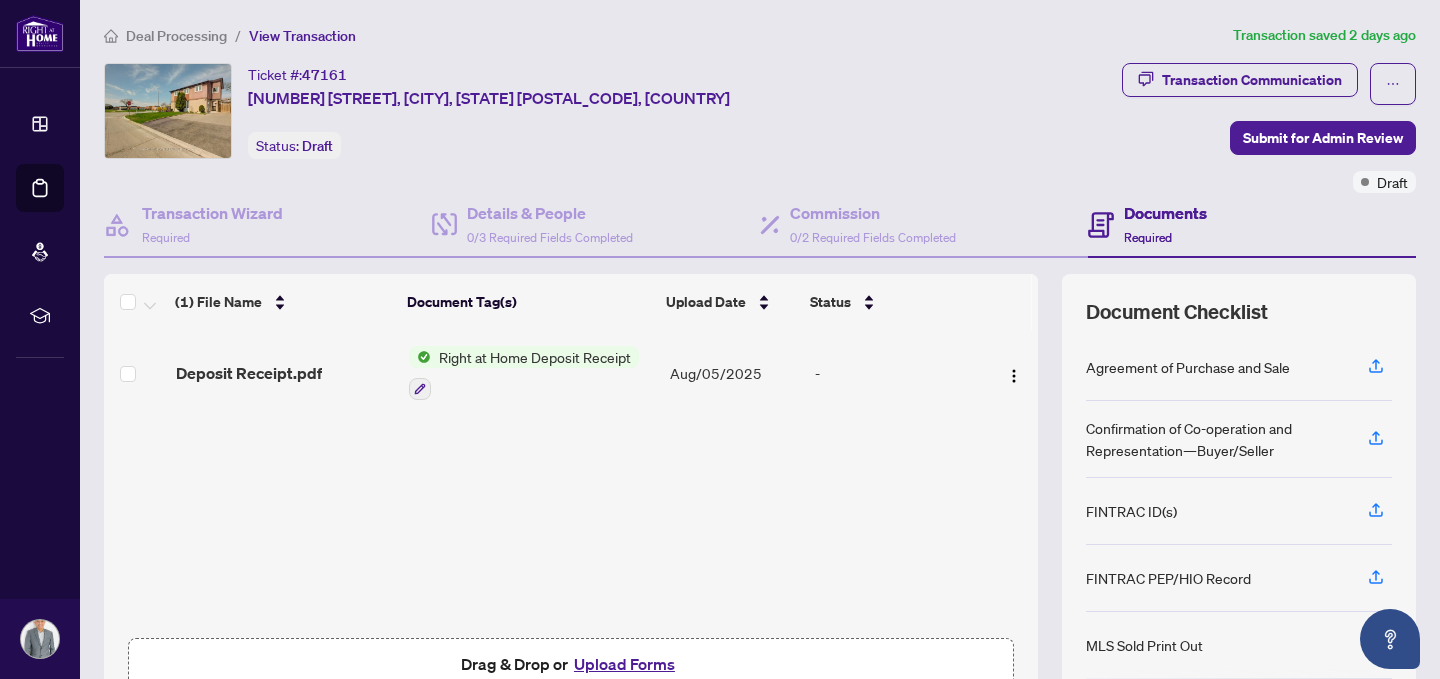scroll, scrollTop: 13, scrollLeft: 0, axis: vertical 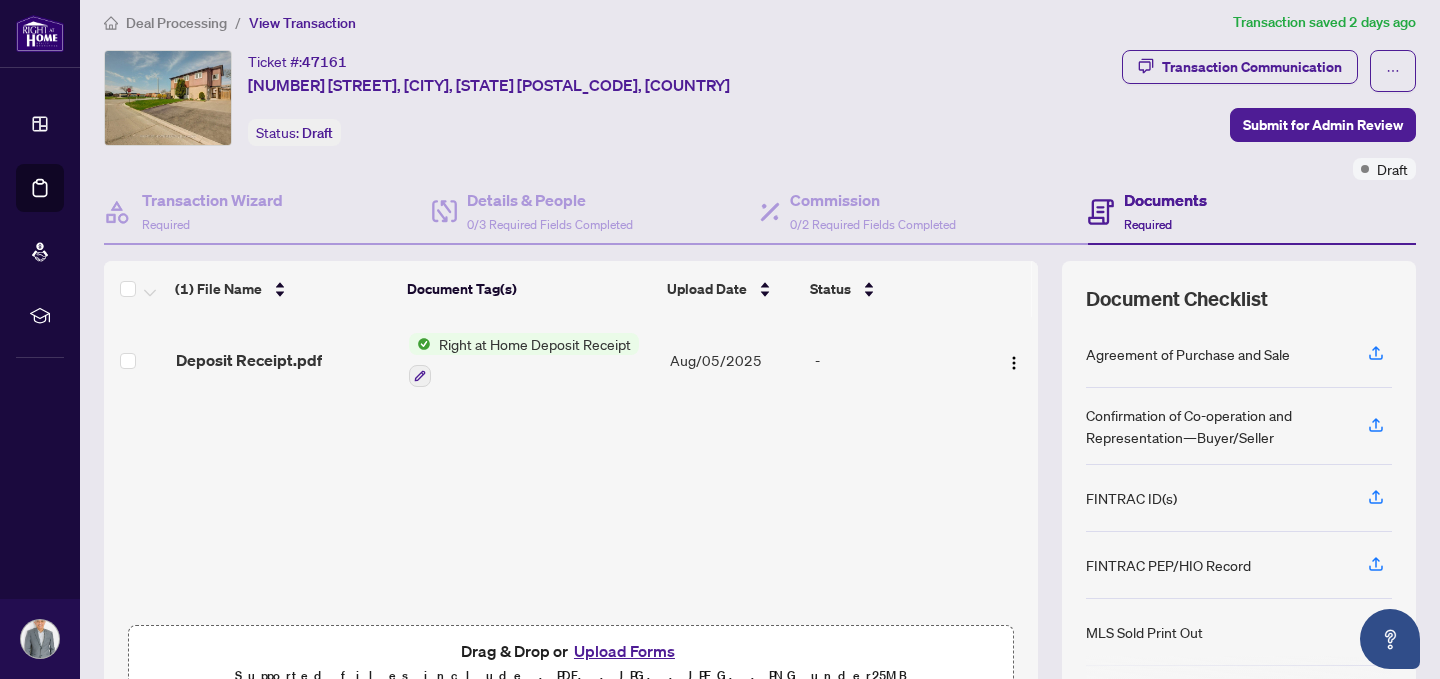 click on "Right at Home Deposit Receipt" at bounding box center [535, 344] 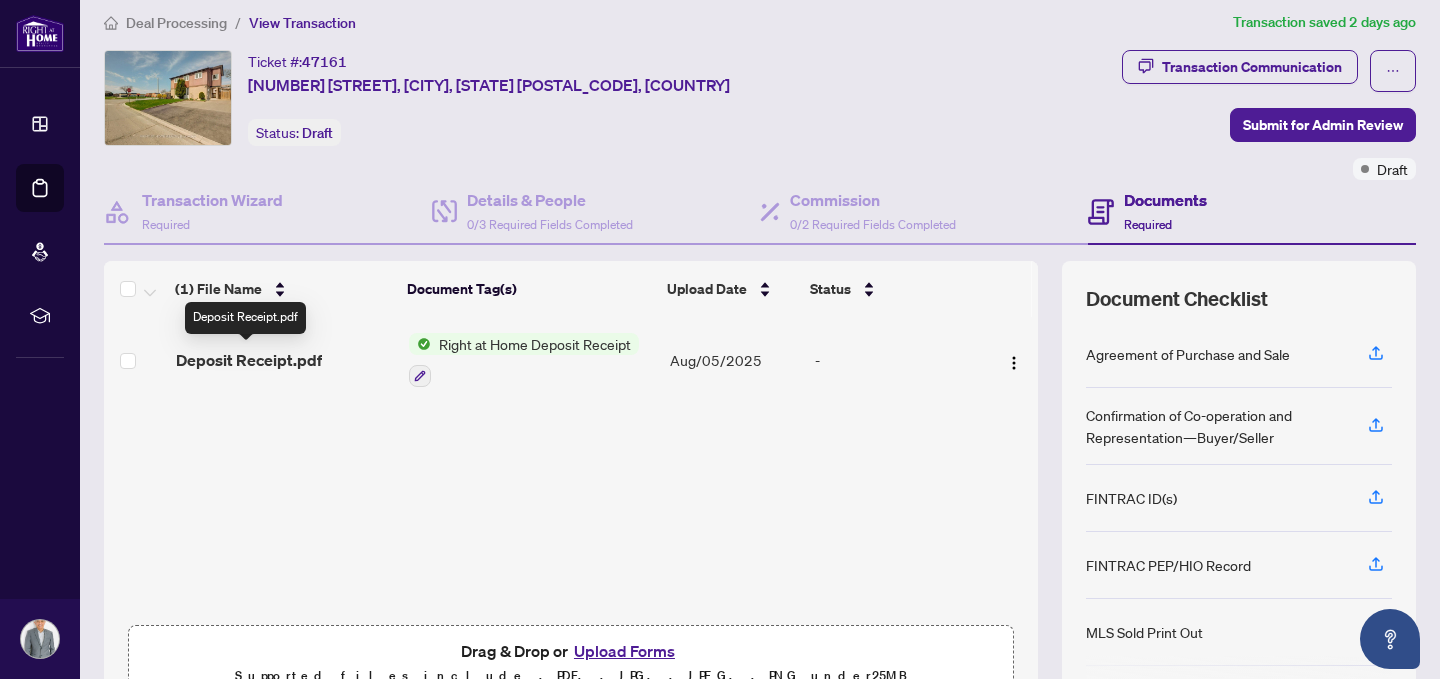 click on "Deposit Receipt.pdf" at bounding box center (249, 360) 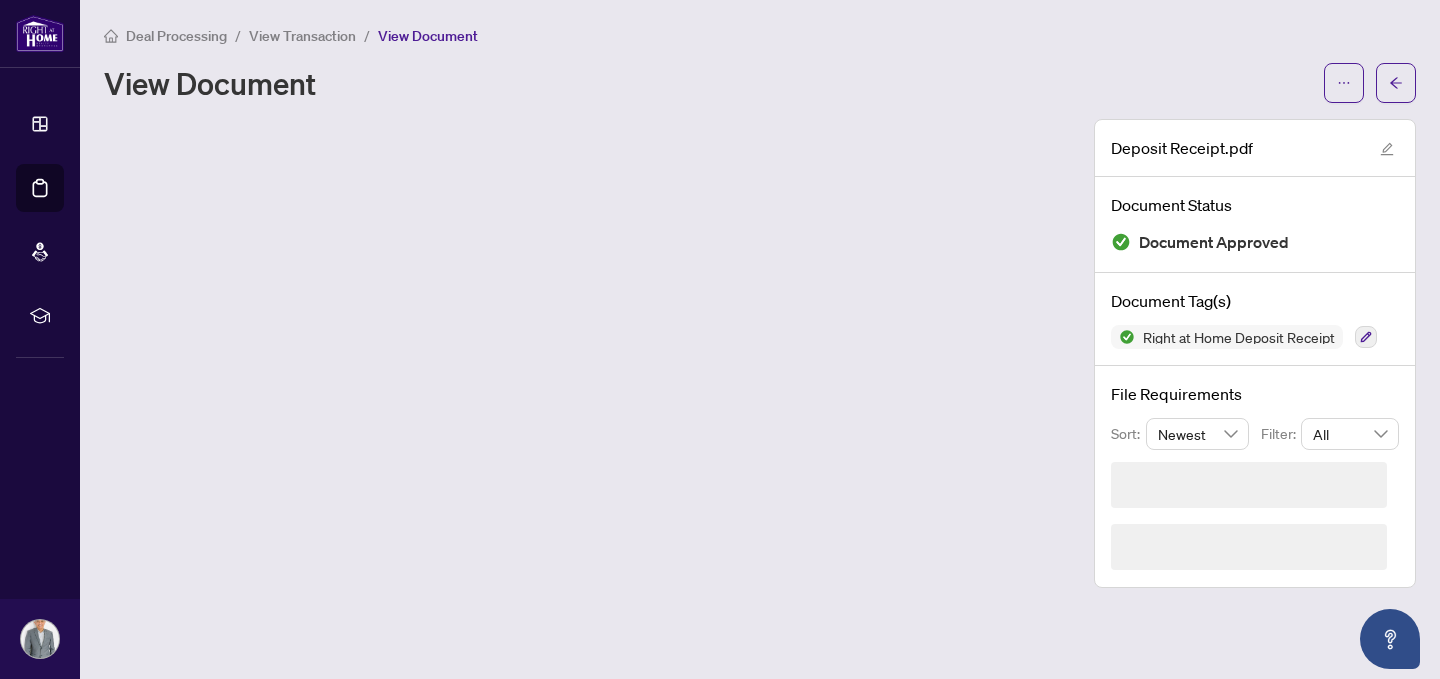 scroll, scrollTop: 0, scrollLeft: 0, axis: both 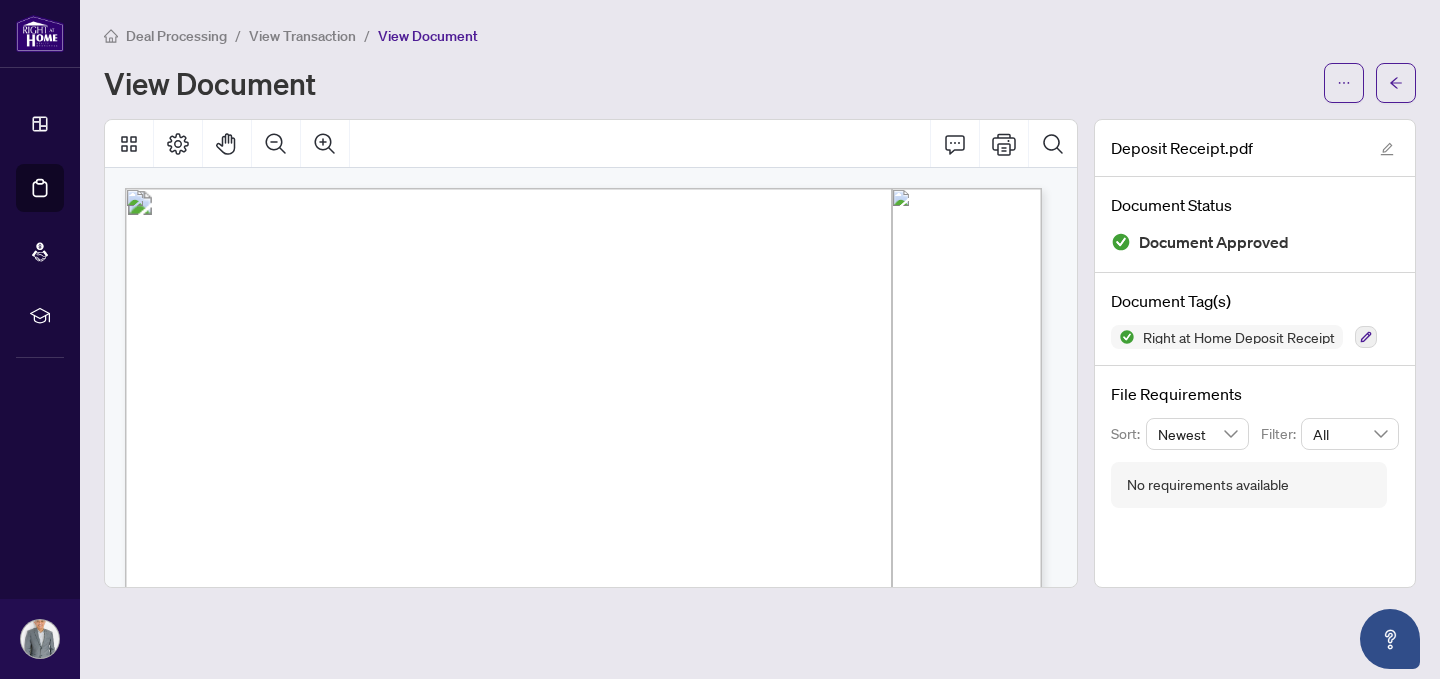 click on "Deal Processing / View Transaction / View Document View Document" at bounding box center [760, 63] 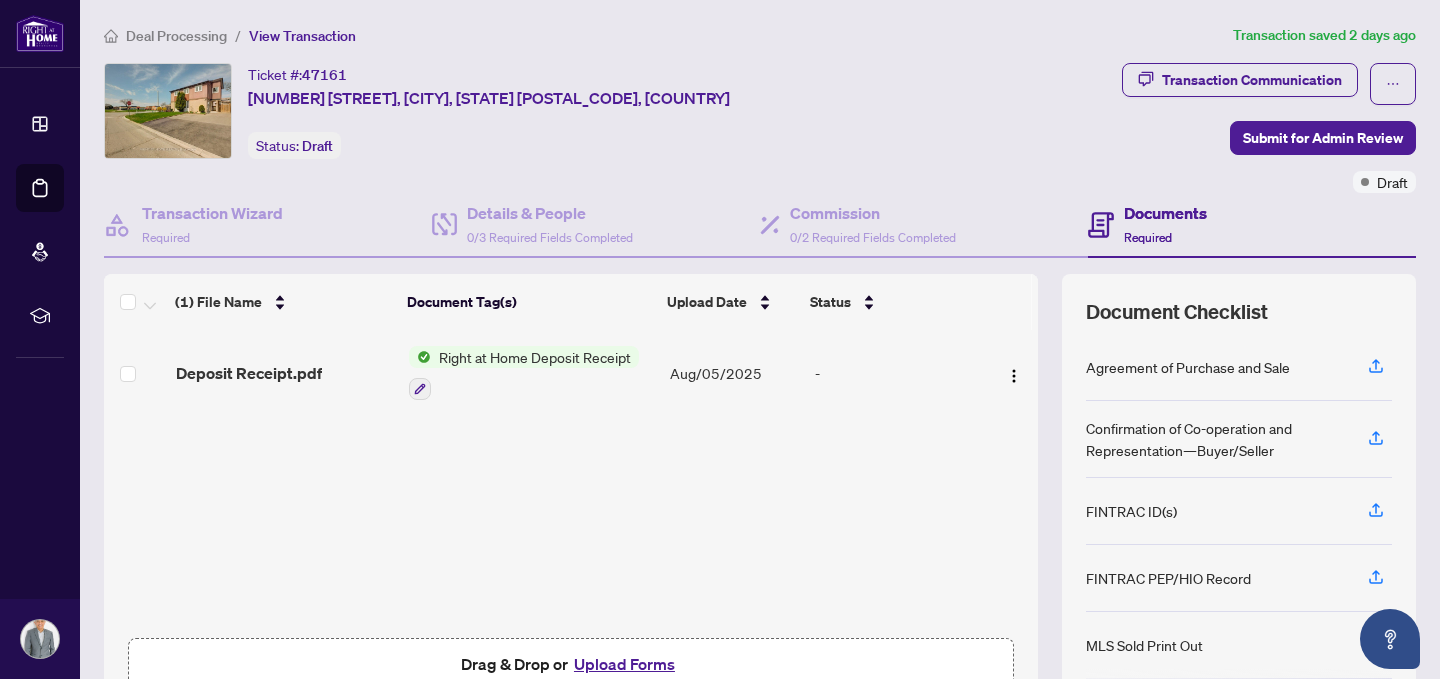 scroll, scrollTop: 187, scrollLeft: 0, axis: vertical 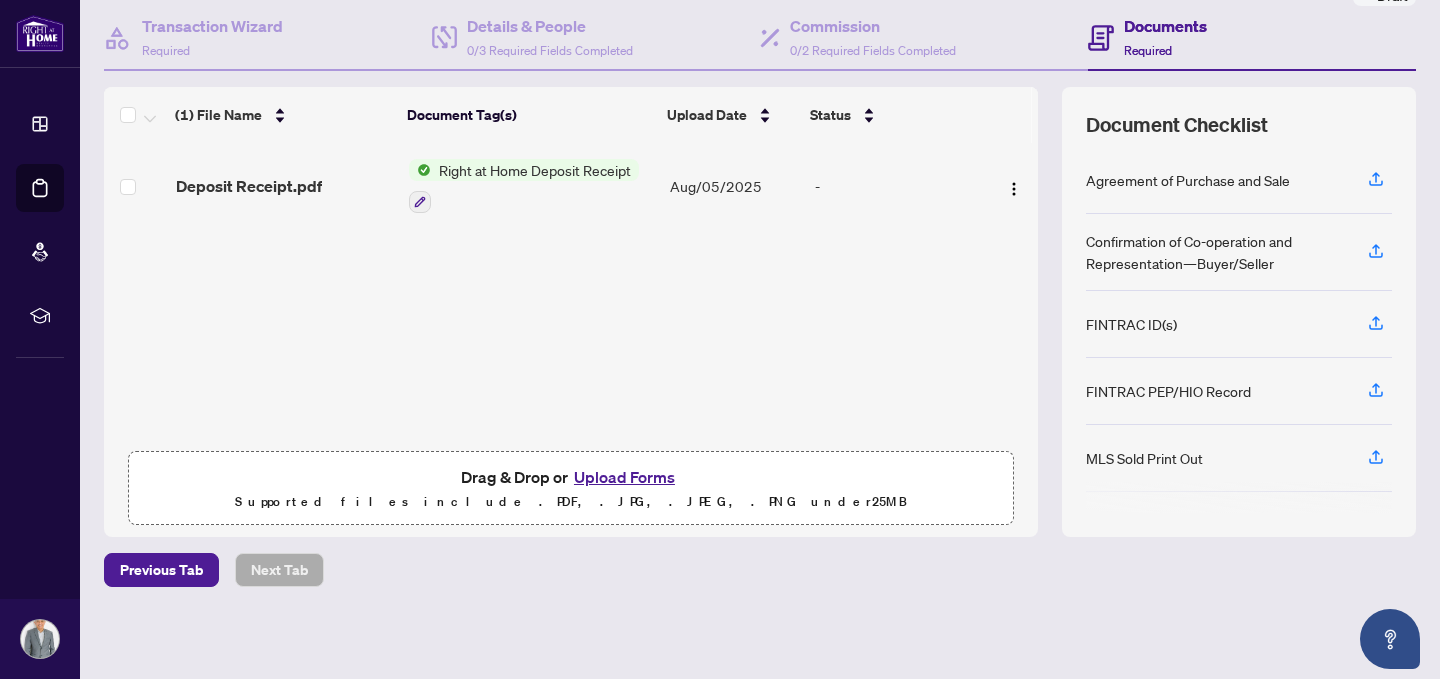 click on "Agreement of Purchase and Sale" at bounding box center (1188, 180) 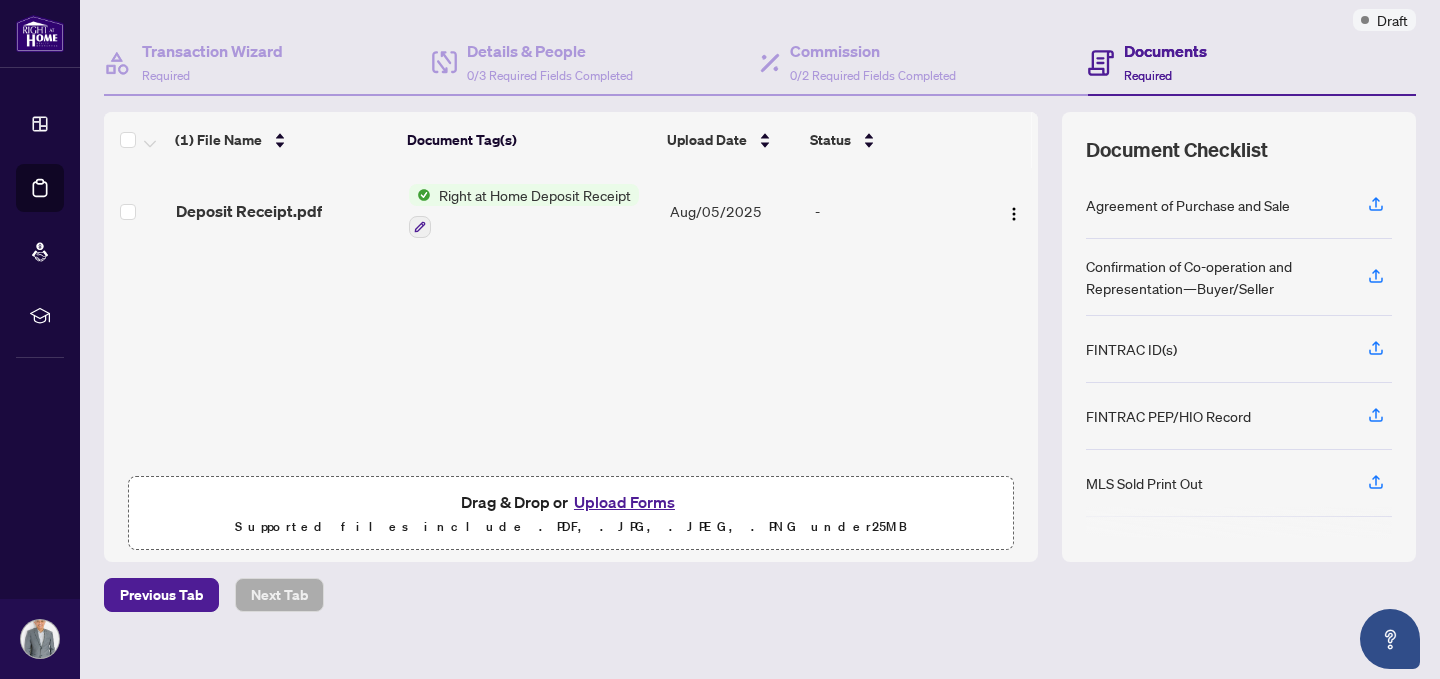scroll, scrollTop: 149, scrollLeft: 0, axis: vertical 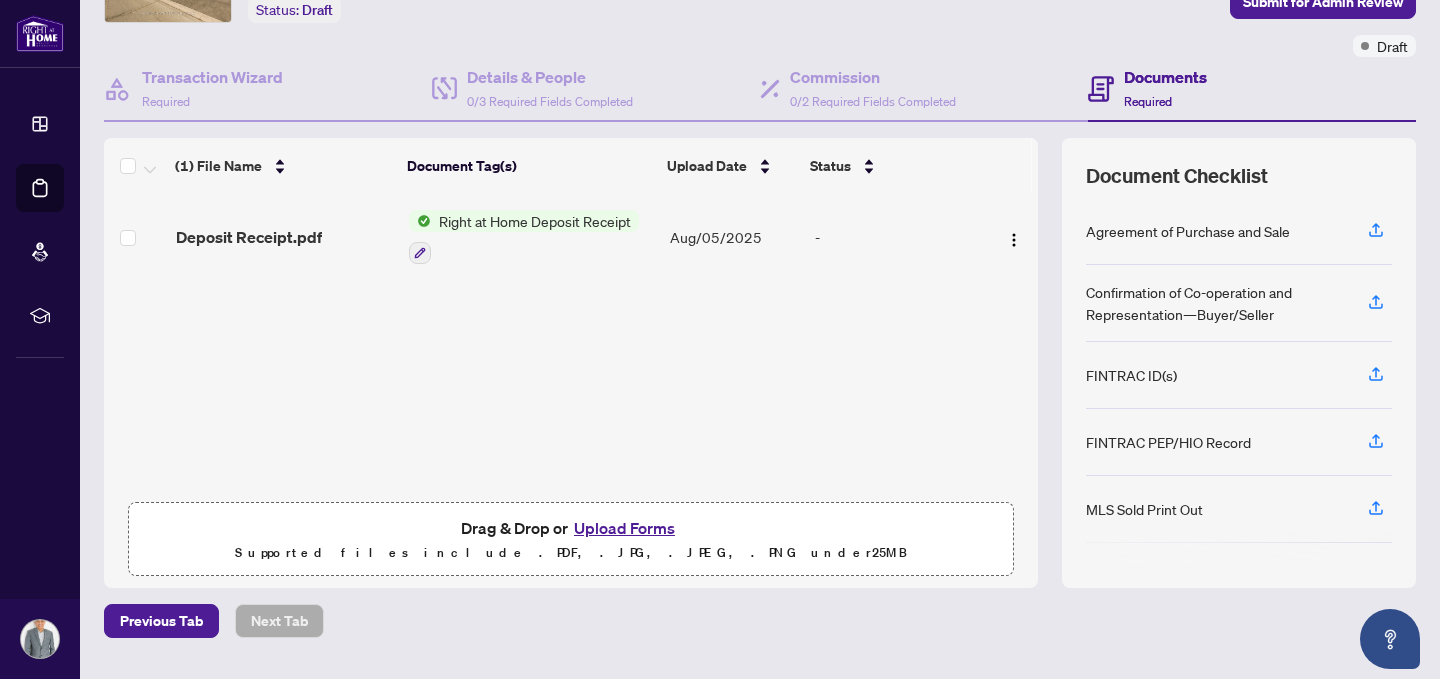 click on "Upload Forms" at bounding box center (624, 528) 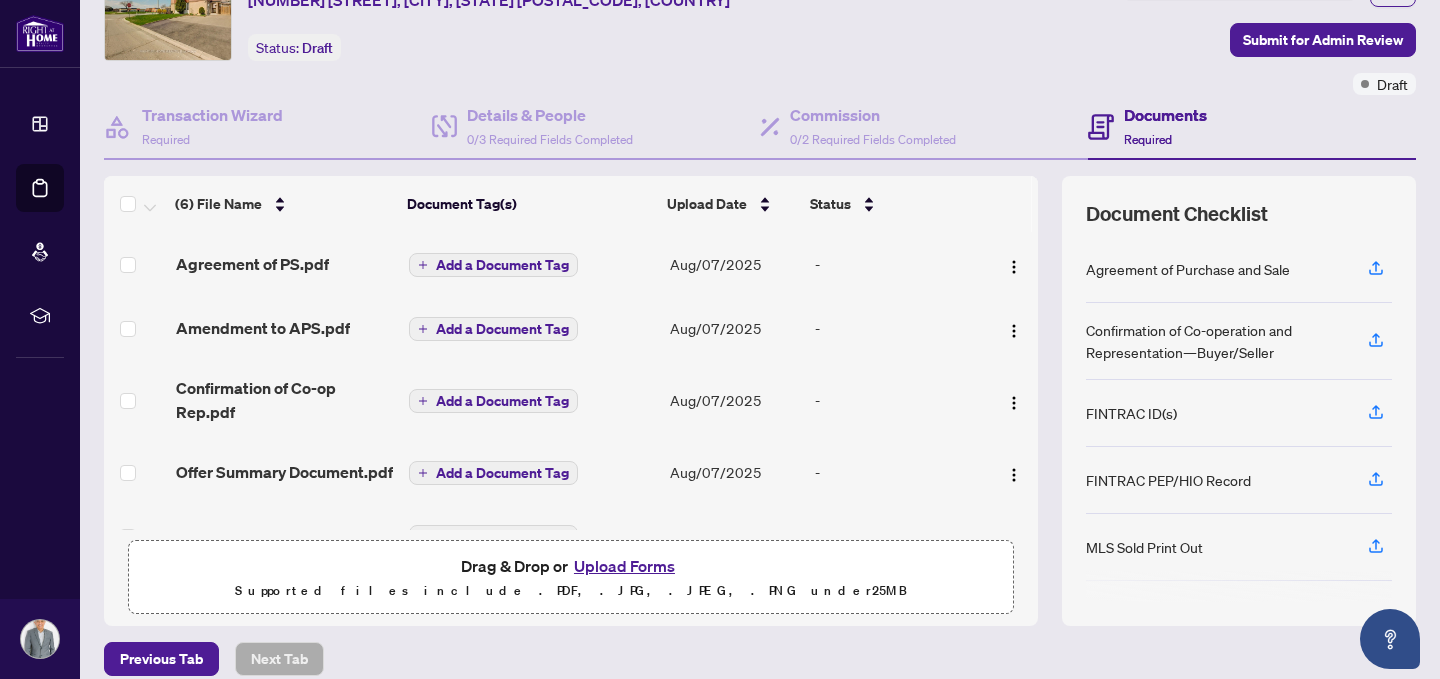 scroll, scrollTop: 85, scrollLeft: 0, axis: vertical 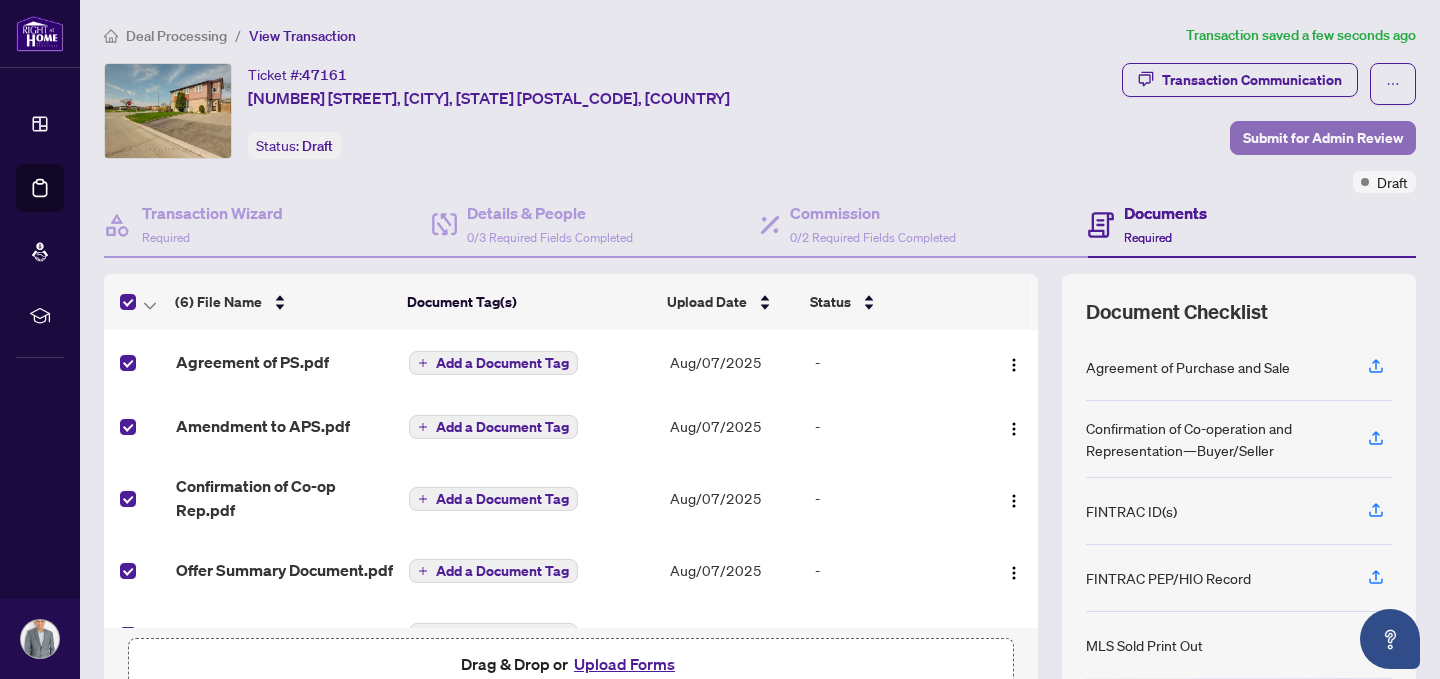 click on "Submit for Admin Review" at bounding box center [1323, 138] 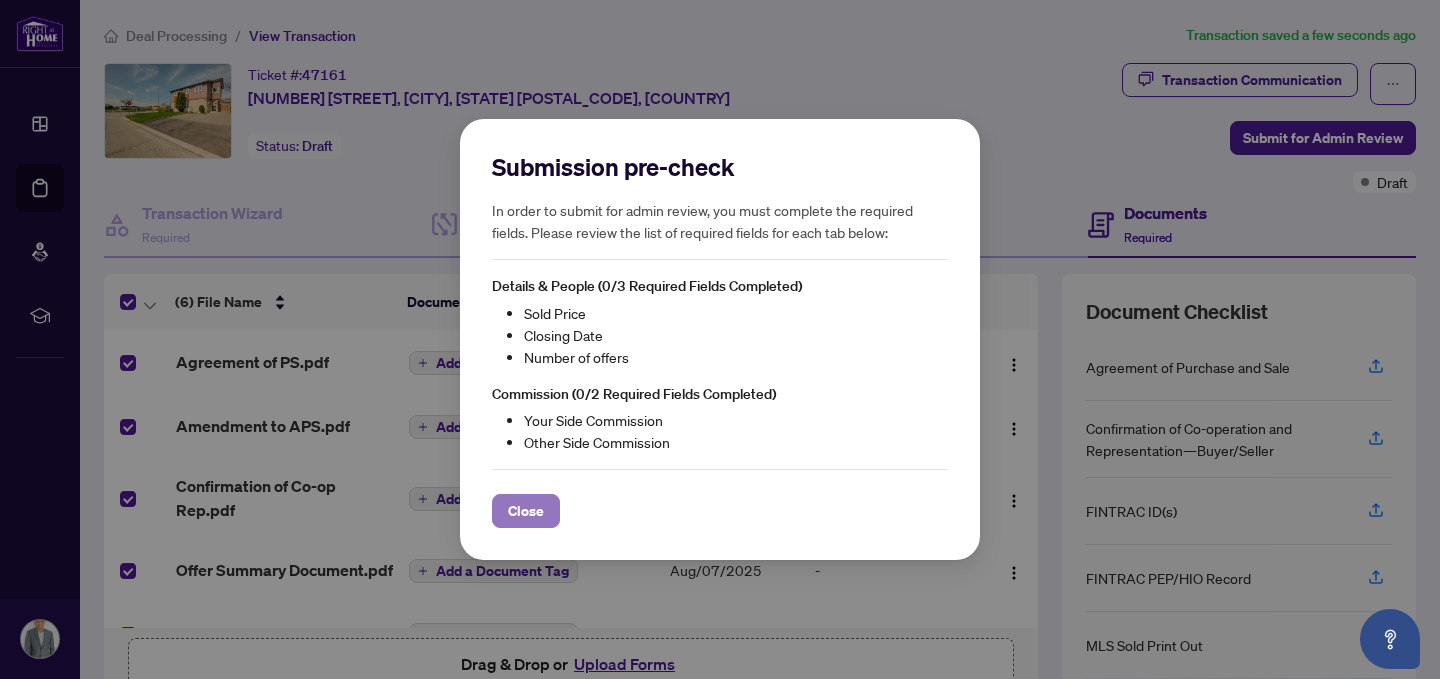 click on "Close" at bounding box center (526, 511) 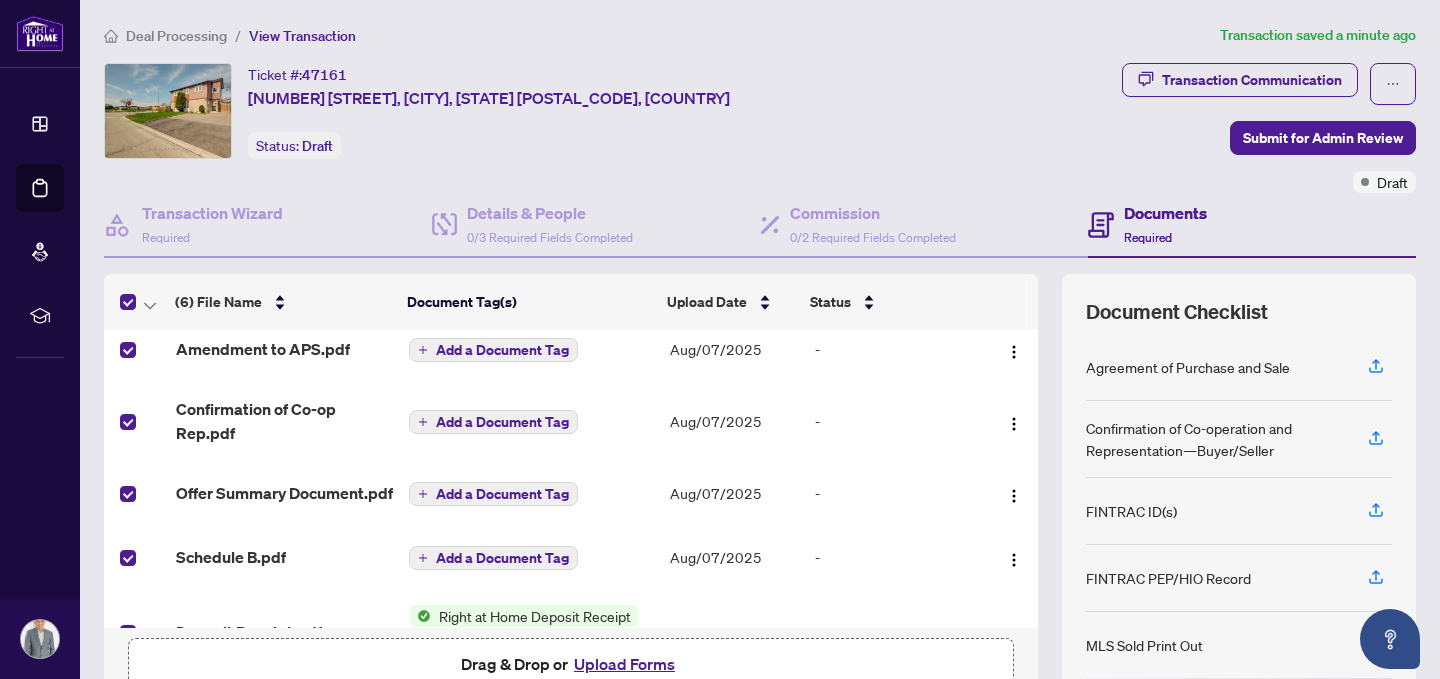 scroll, scrollTop: 146, scrollLeft: 0, axis: vertical 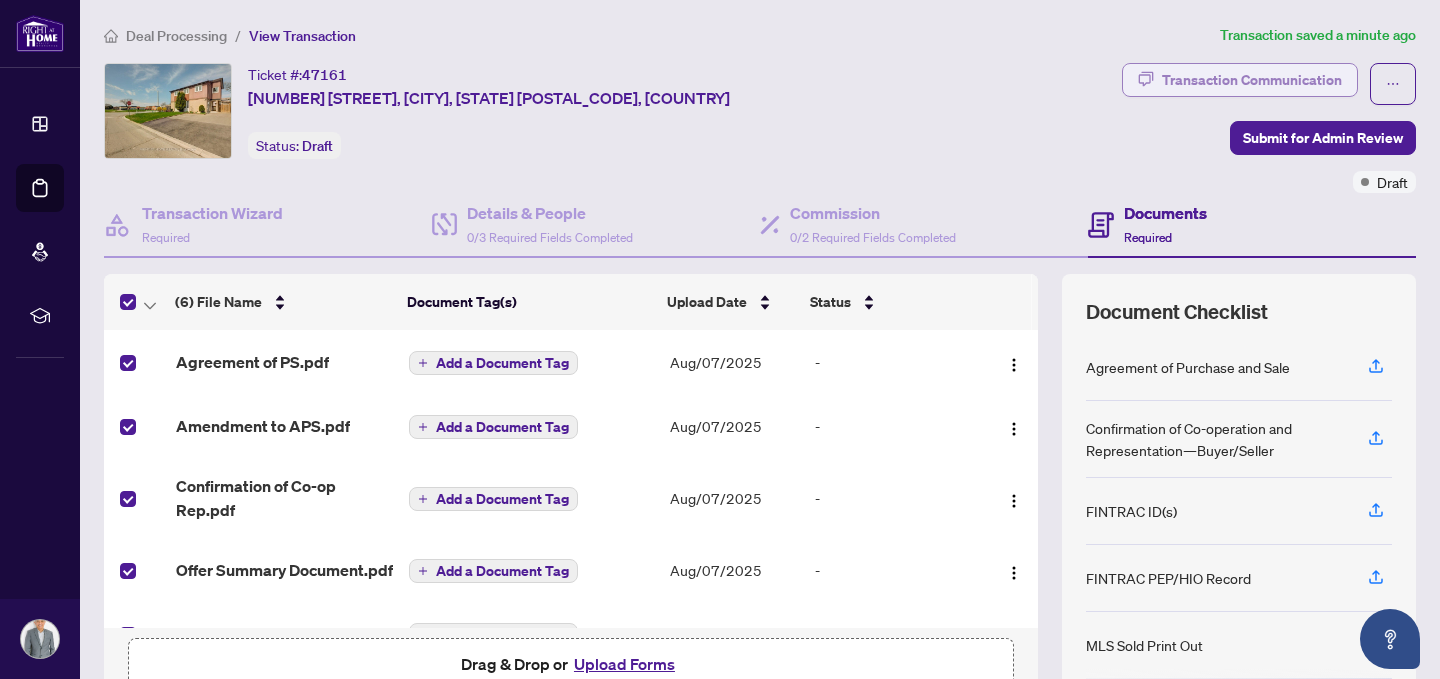 click on "Transaction Communication" at bounding box center [1252, 80] 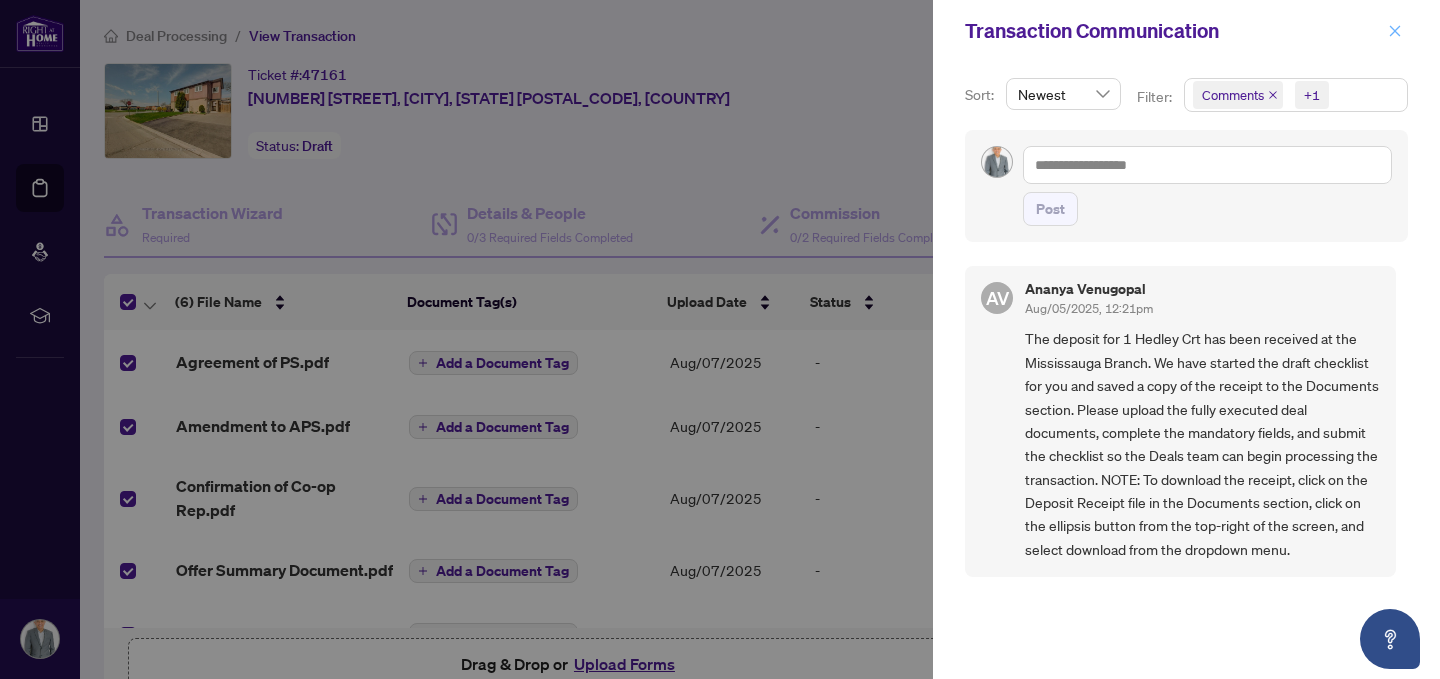 click 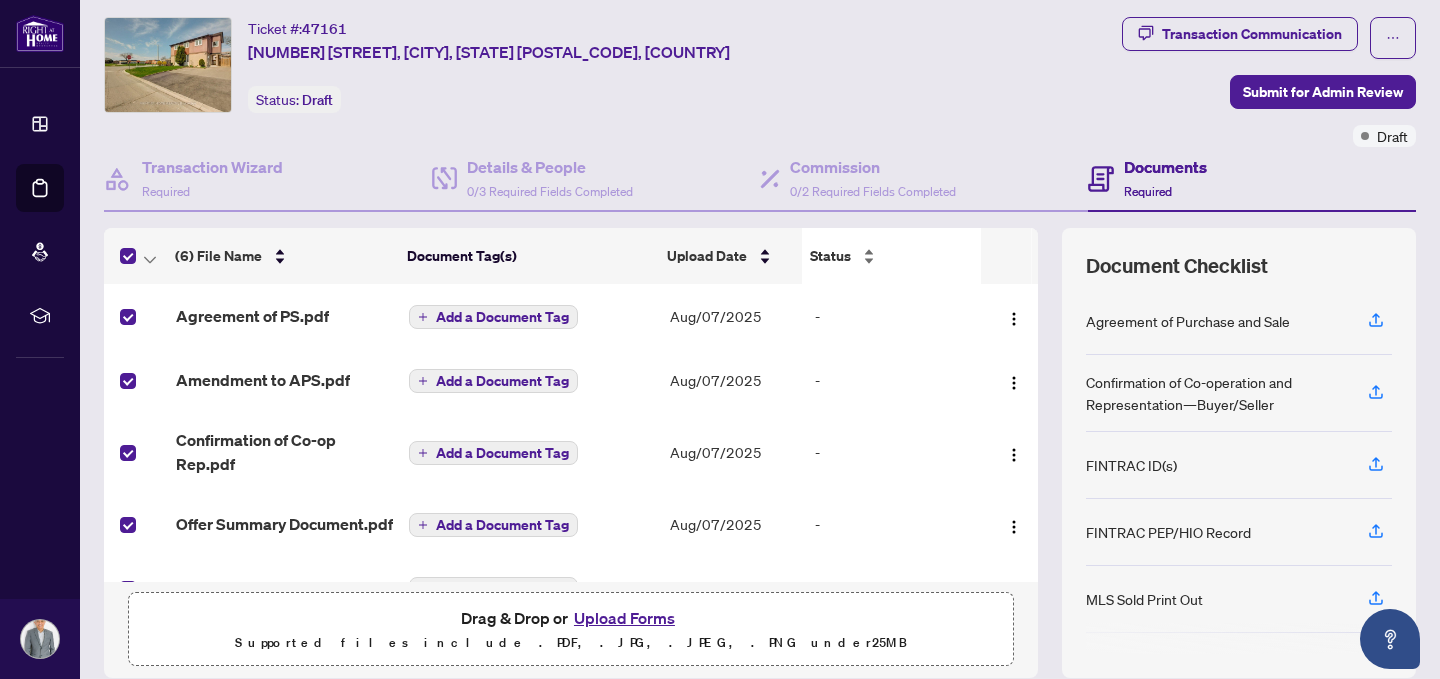 scroll, scrollTop: 33, scrollLeft: 0, axis: vertical 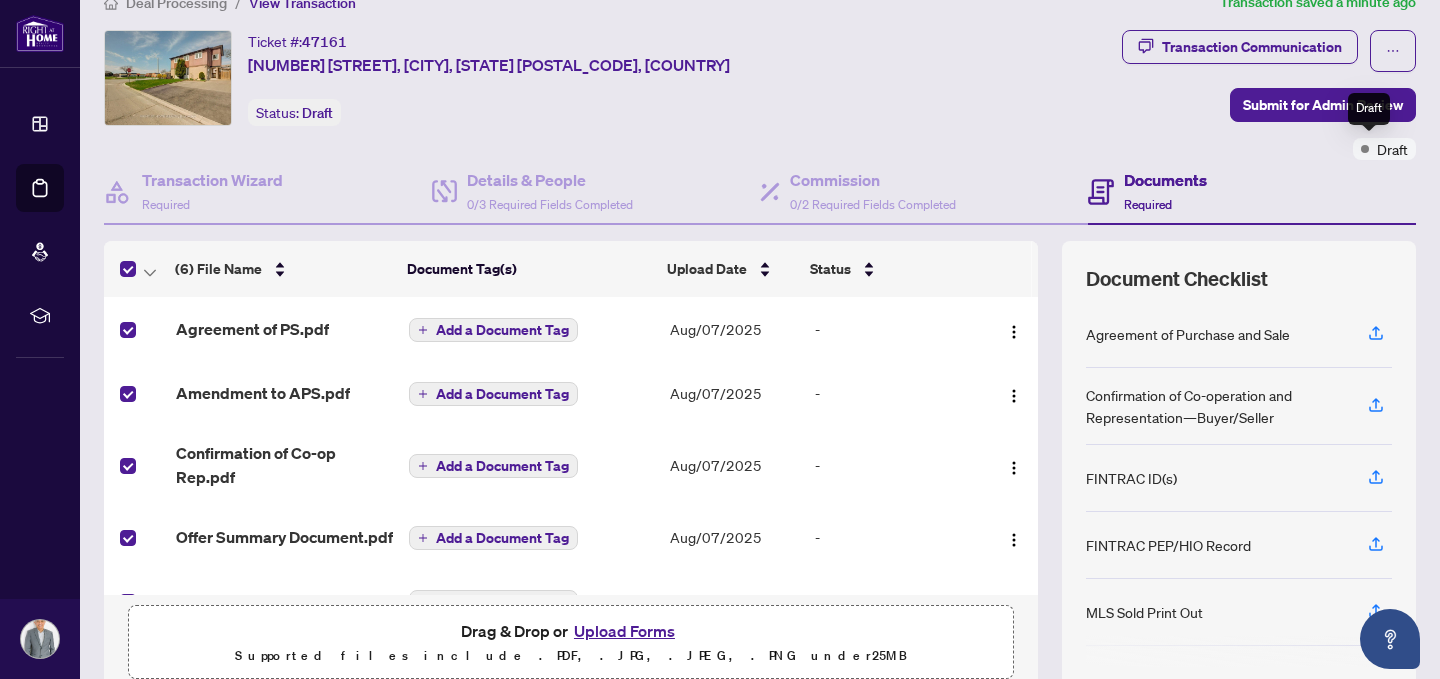 click on "Draft" at bounding box center (1392, 149) 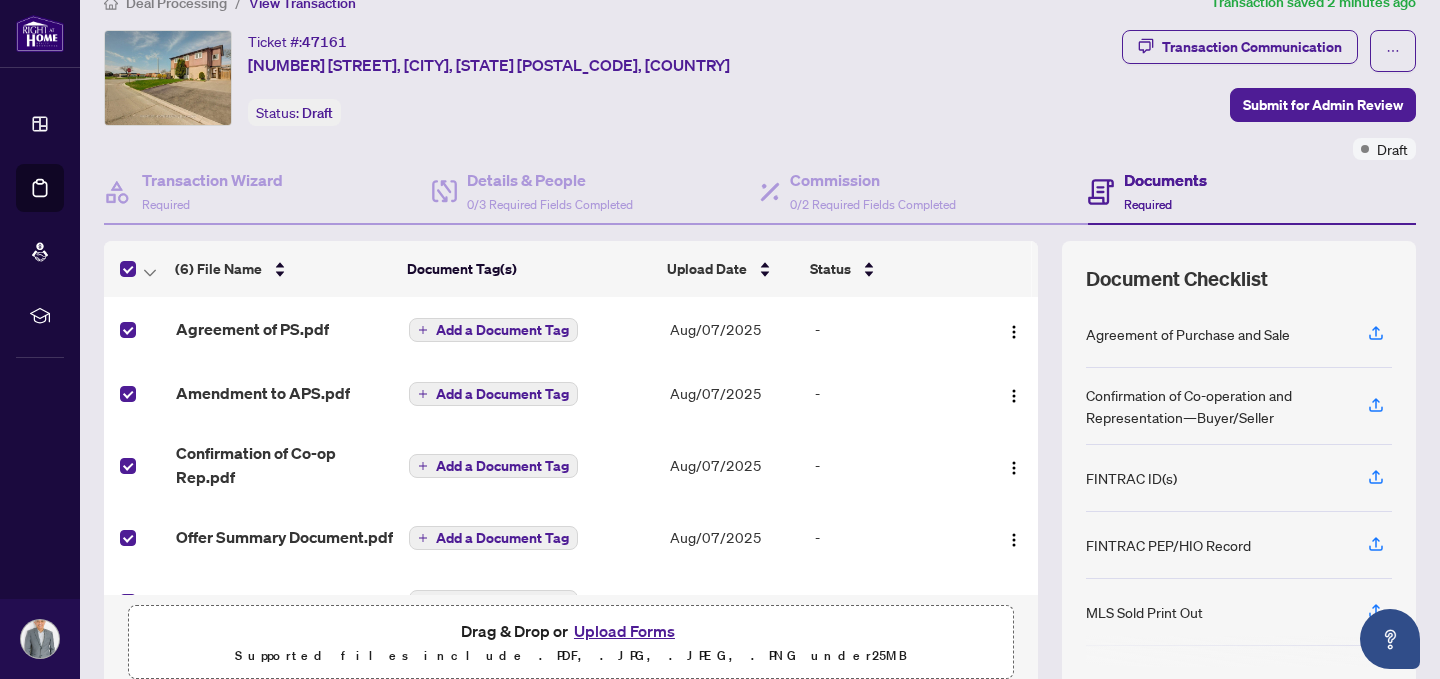 click on "Ticket #:  [NUMBER] [STREET], [CITY], [STATE] [POSTAL_CODE], [COUNTRY] Status:   Draft" at bounding box center (609, 78) 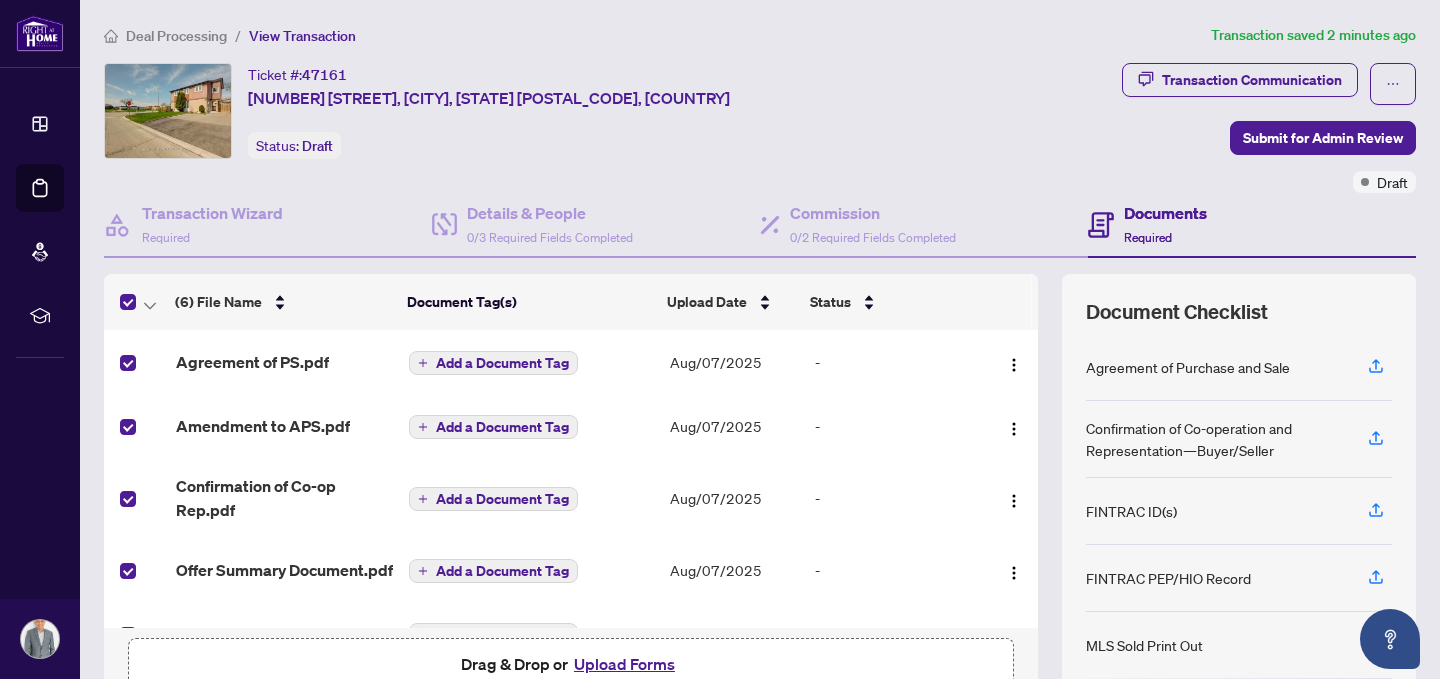 scroll, scrollTop: 13, scrollLeft: 0, axis: vertical 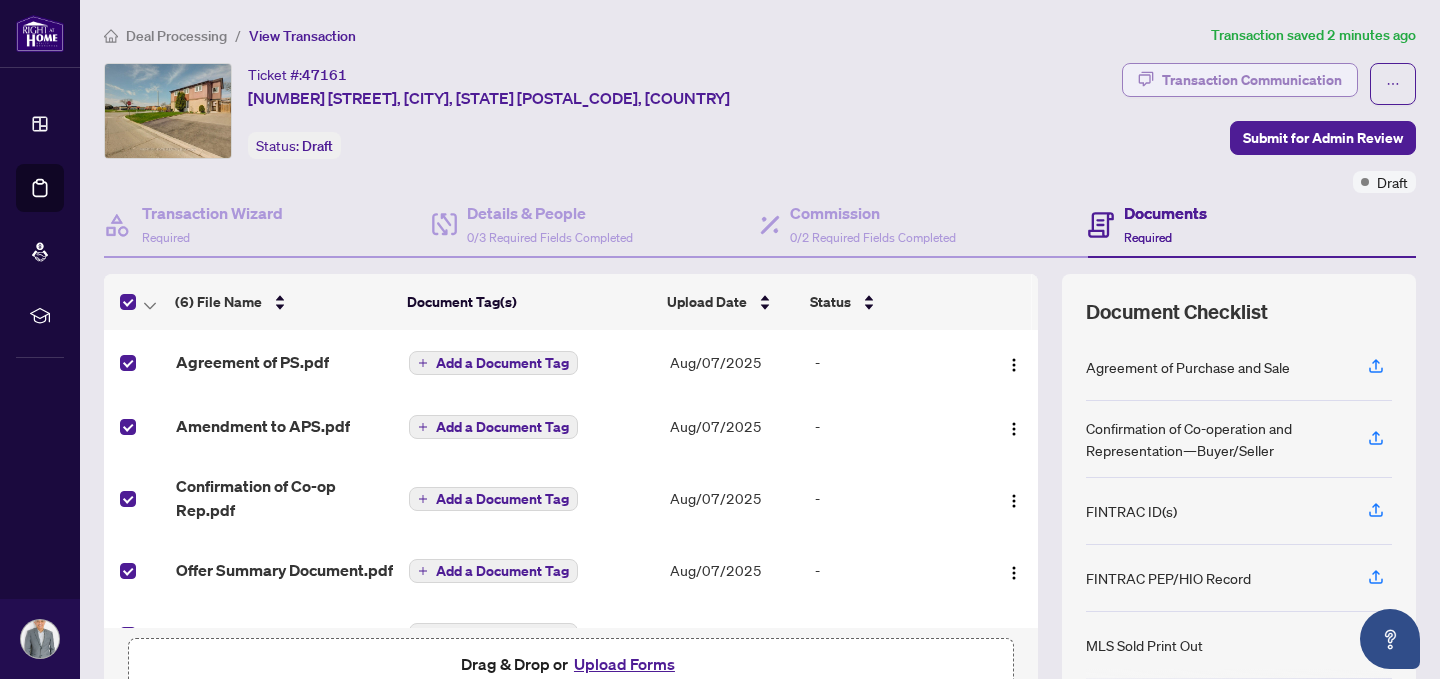 click on "Transaction Communication" at bounding box center [1252, 80] 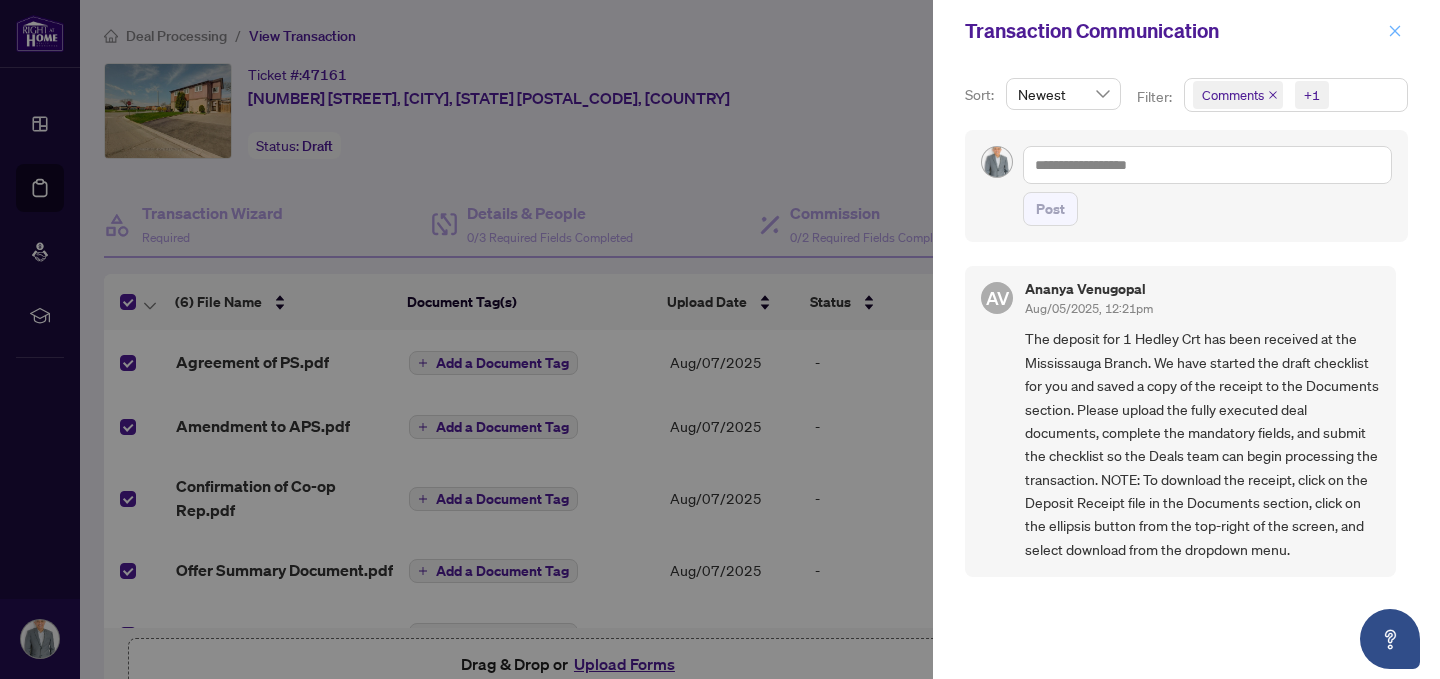 click 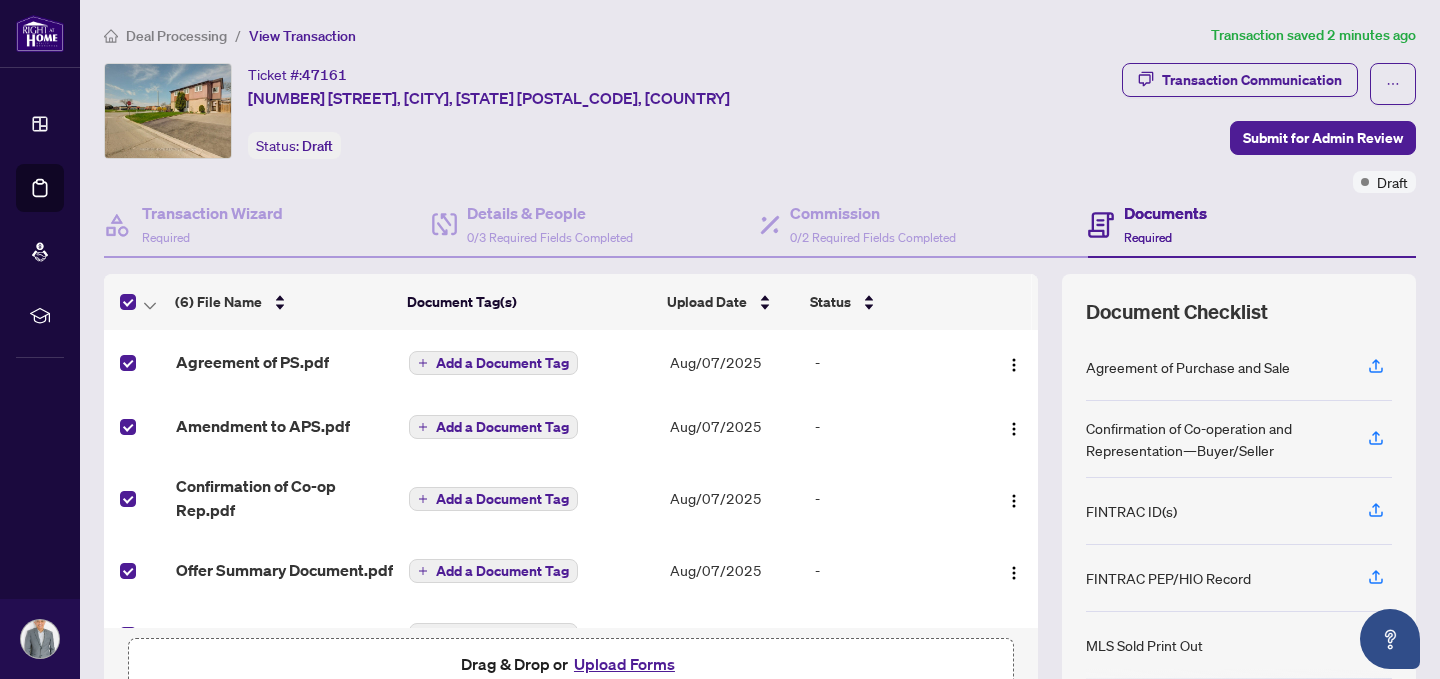 scroll, scrollTop: 187, scrollLeft: 0, axis: vertical 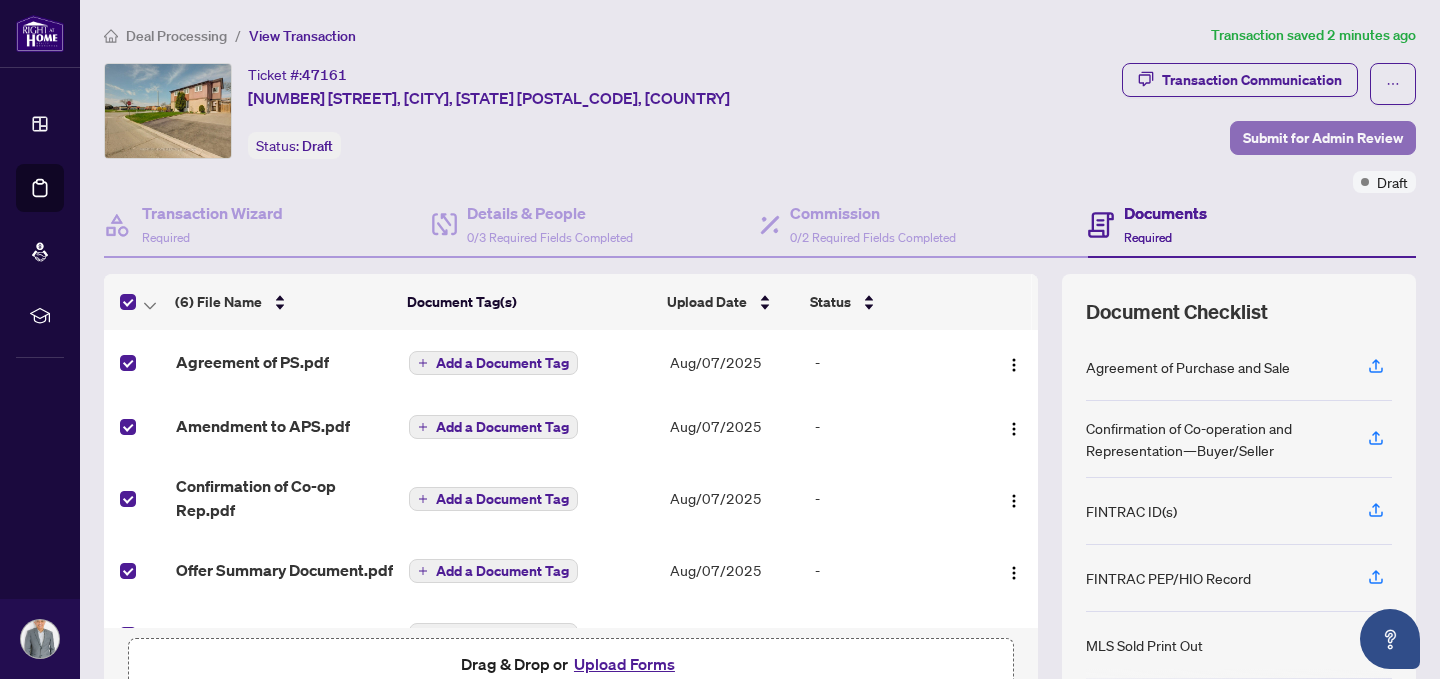 click on "Submit for Admin Review" at bounding box center [1323, 138] 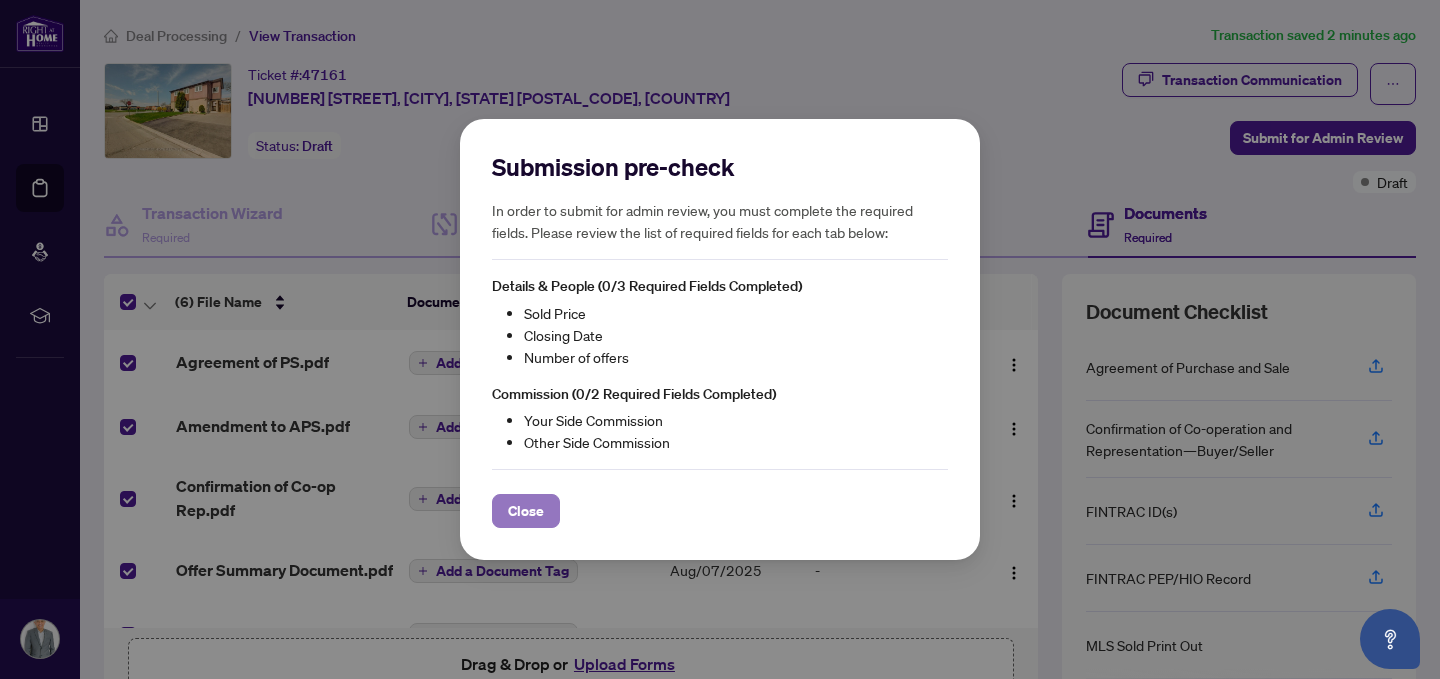 click on "Close" at bounding box center (526, 511) 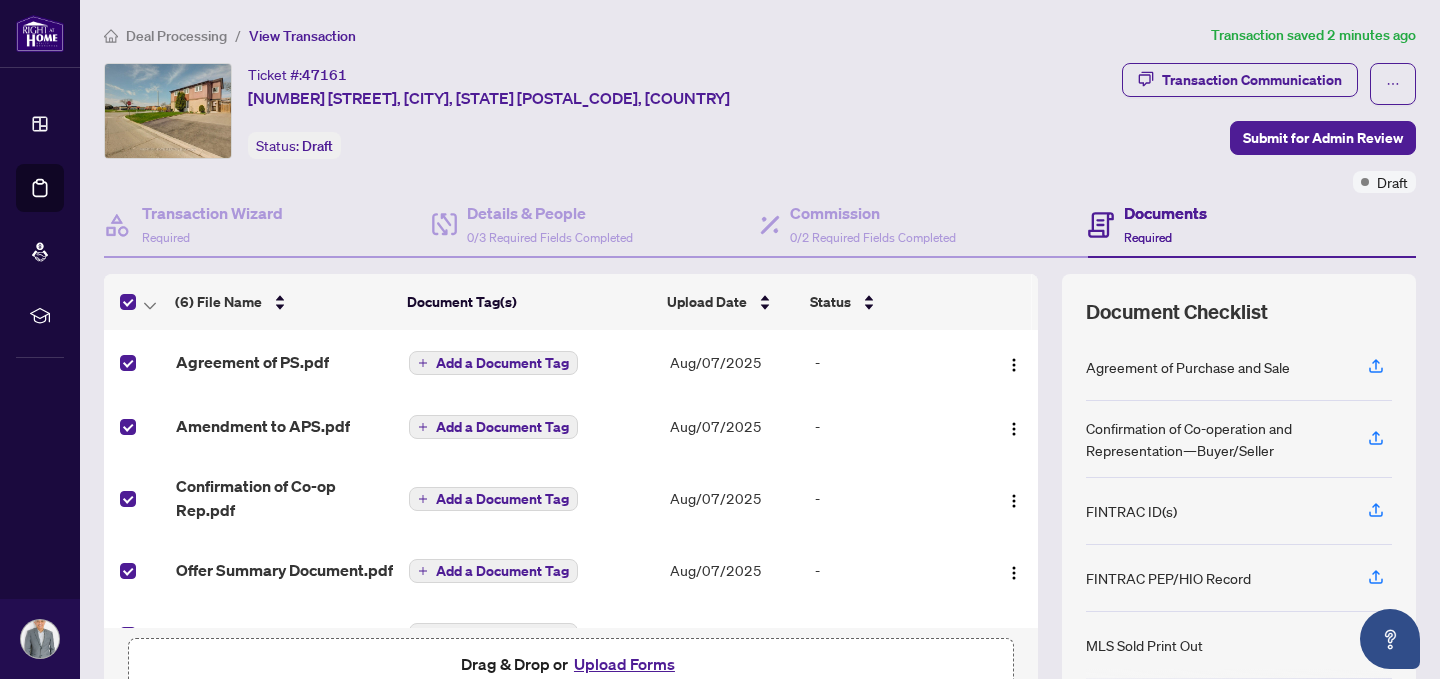 scroll, scrollTop: 146, scrollLeft: 0, axis: vertical 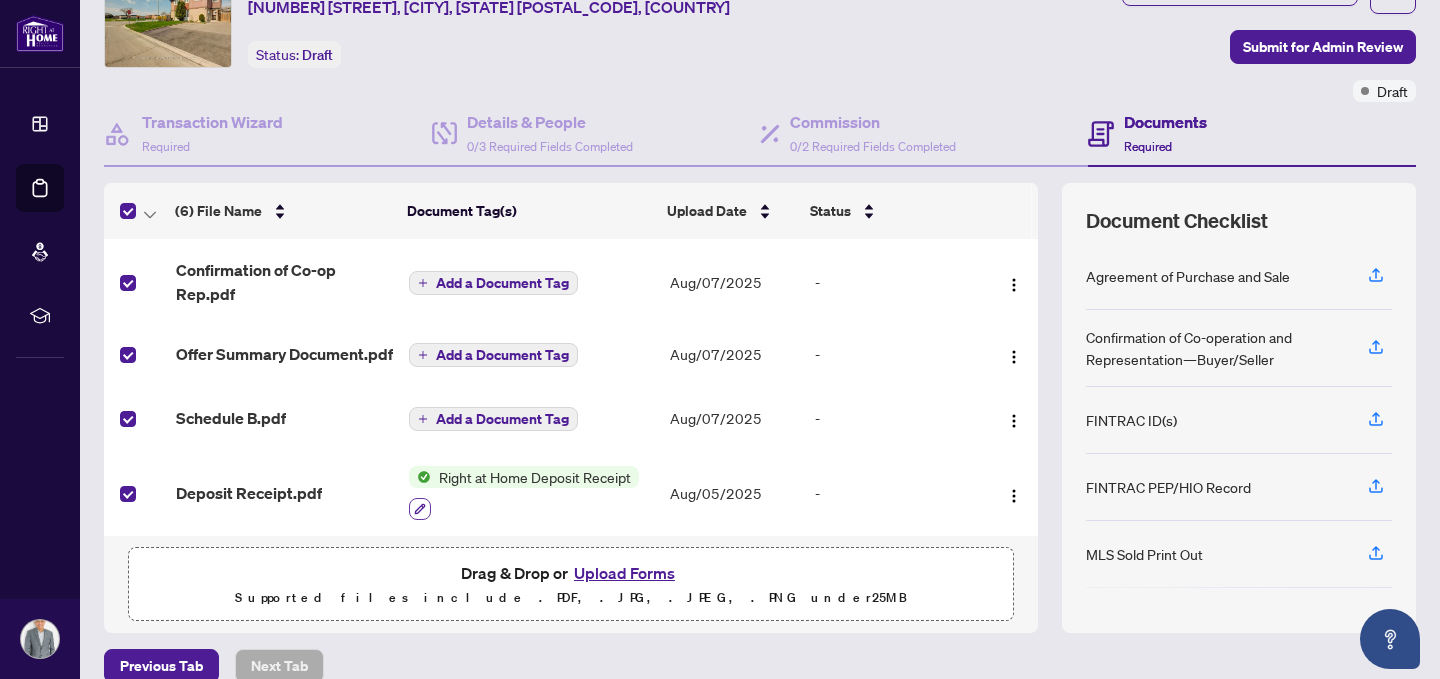 click 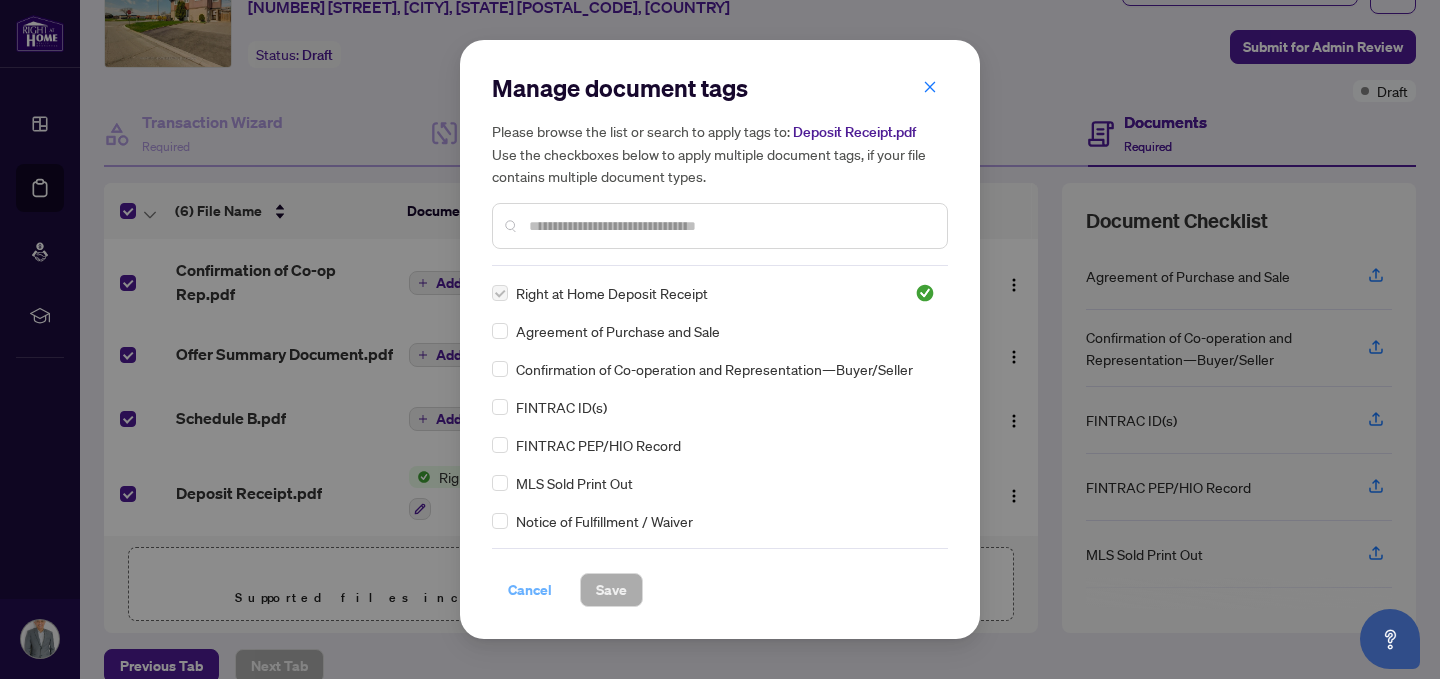 click on "Cancel" at bounding box center (530, 590) 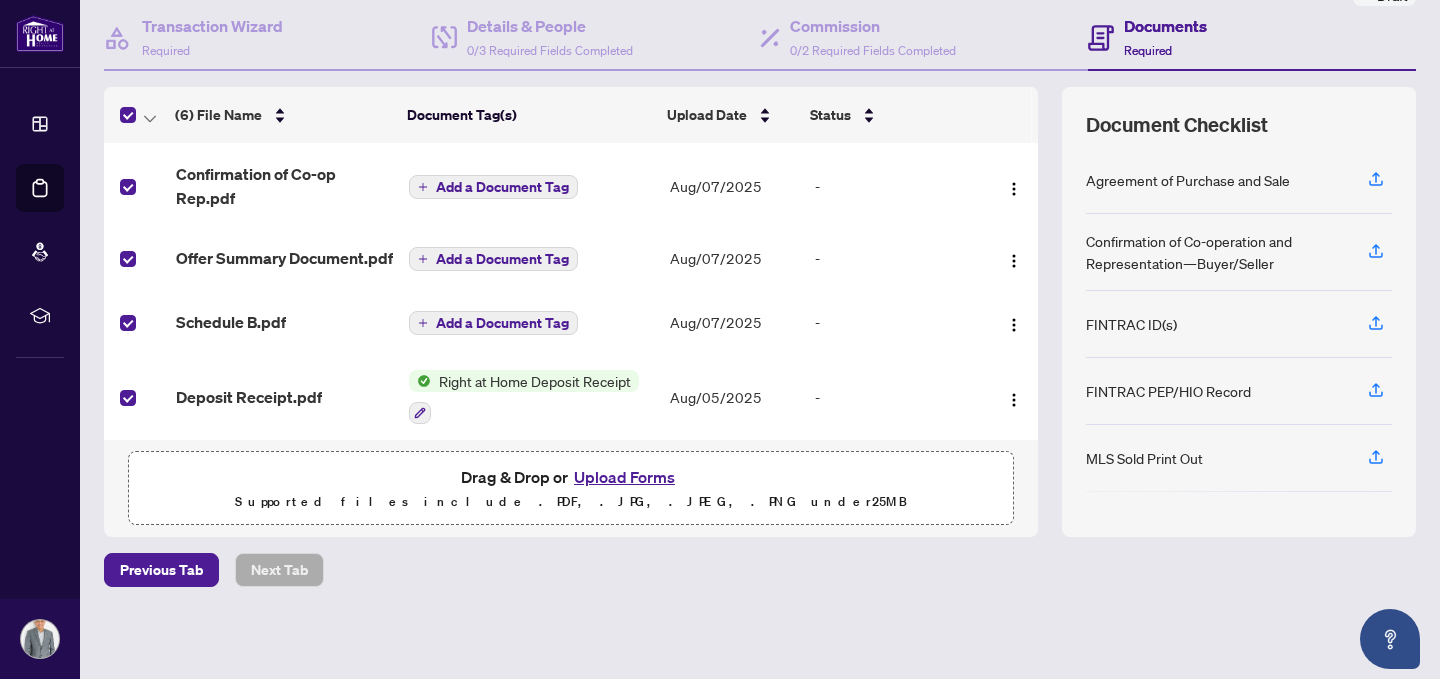 scroll, scrollTop: 0, scrollLeft: 0, axis: both 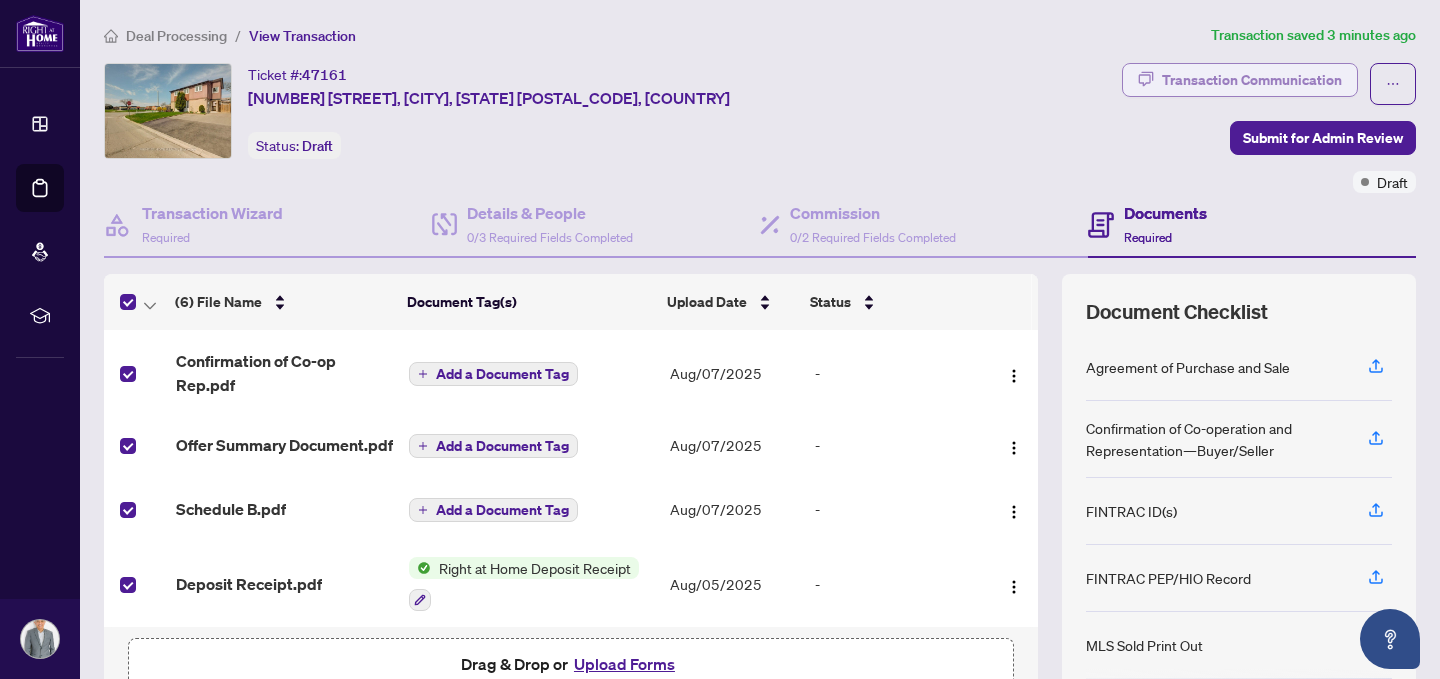 click on "Transaction Communication" at bounding box center [1252, 80] 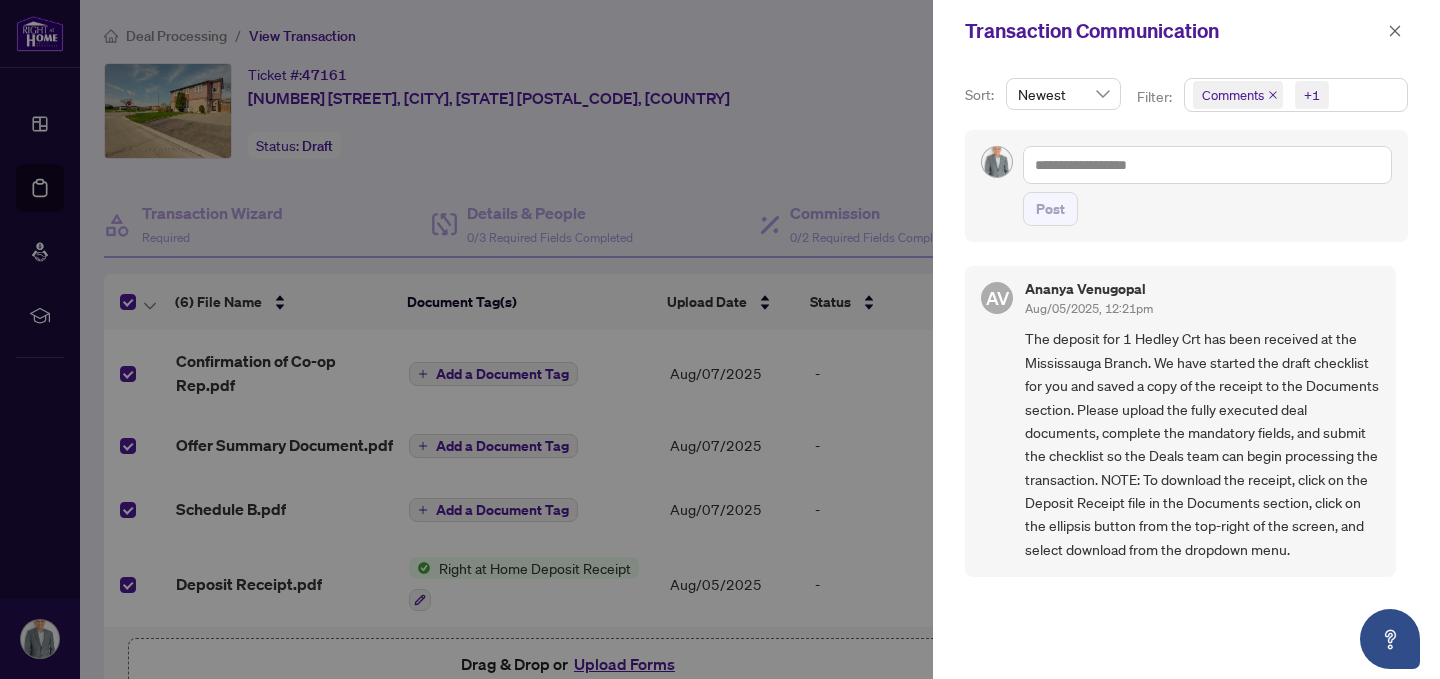 click 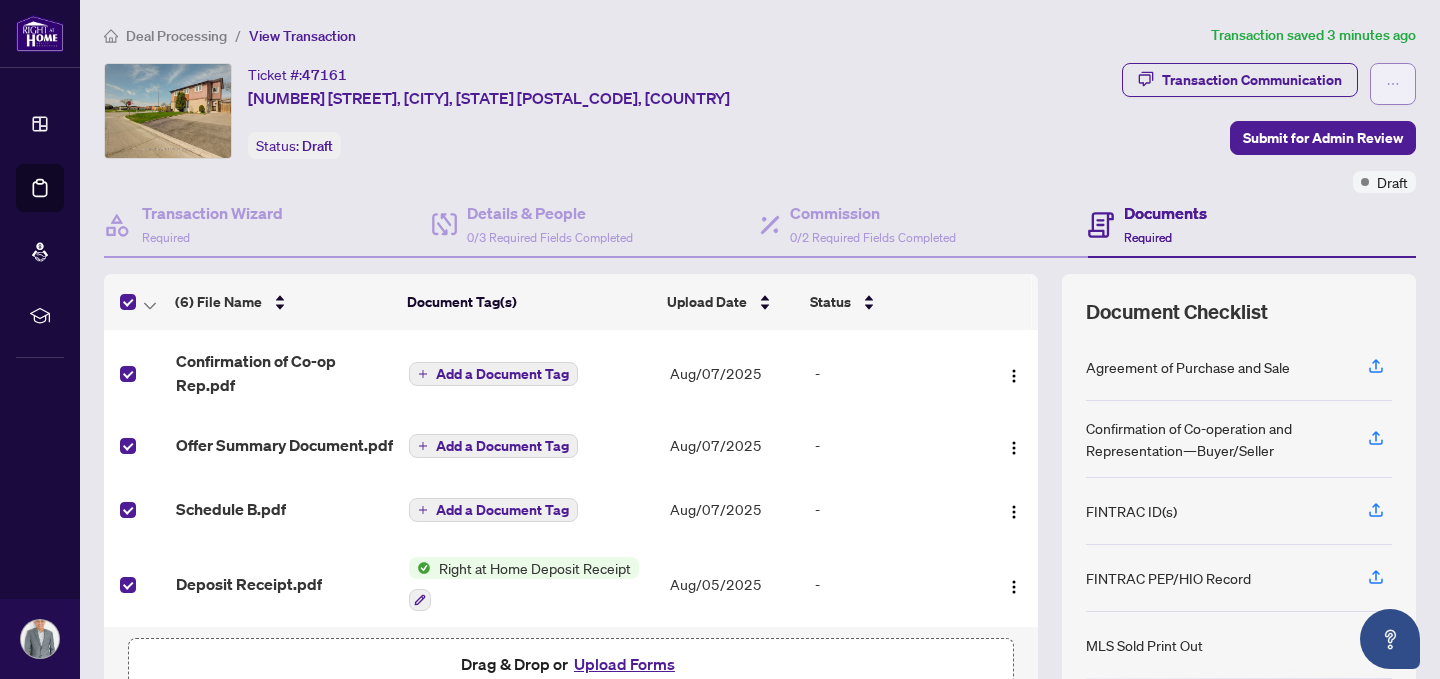 click at bounding box center (1393, 84) 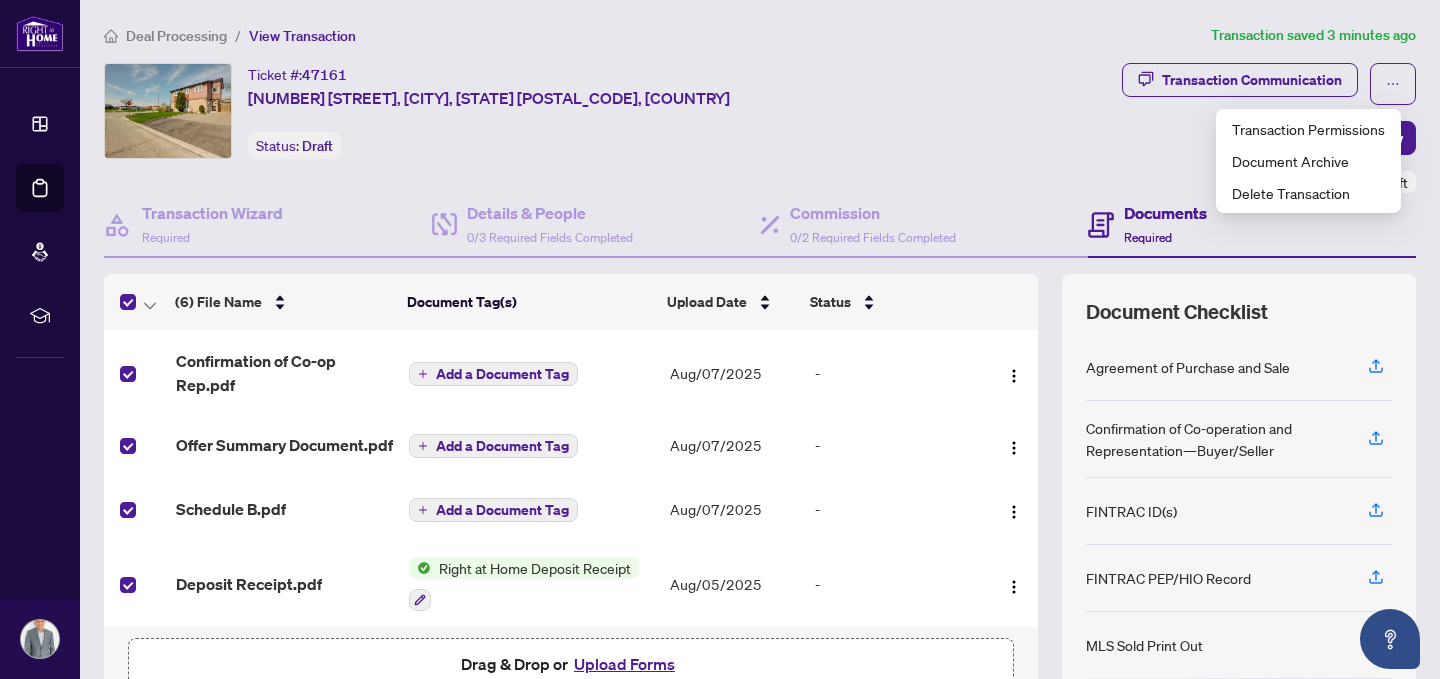 click on "Deal Processing / View Transaction" at bounding box center [653, 35] 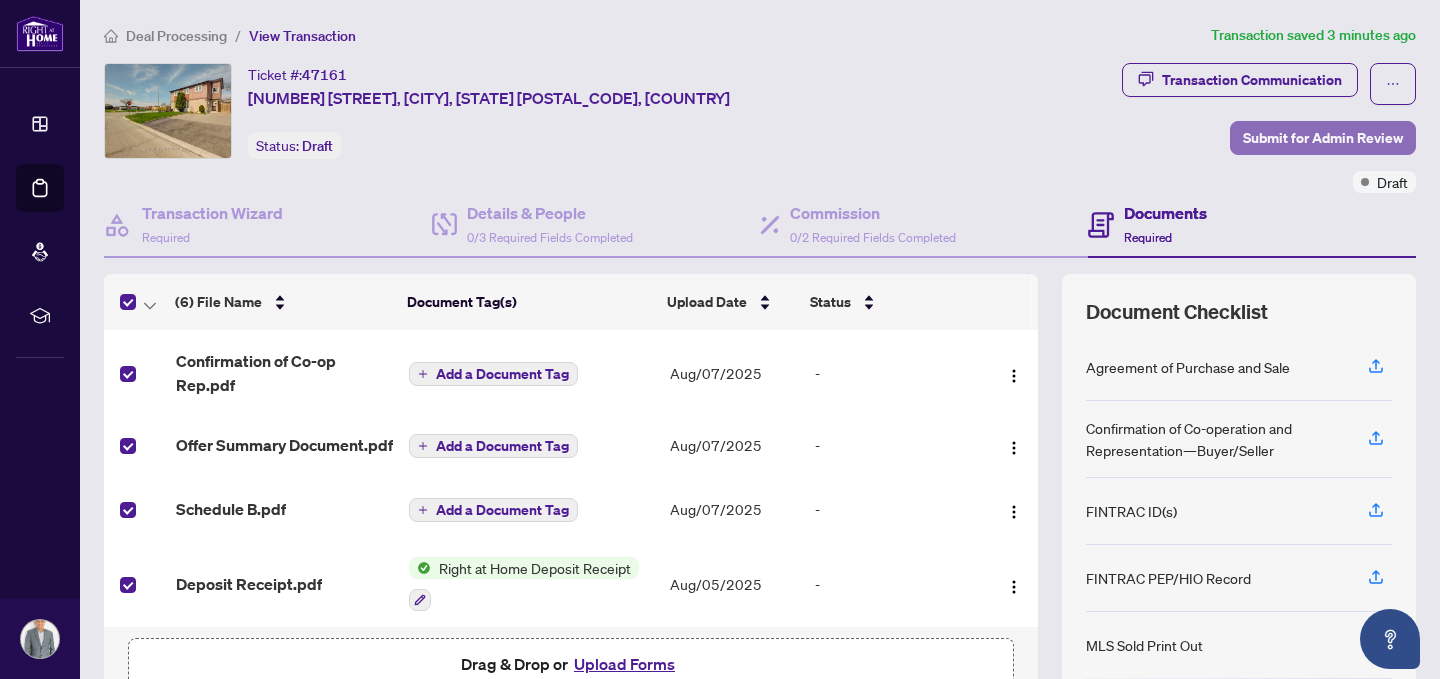 click on "Submit for Admin Review" at bounding box center (1323, 138) 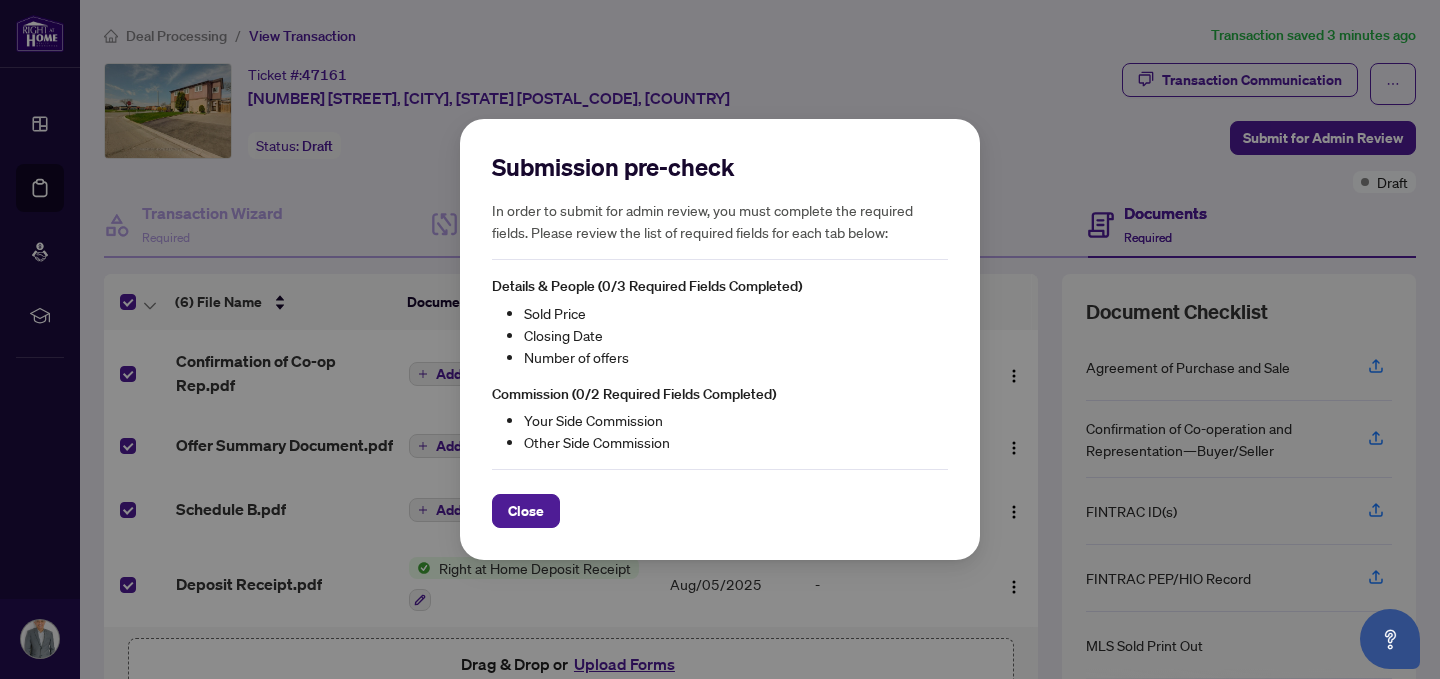 click on "Other Side Commission" at bounding box center [736, 442] 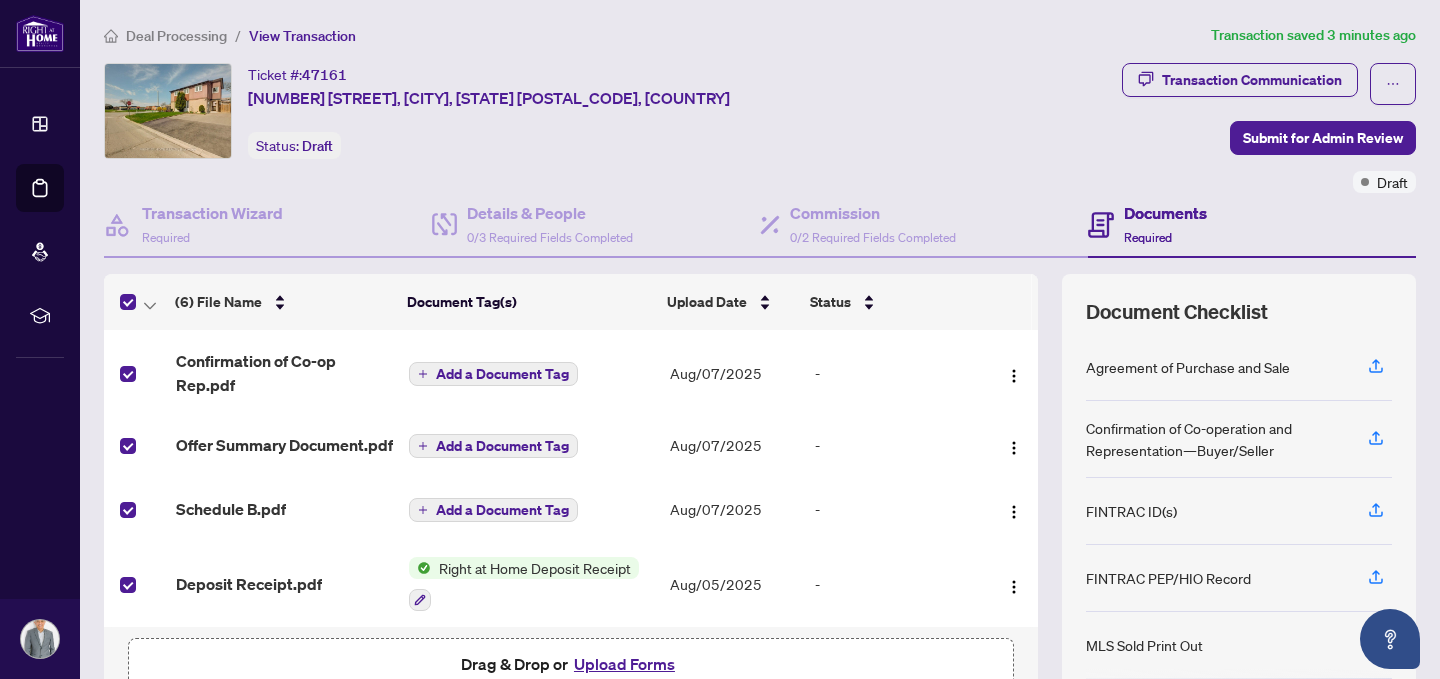 scroll, scrollTop: 187, scrollLeft: 0, axis: vertical 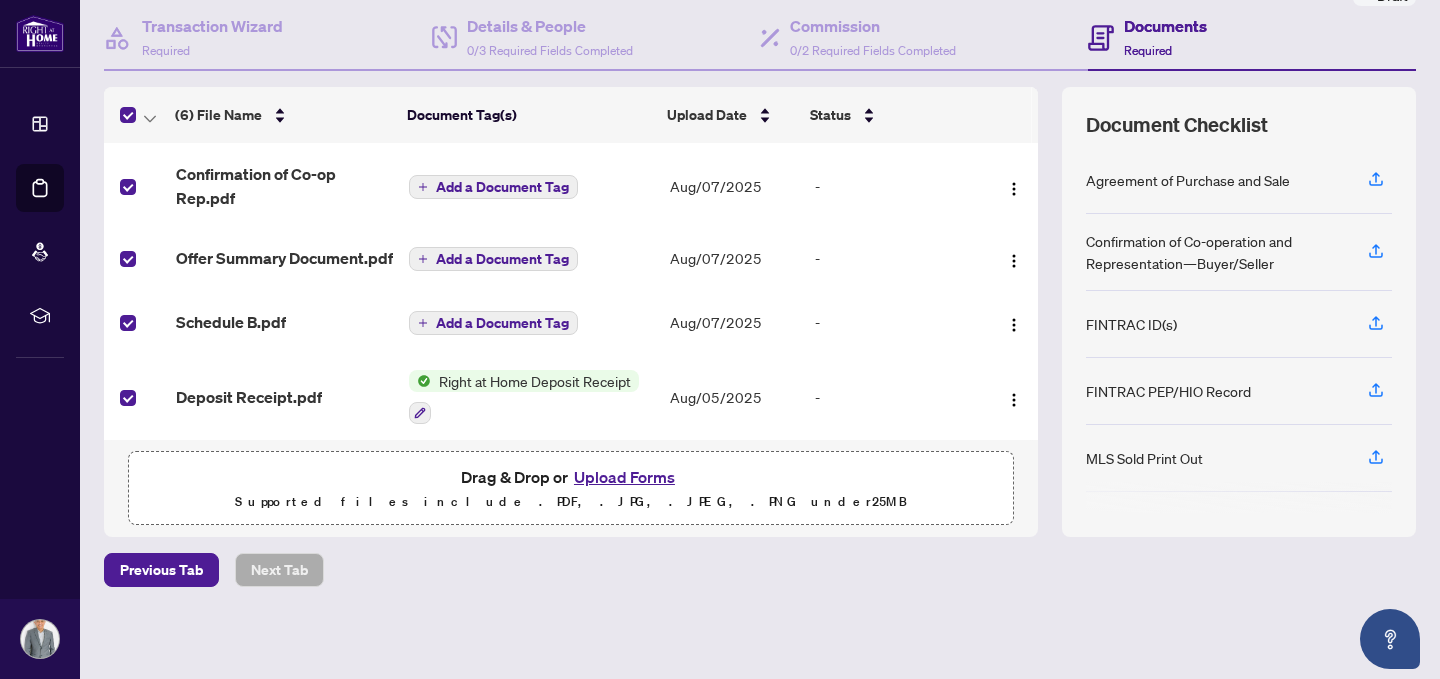 click on "Upload Forms" at bounding box center [624, 477] 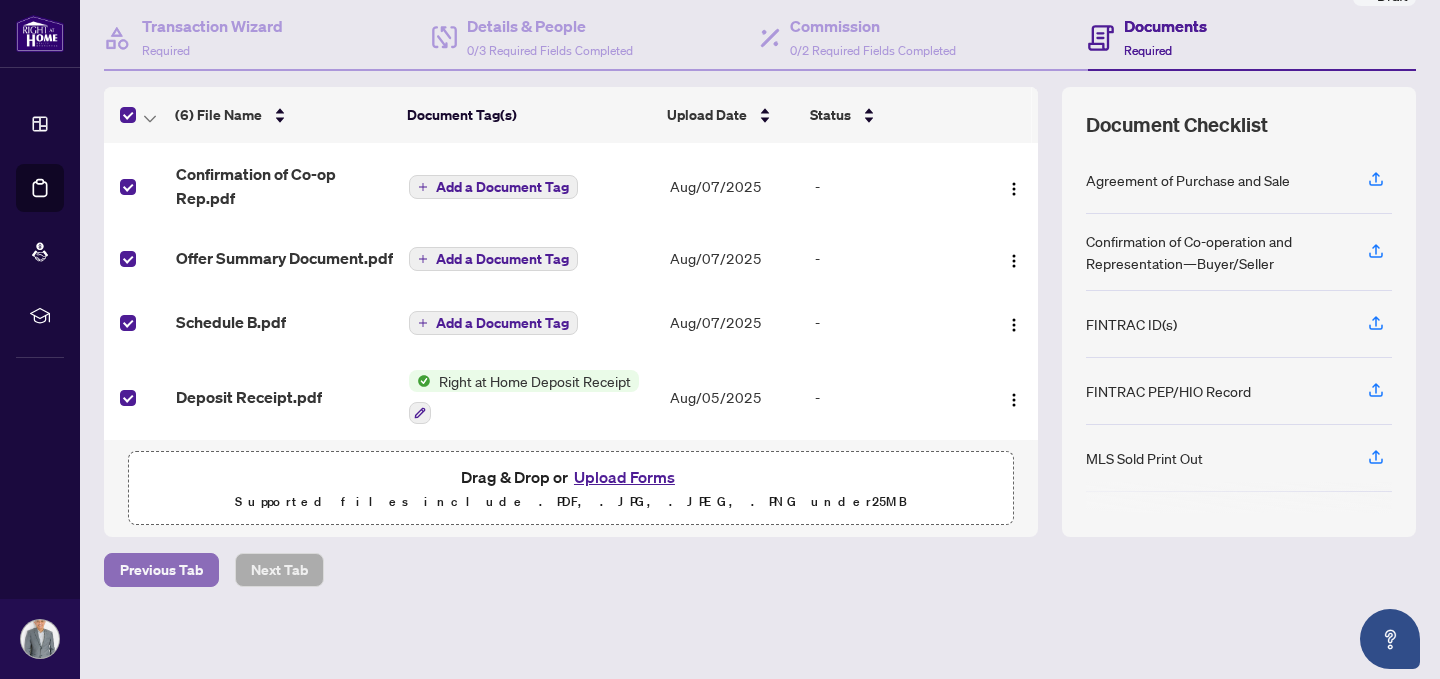 click on "Previous Tab" at bounding box center (161, 570) 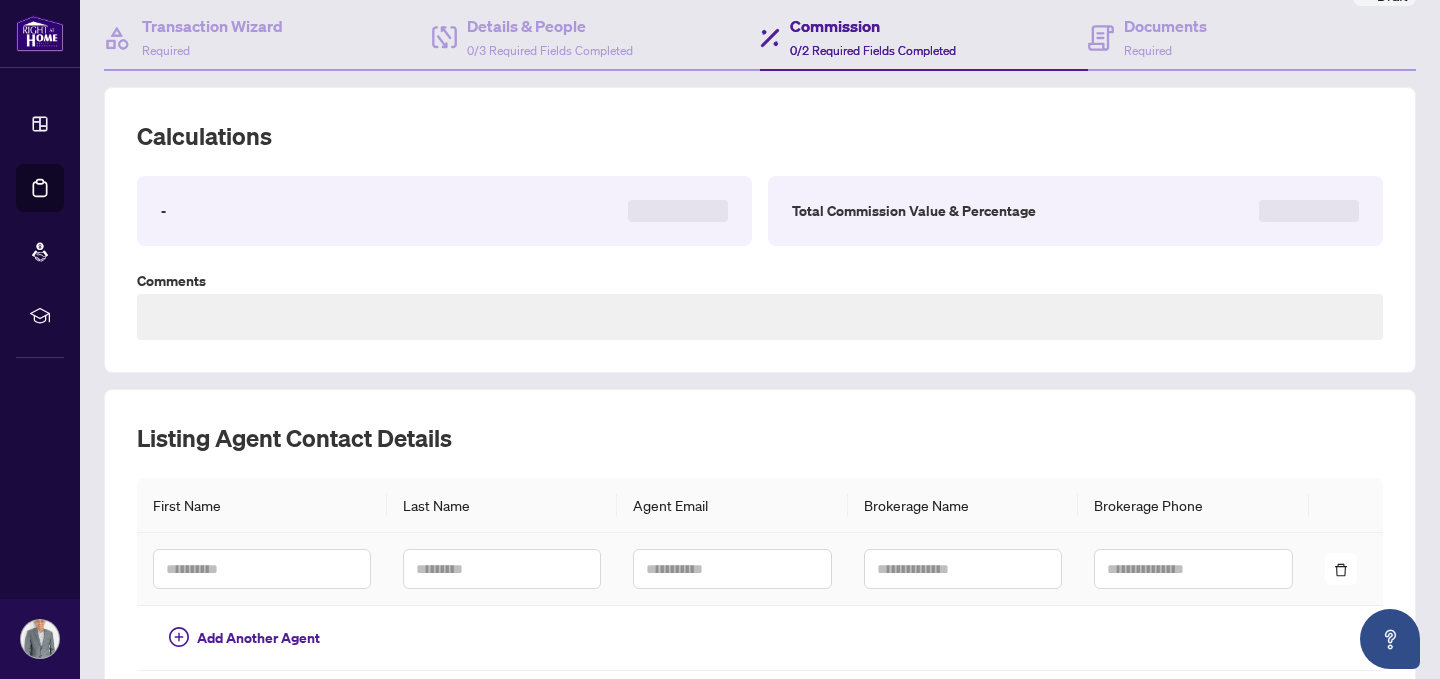 type on "**********" 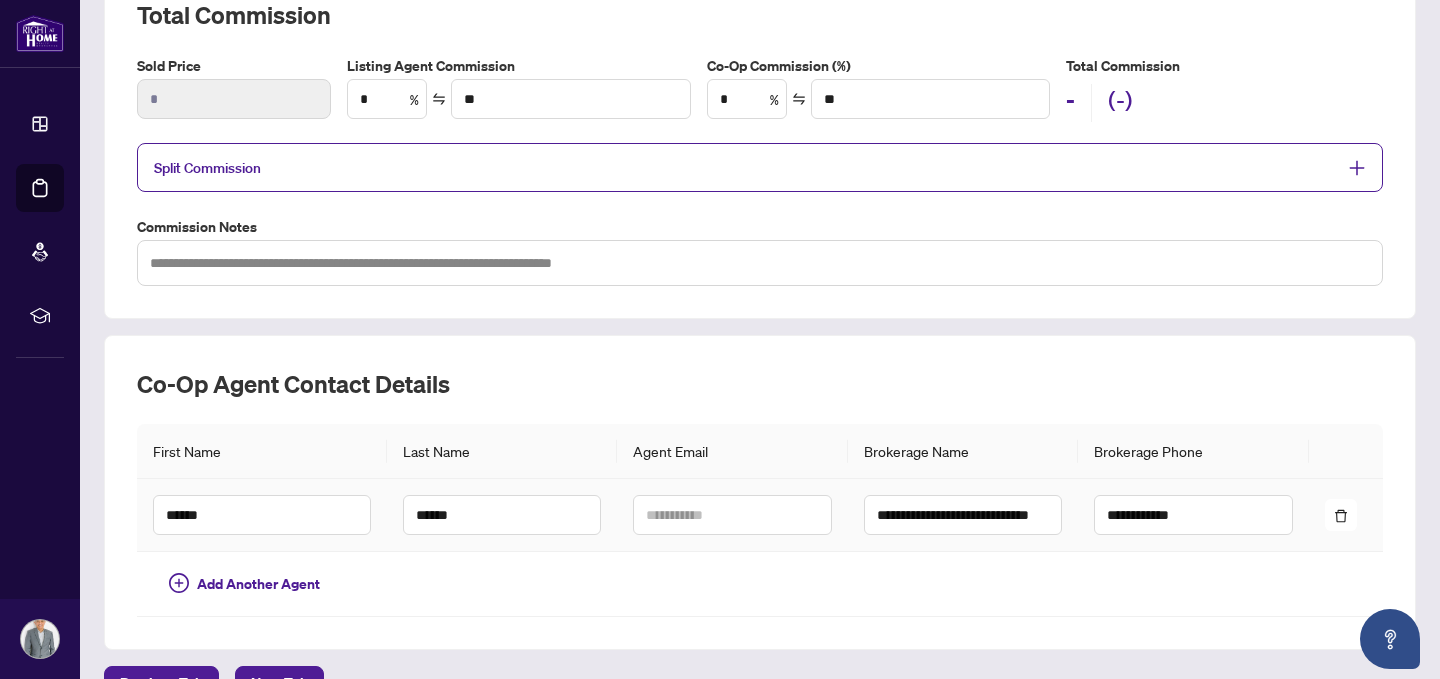 scroll, scrollTop: 283, scrollLeft: 0, axis: vertical 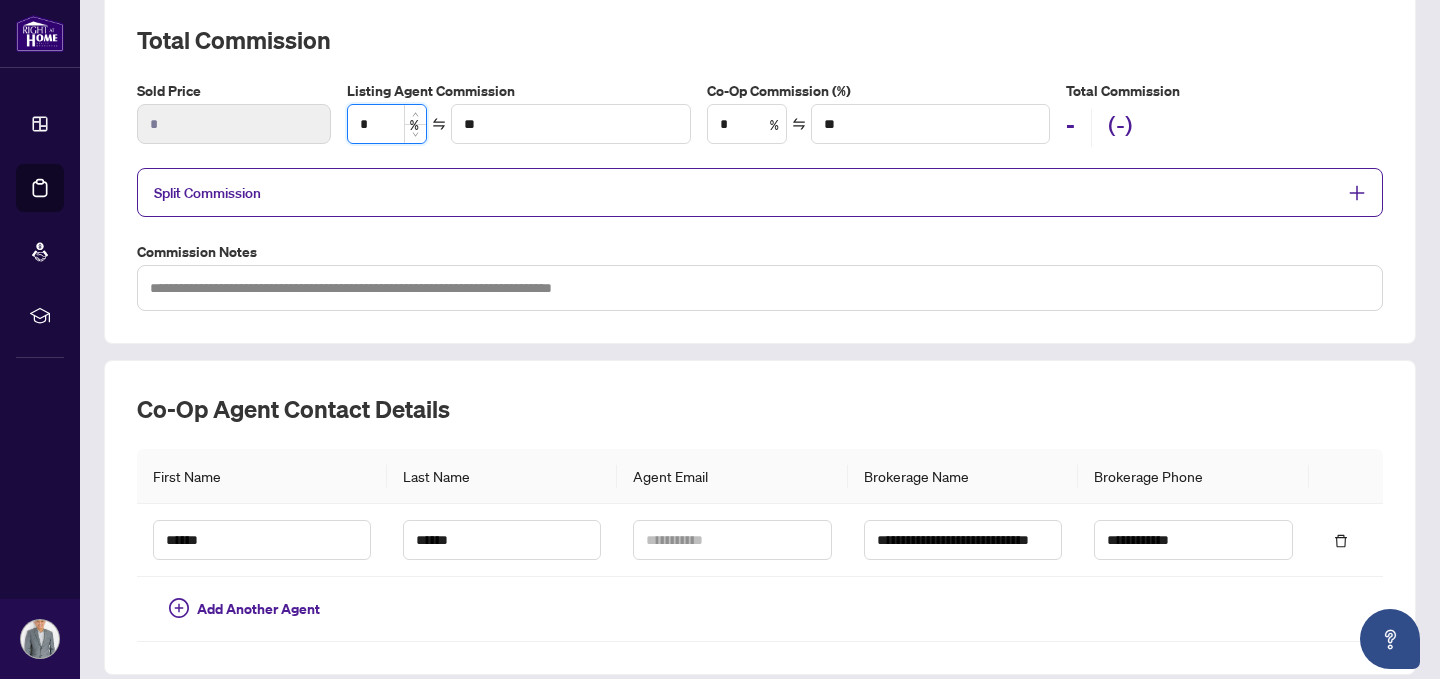 click on "*" at bounding box center (387, 124) 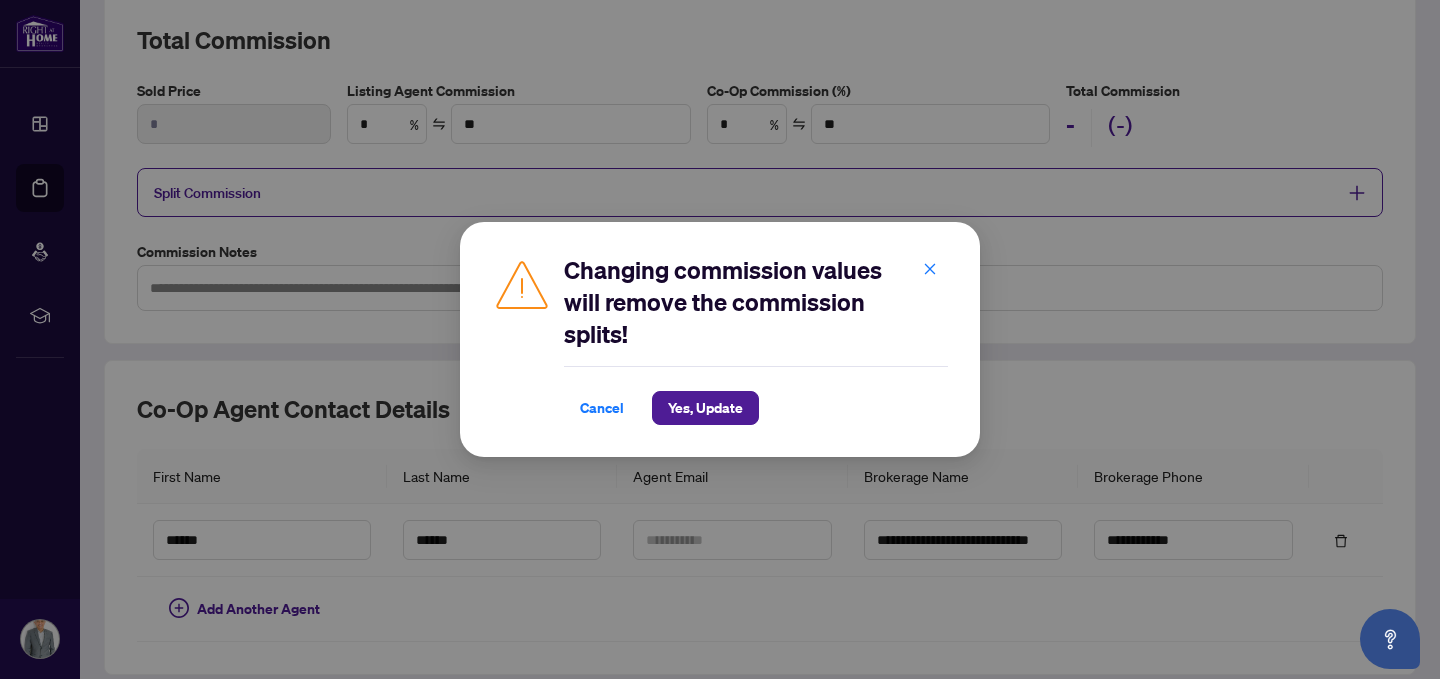 click on "Cancel Yes, Update" at bounding box center (756, 408) 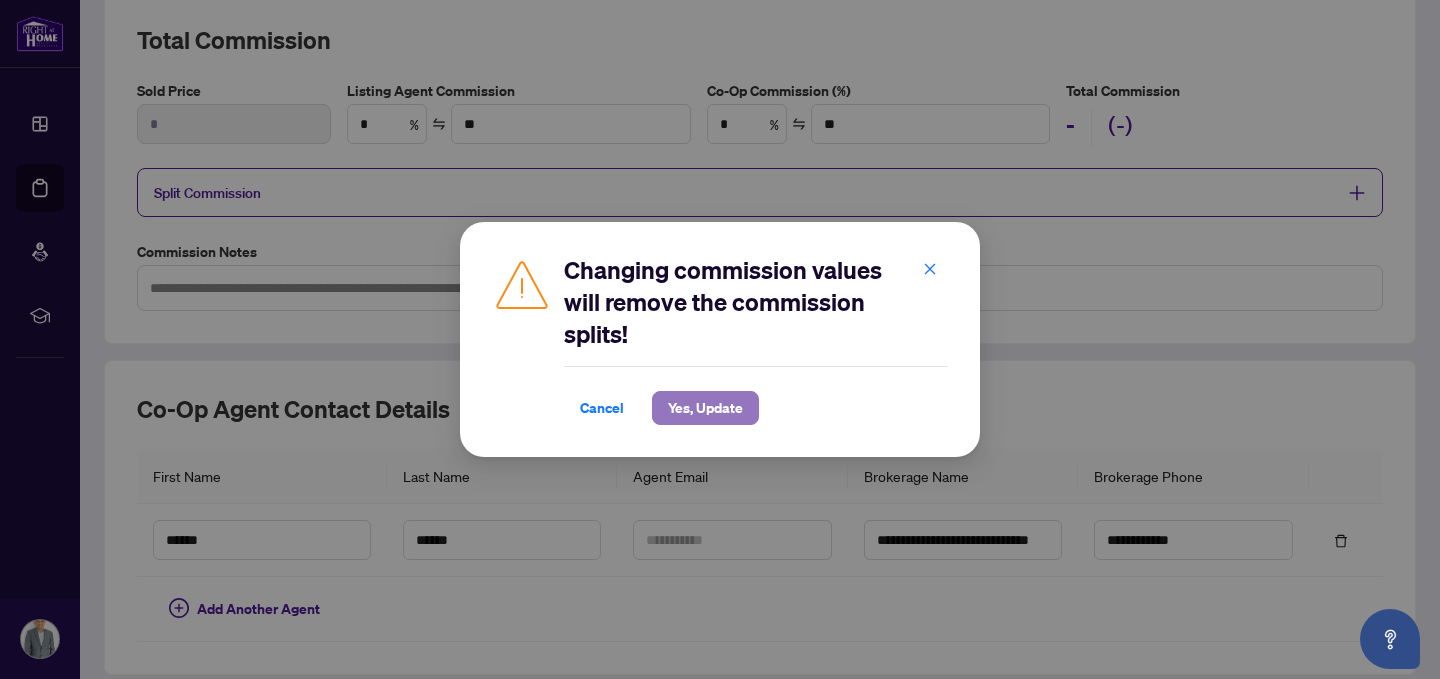 click on "Yes, Update" at bounding box center (705, 408) 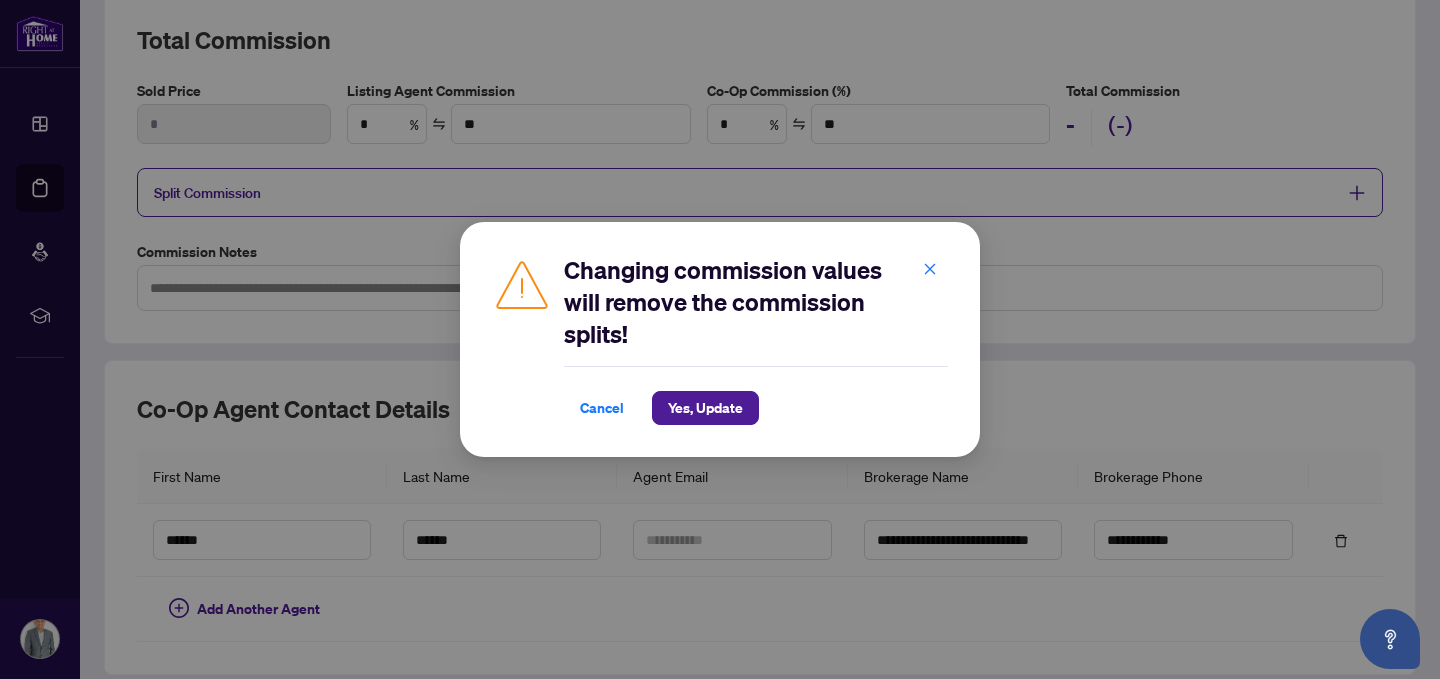 click on "Changing commission values will remove the commission splits! Cancel Yes, Update Cancel OK" at bounding box center [720, 339] 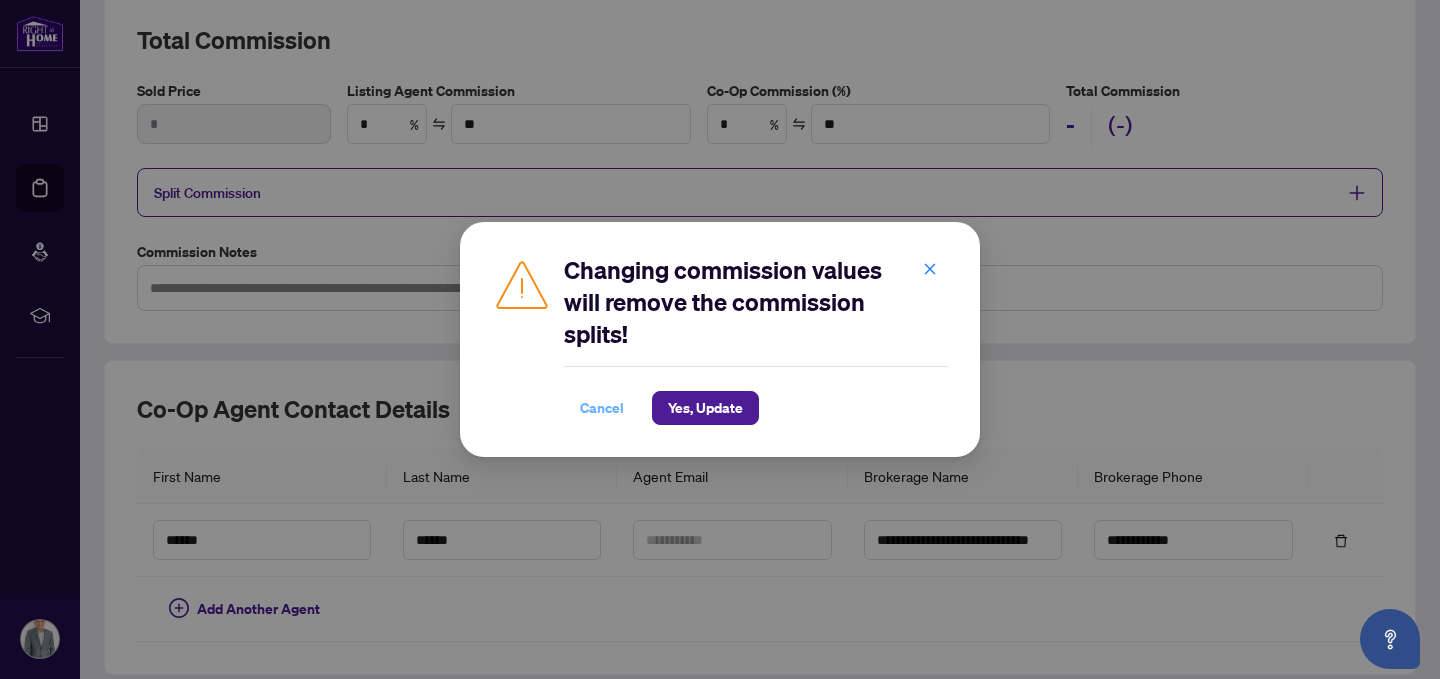 click on "Cancel" at bounding box center (602, 408) 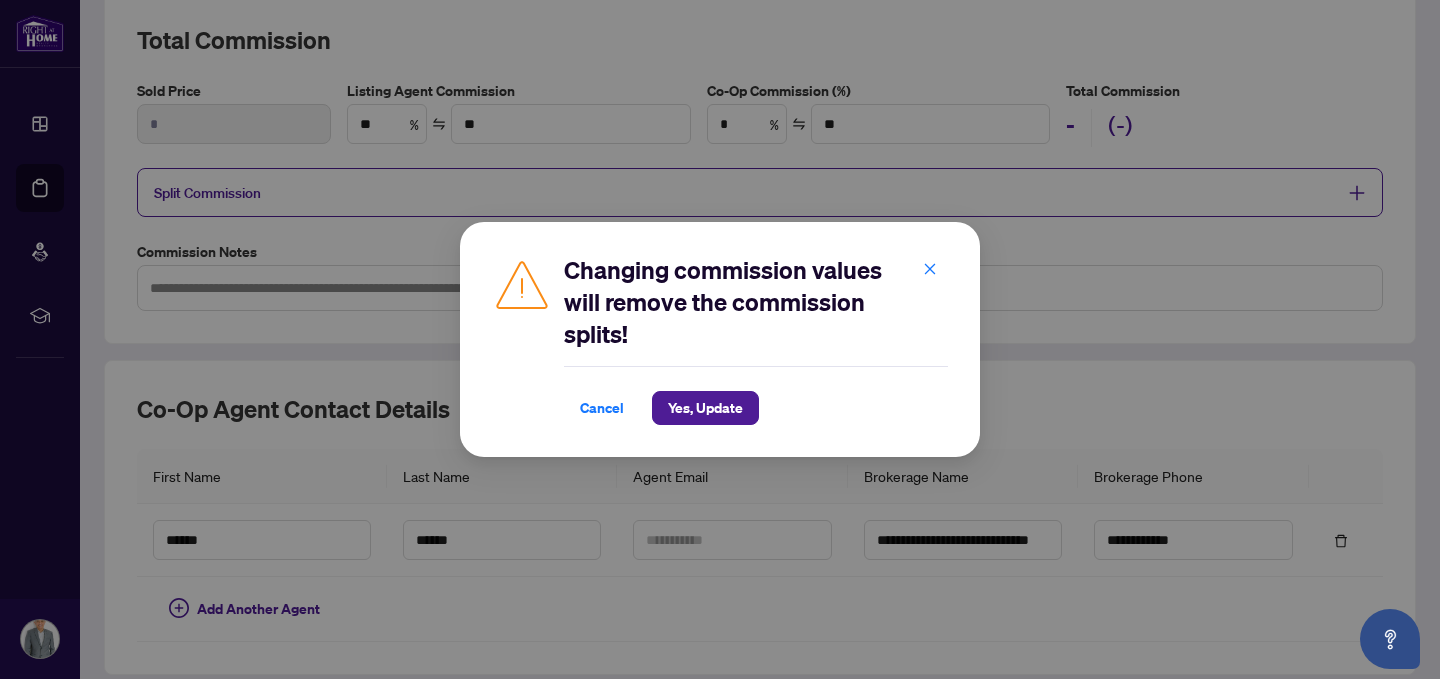 type on "*" 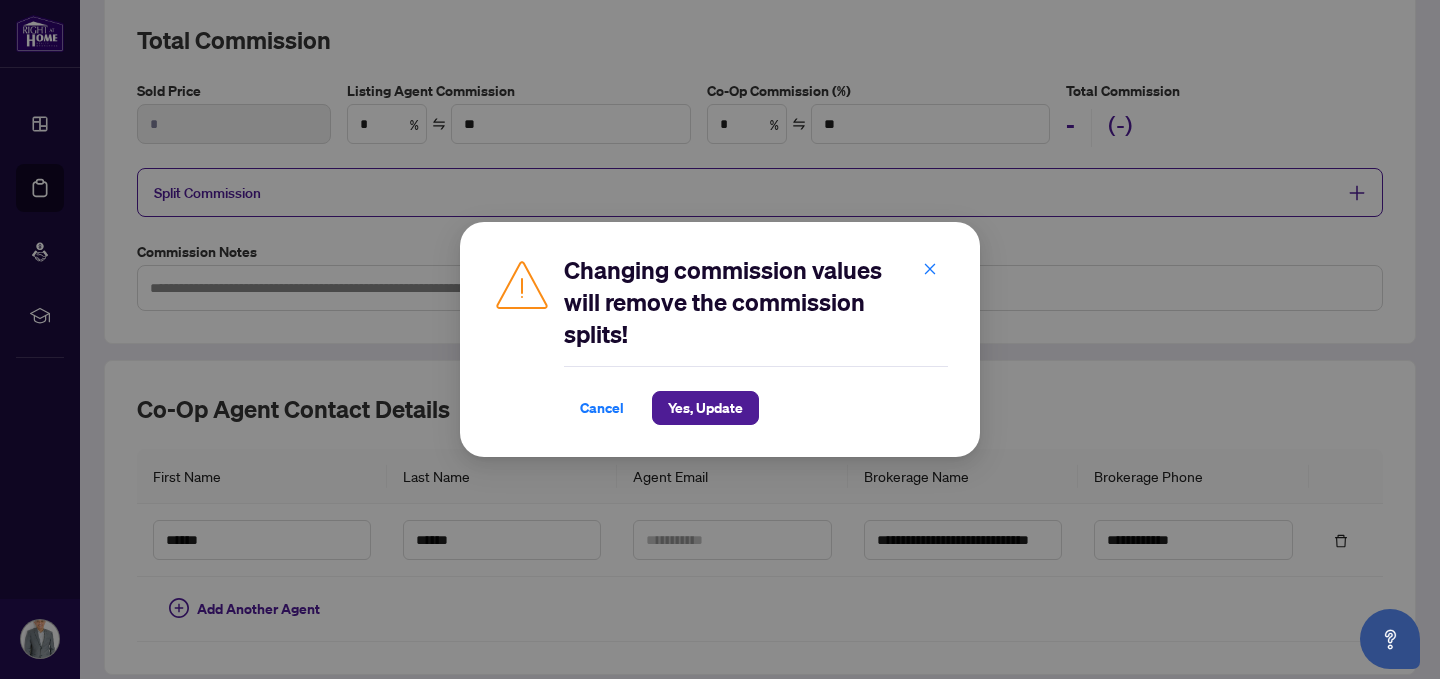 click on "Changing commission values will remove the commission splits! Cancel Yes, Update Cancel OK" at bounding box center [720, 339] 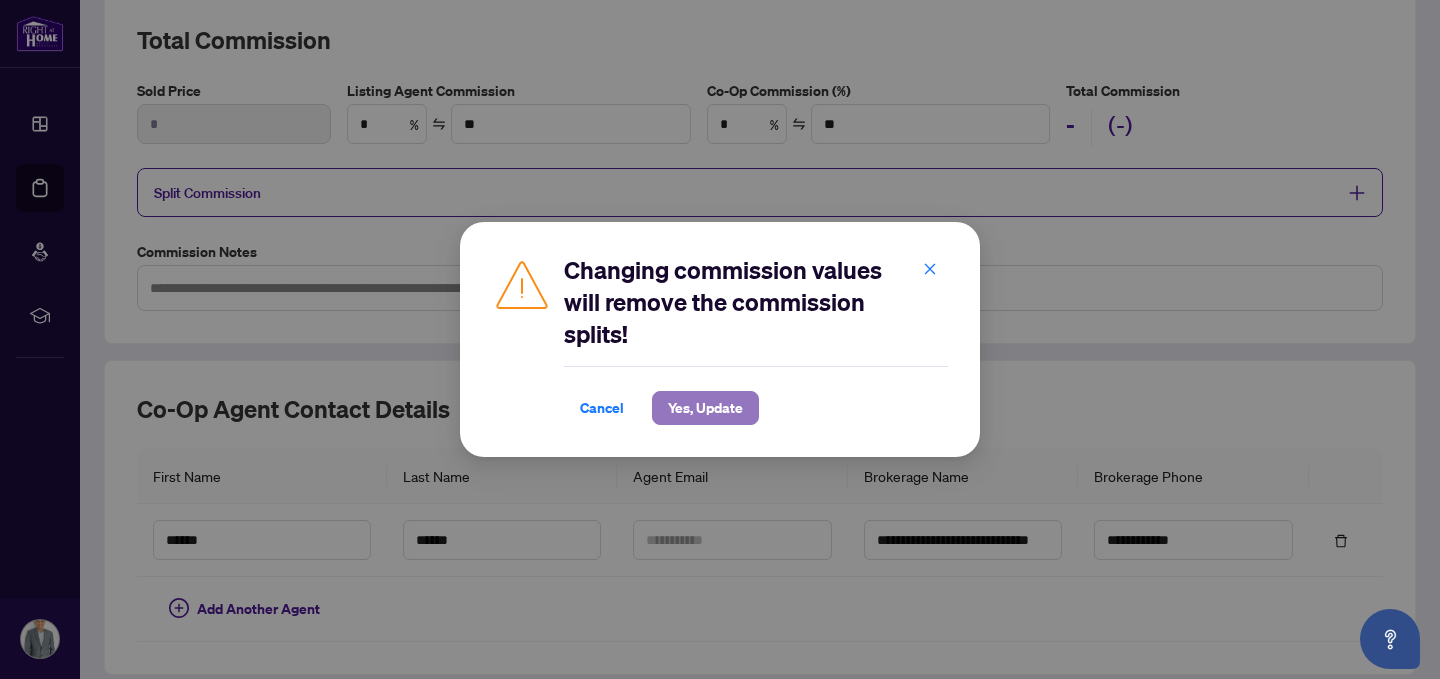 click on "Yes, Update" at bounding box center [705, 408] 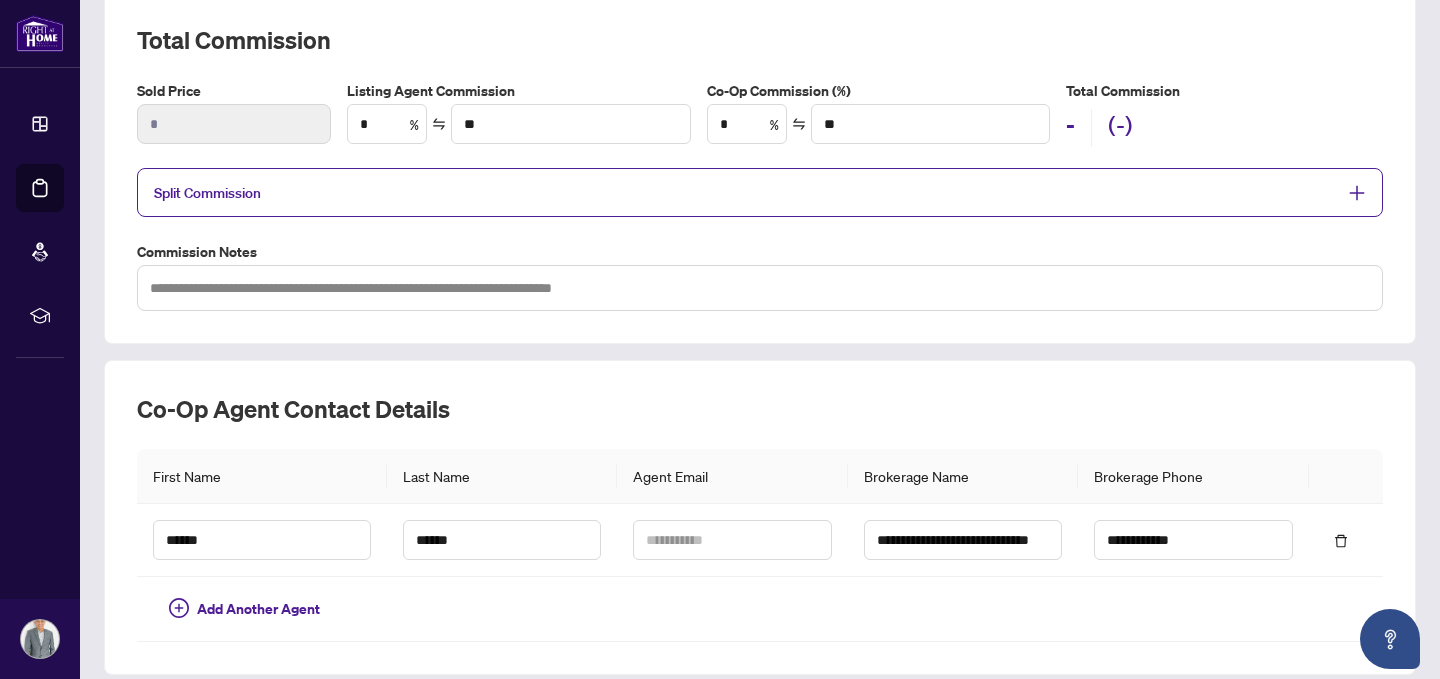 click on "Split Commission" at bounding box center [207, 193] 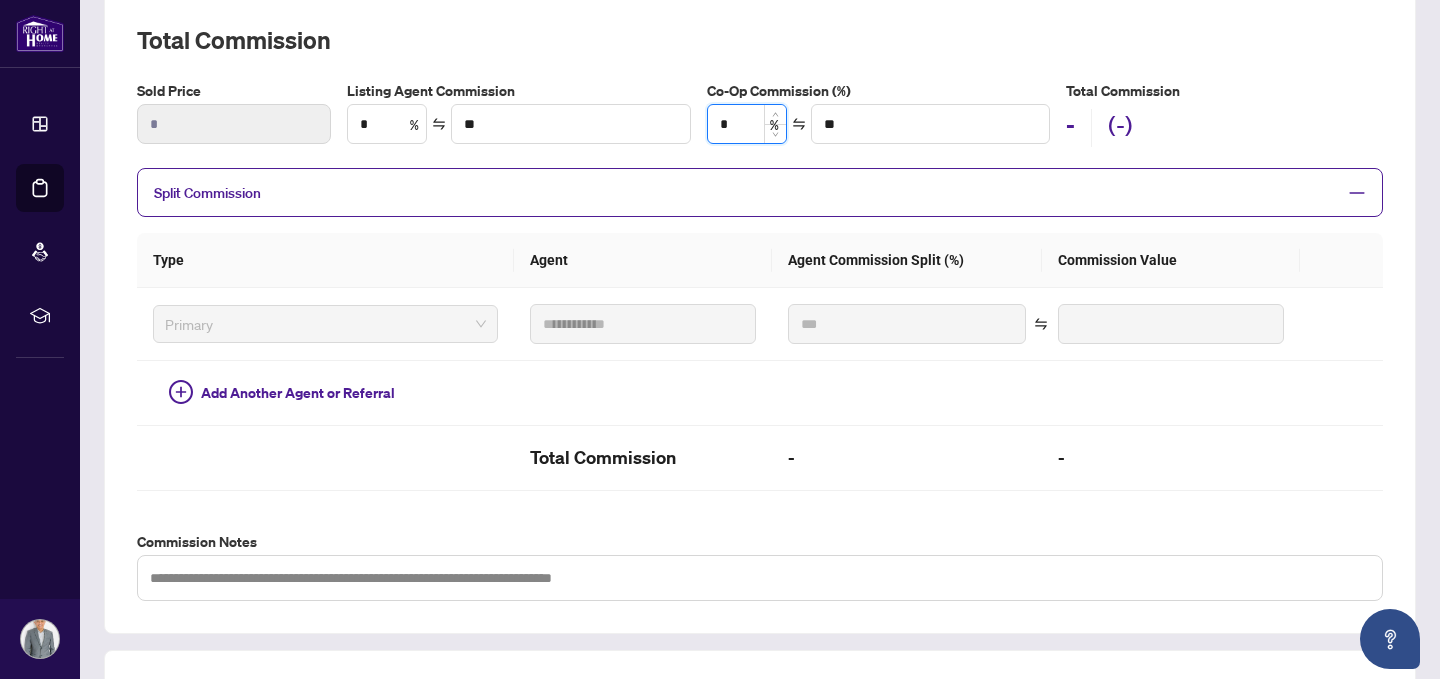 click on "*" at bounding box center [747, 124] 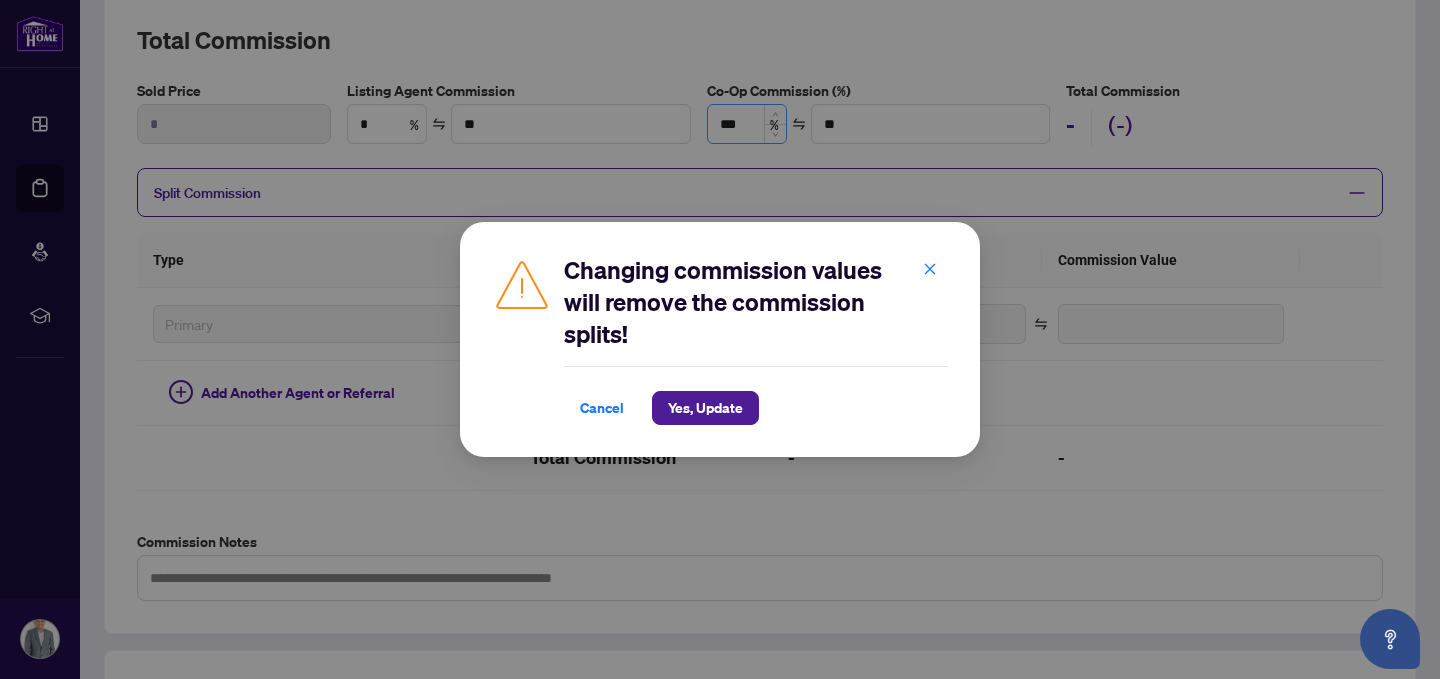 type on "*" 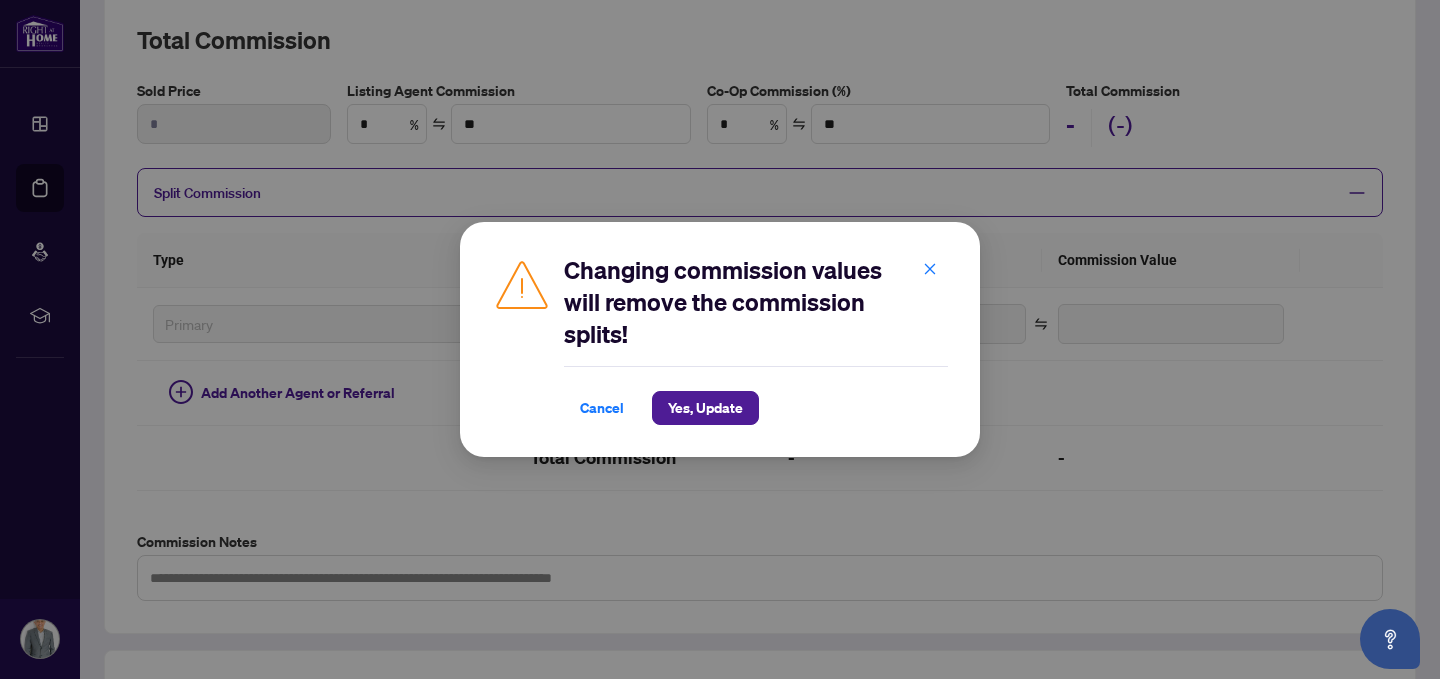 click on "Changing commission values will remove the commission splits! Cancel Yes, Update Cancel OK" at bounding box center (720, 339) 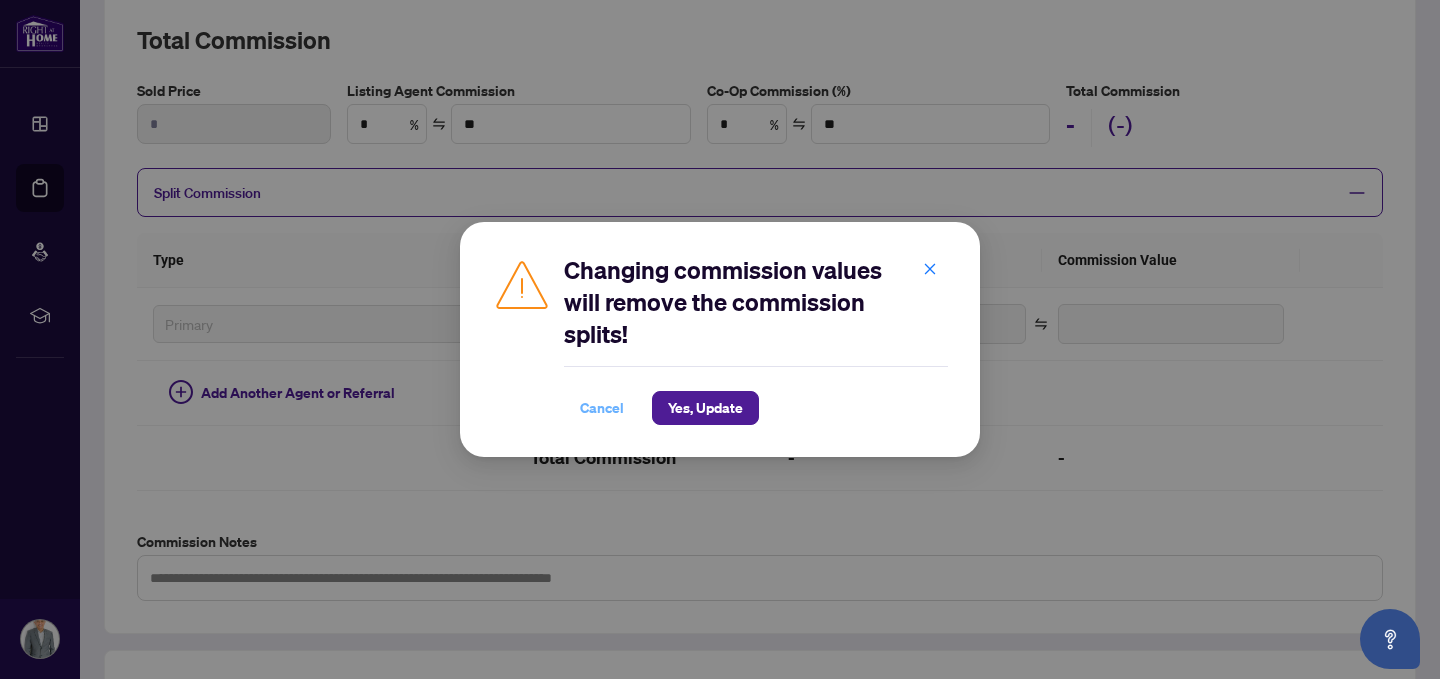click on "Cancel" at bounding box center (602, 408) 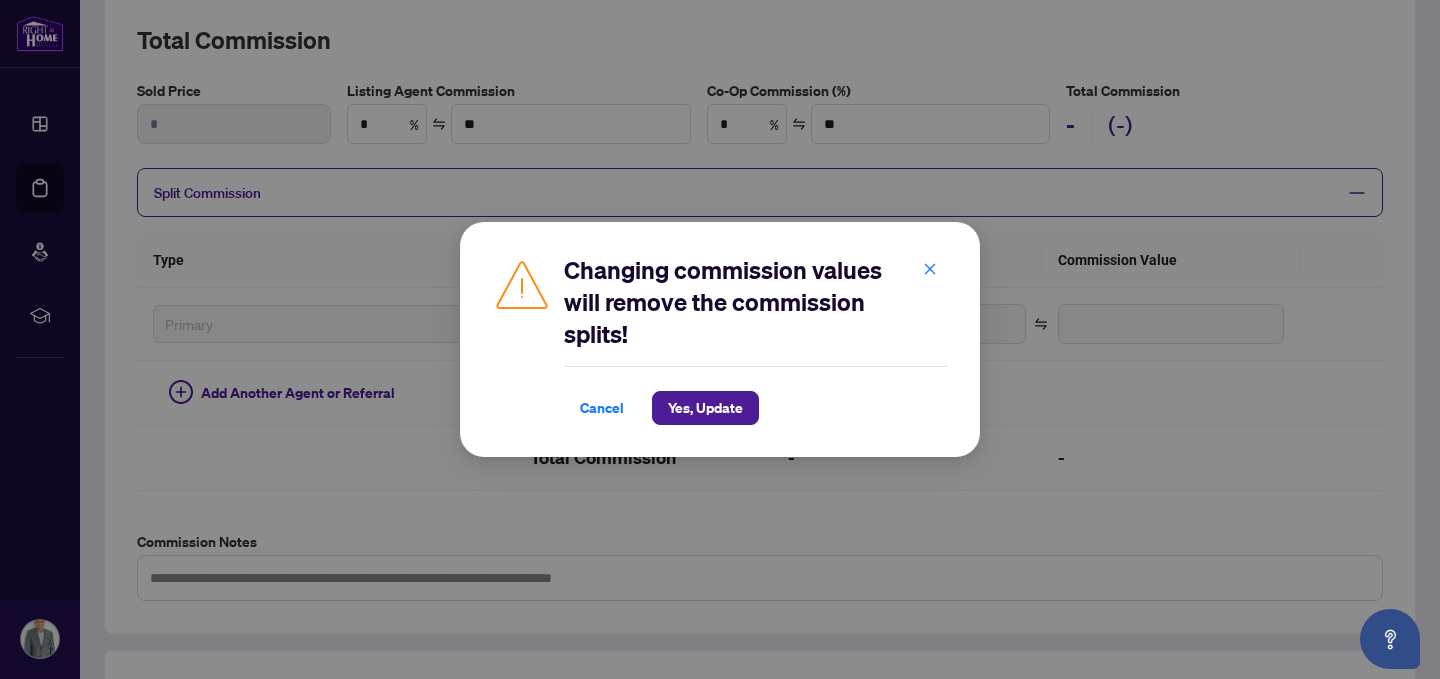type on "*" 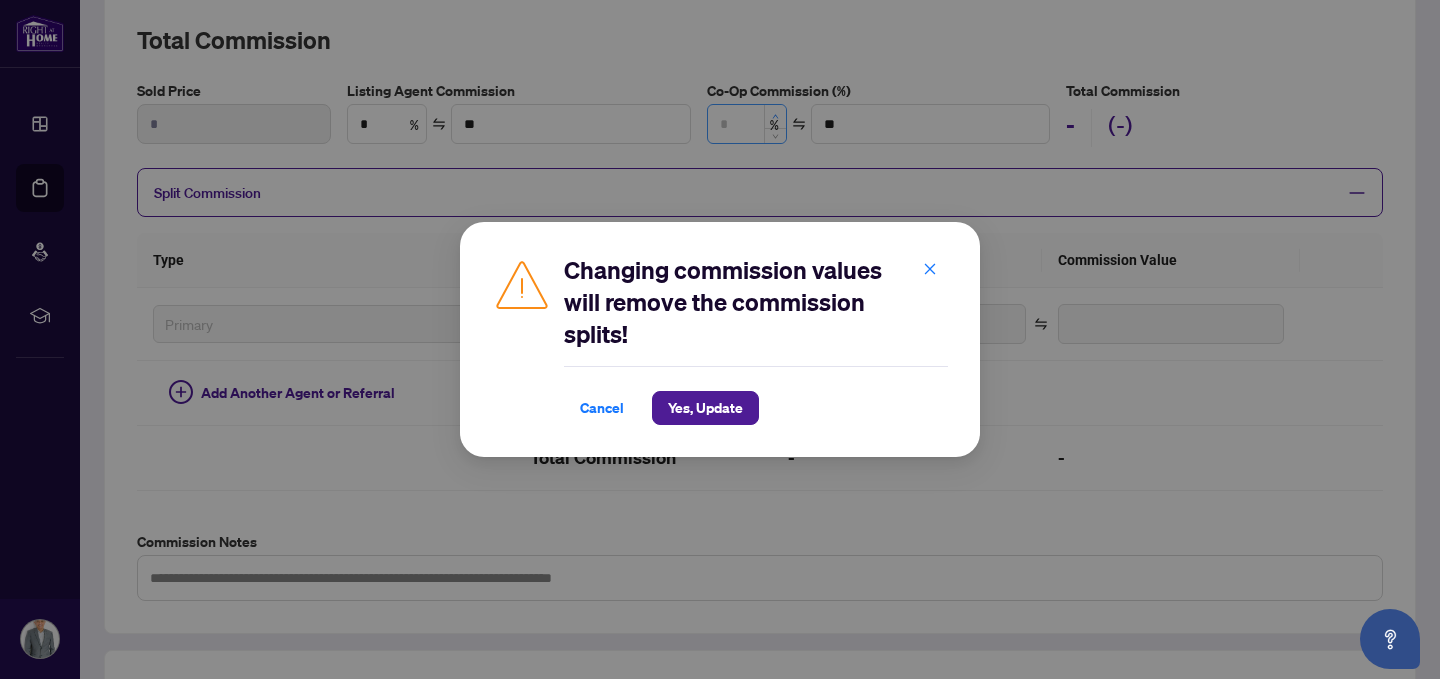 type on "*" 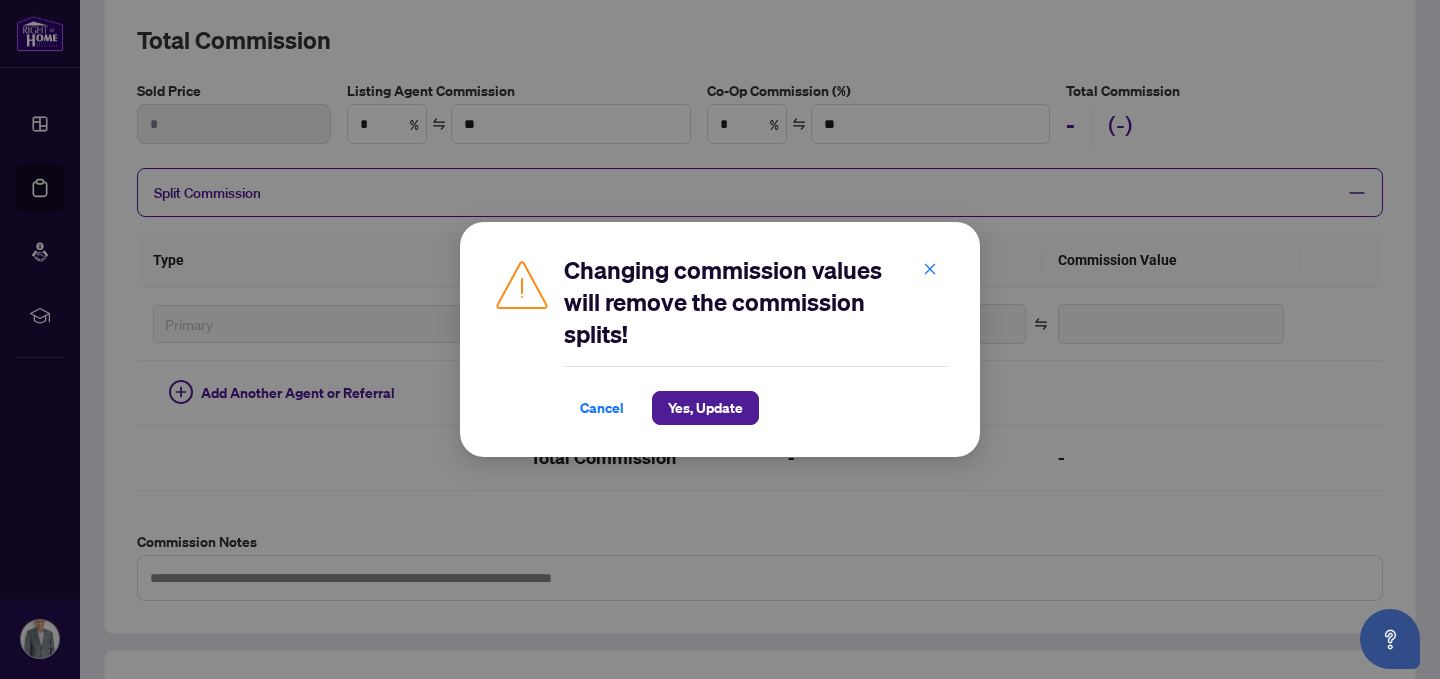 click on "Changing commission values will remove the commission splits! Cancel Yes, Update Cancel OK" at bounding box center (720, 339) 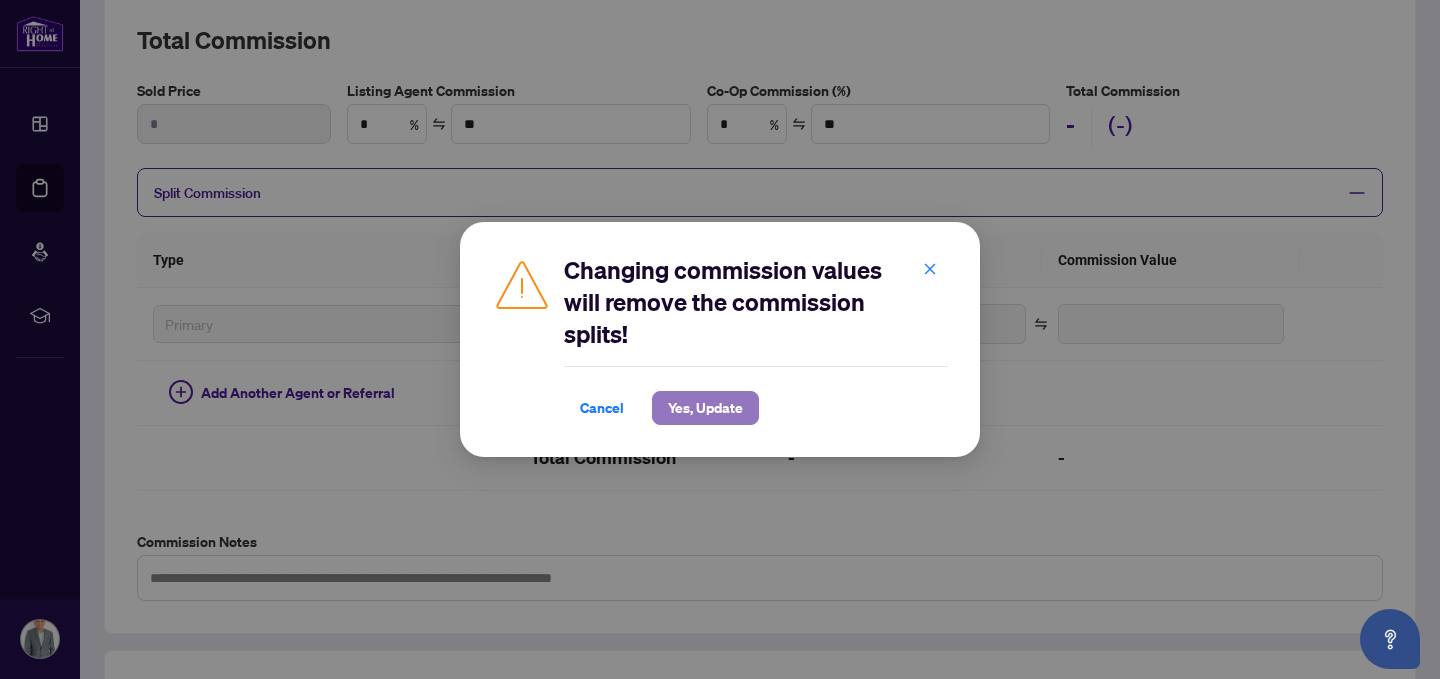 click on "Yes, Update" at bounding box center (705, 408) 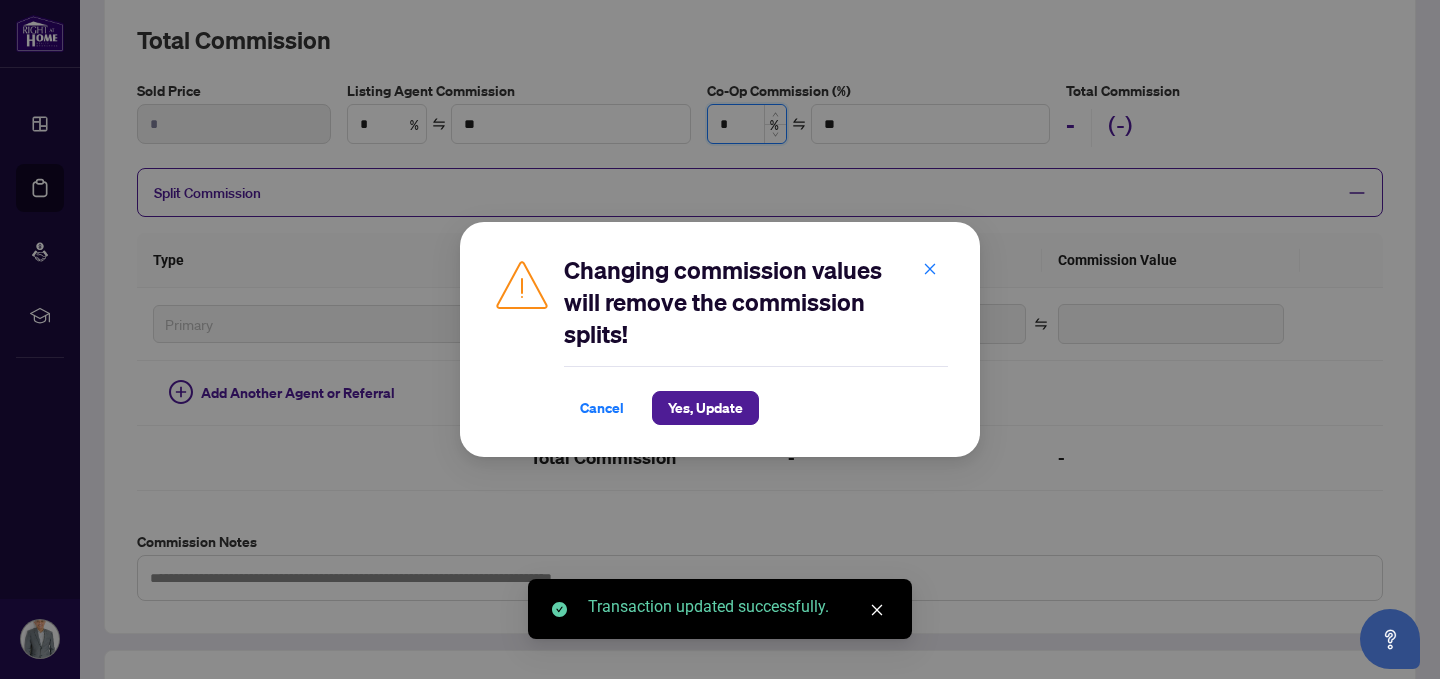 type on "*" 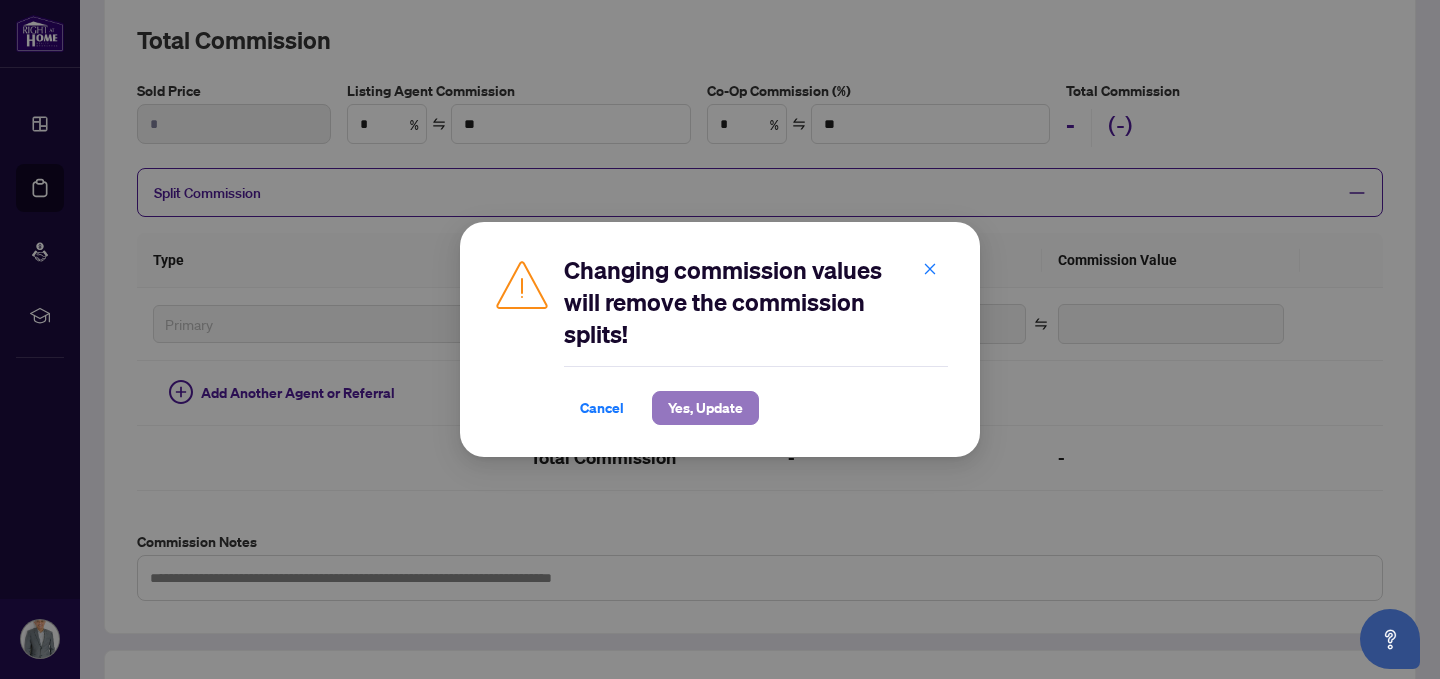 click on "Yes, Update" at bounding box center [705, 408] 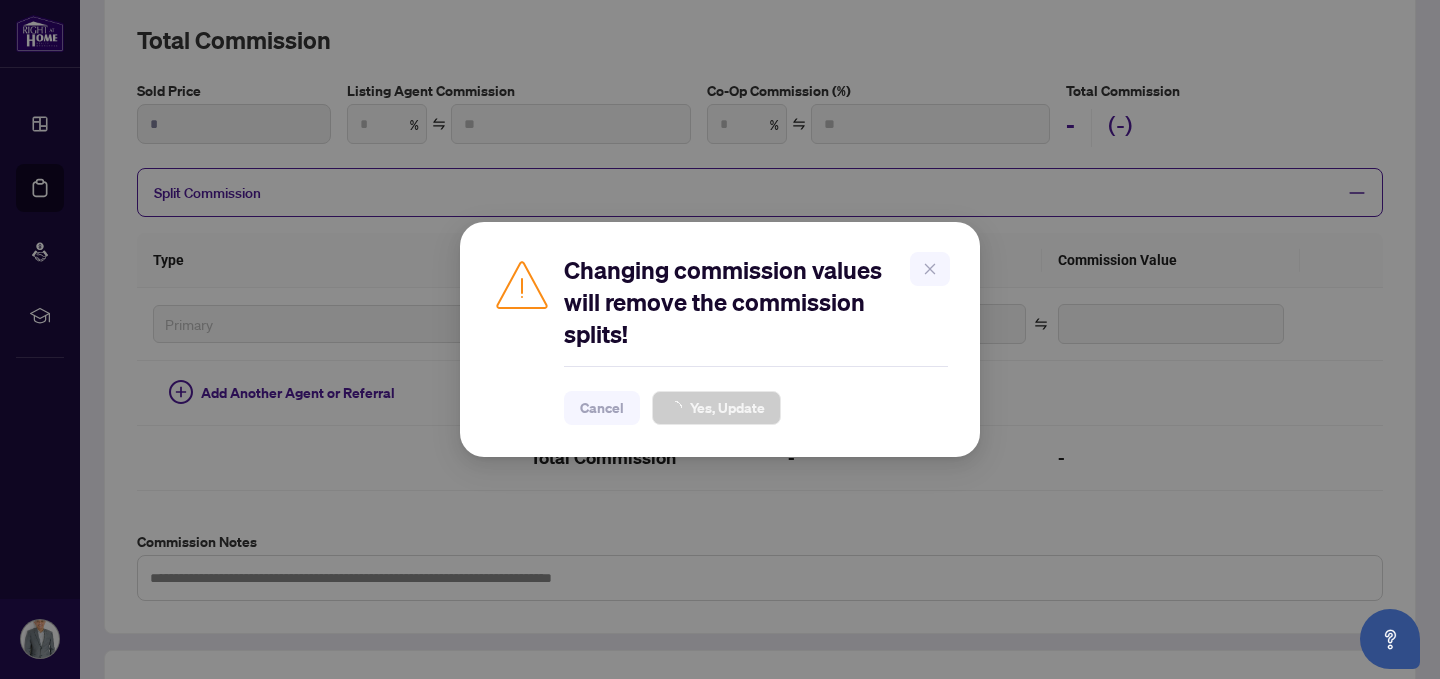 type on "*" 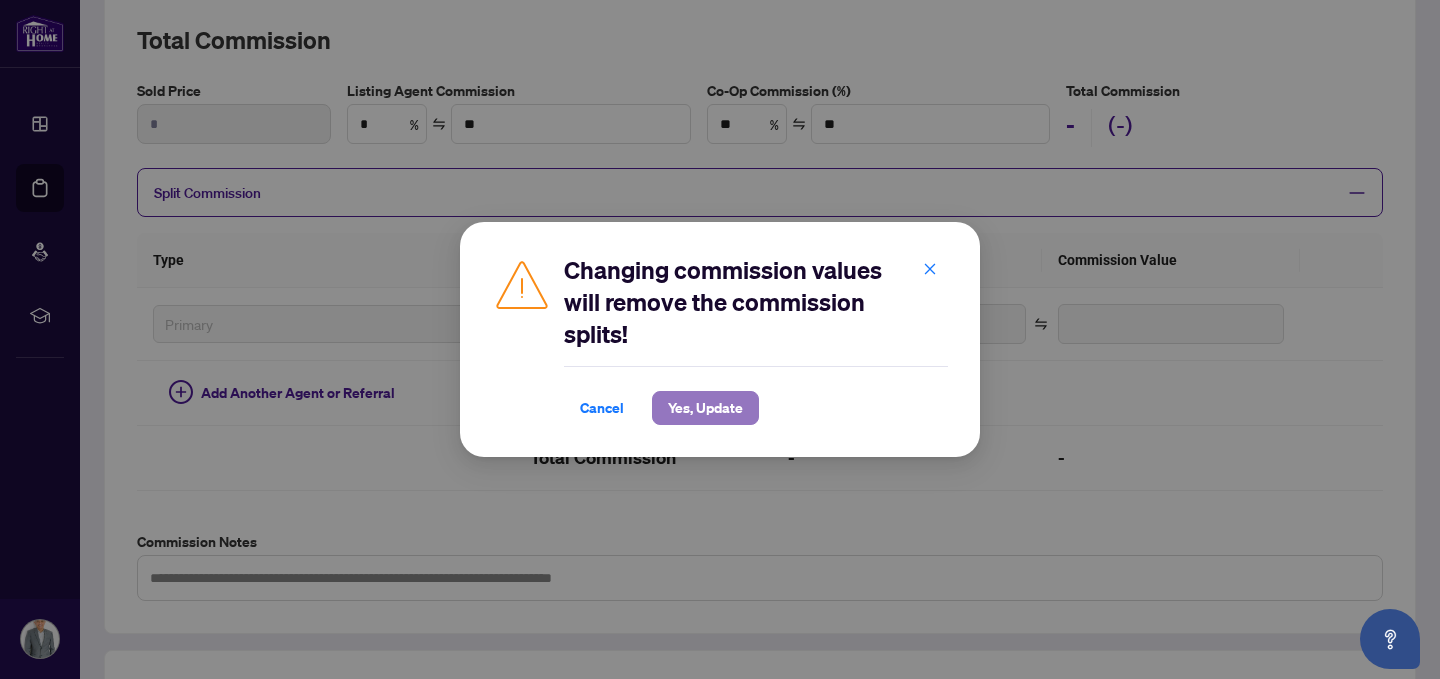 click on "Yes, Update" at bounding box center [705, 408] 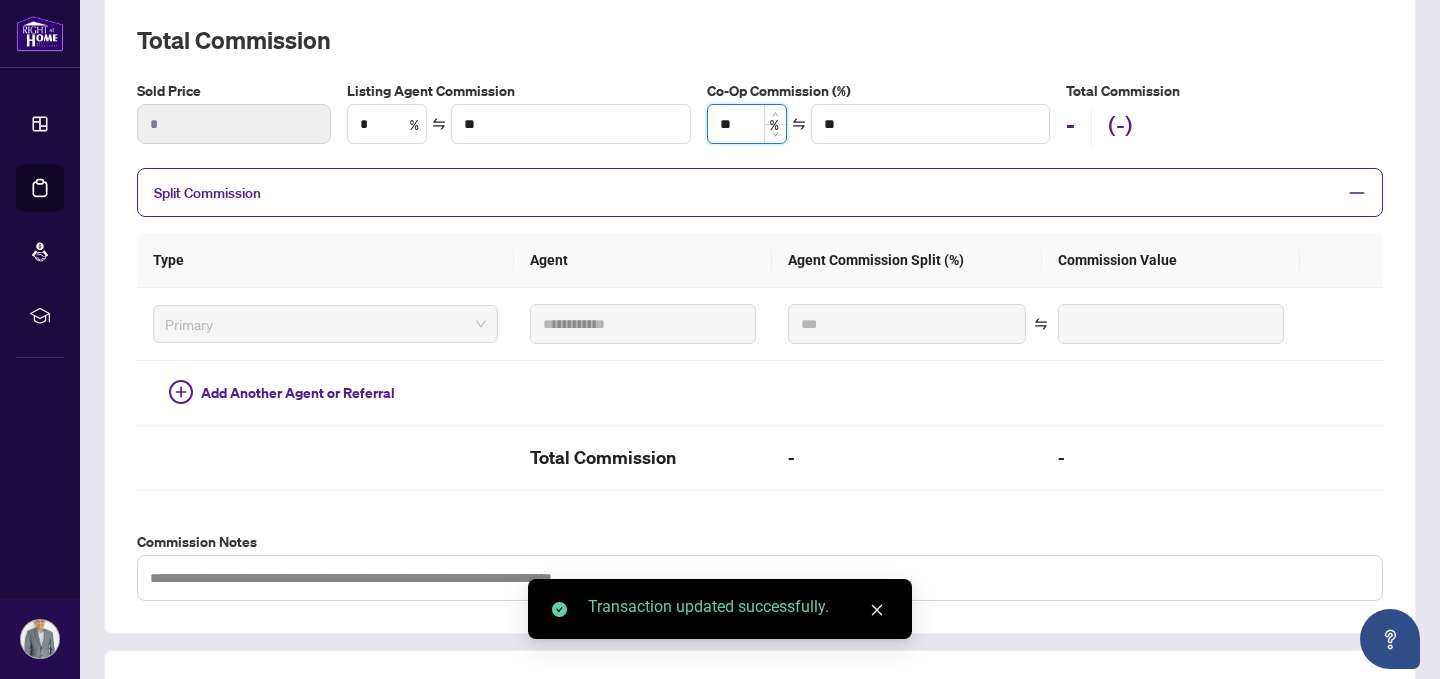 click on "**" at bounding box center (747, 124) 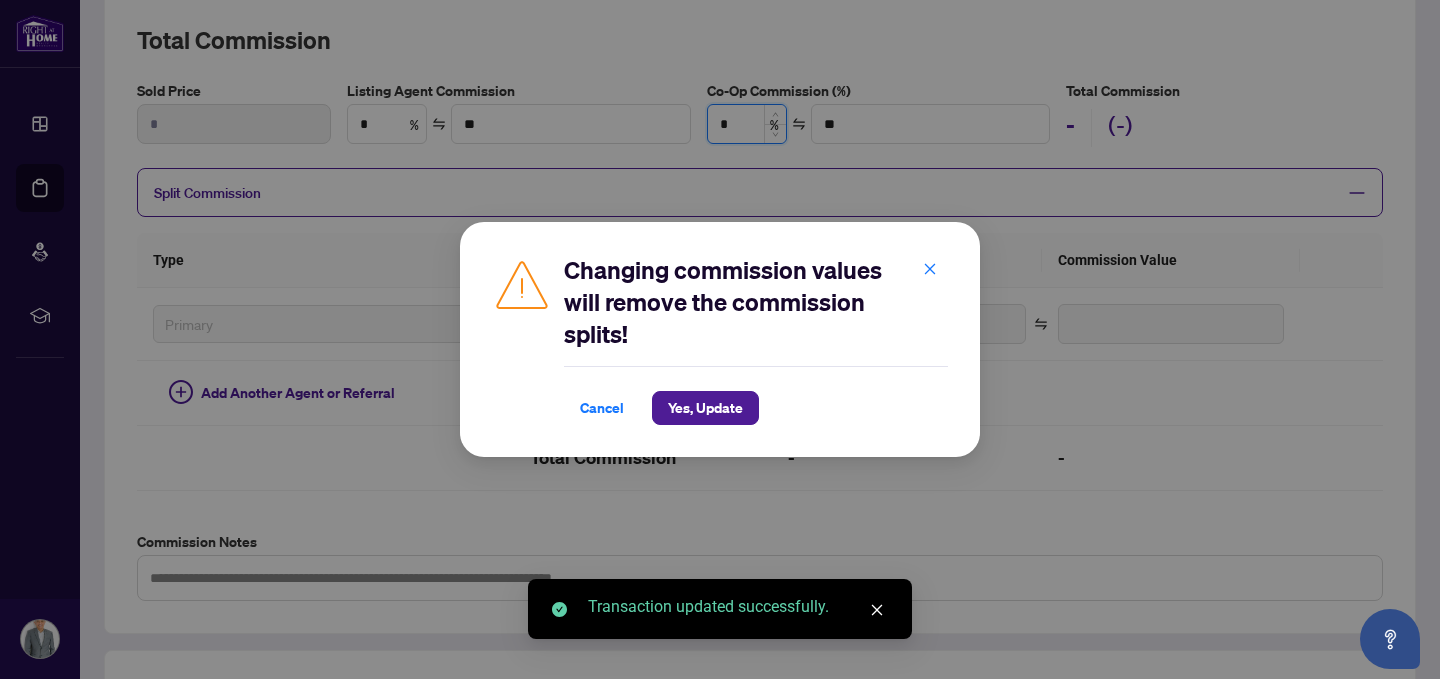 type on "*" 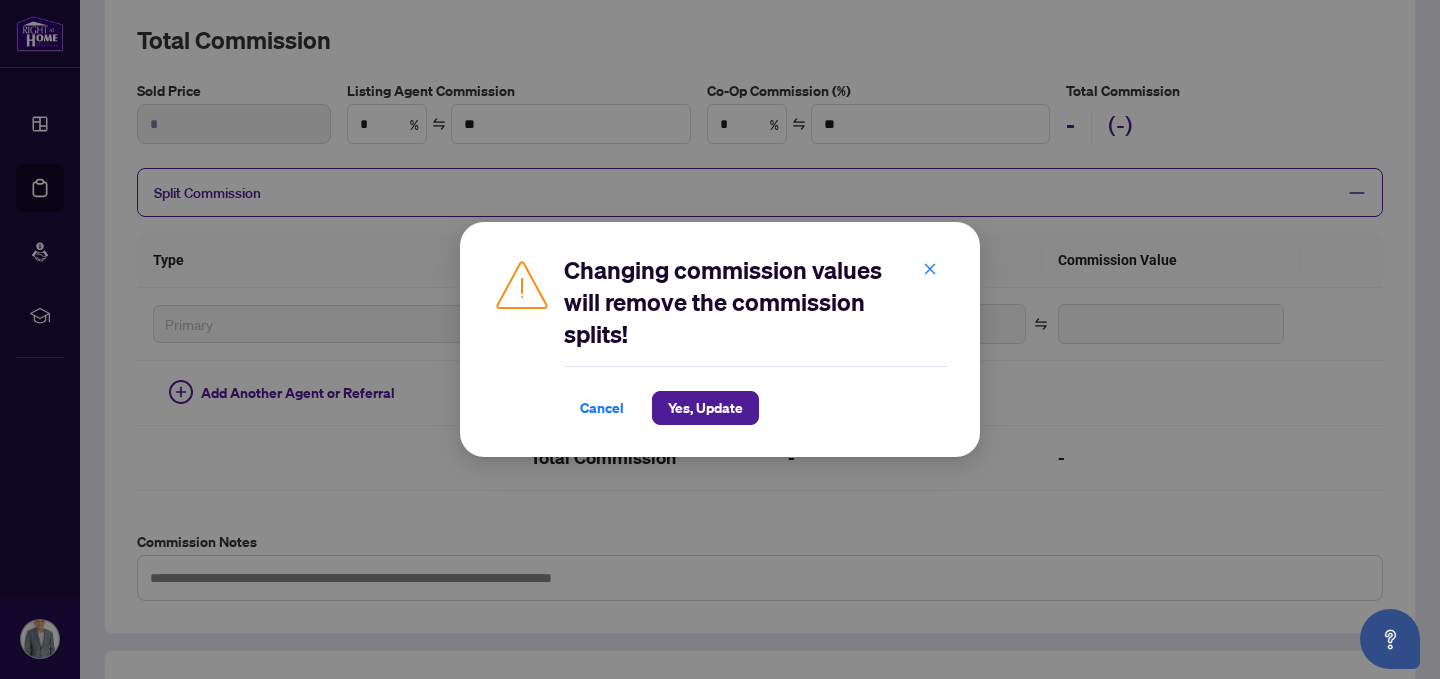 click on "Changing commission values will remove the commission splits! Cancel Yes, Update Cancel OK" at bounding box center (720, 339) 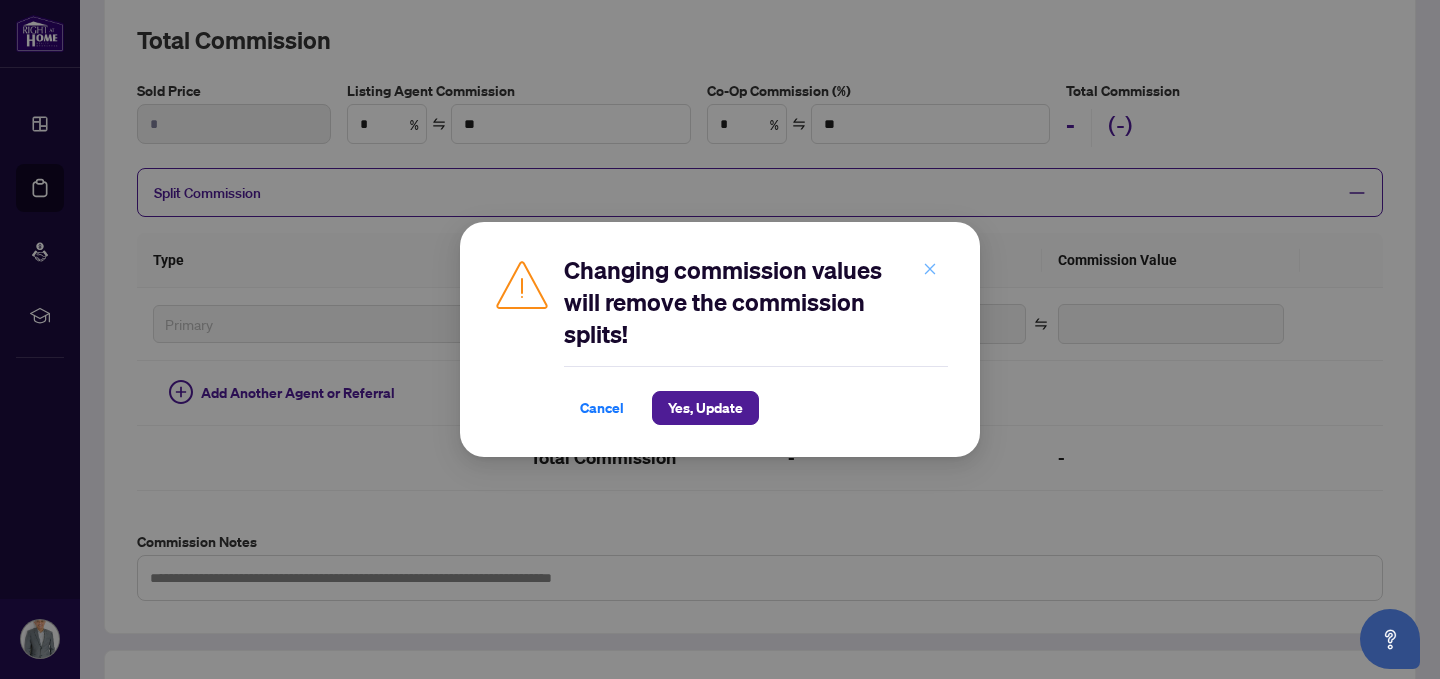 click 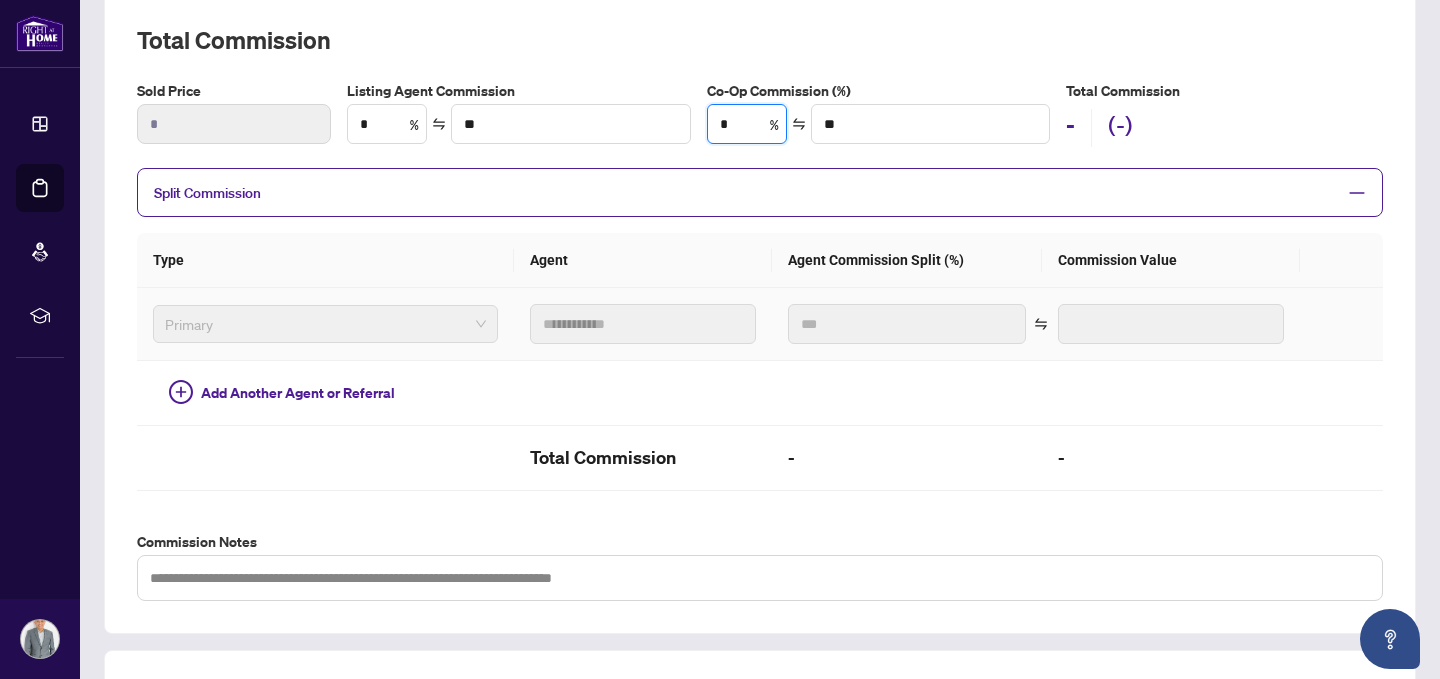 click on "Primary" at bounding box center (325, 324) 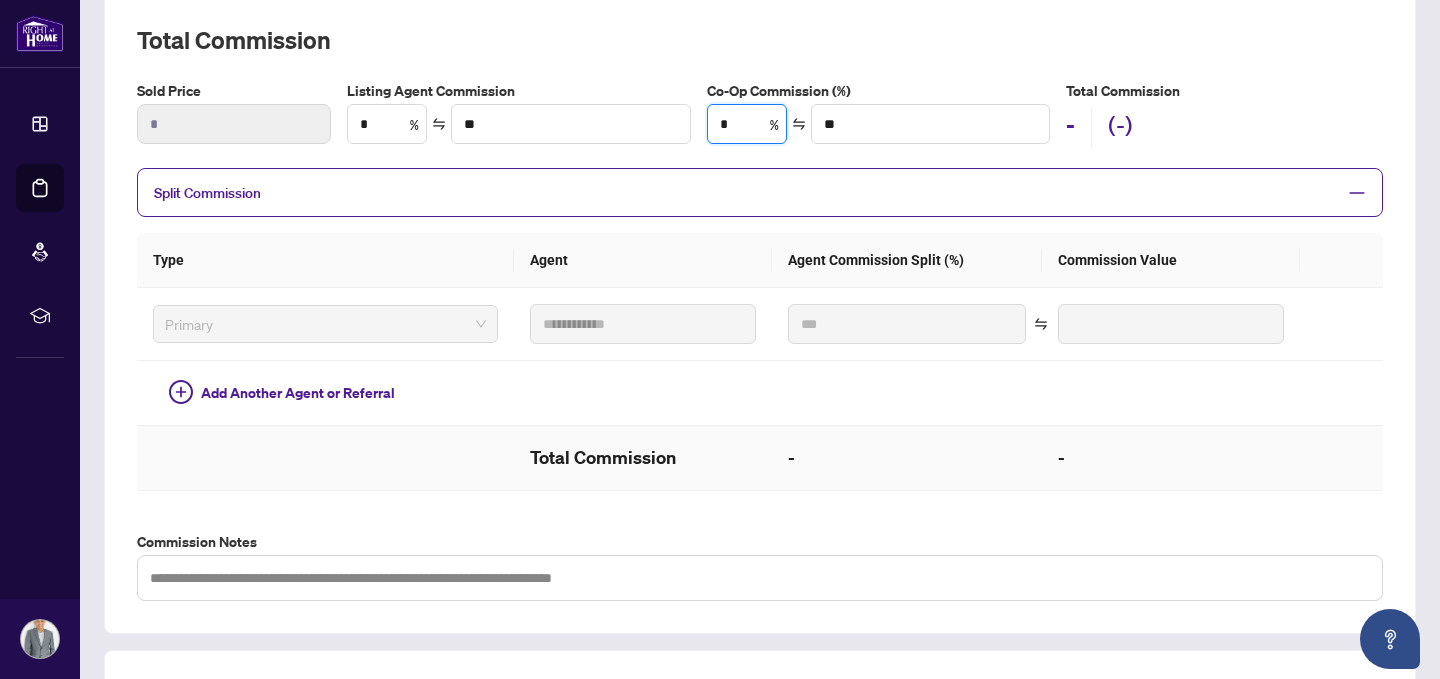 scroll, scrollTop: 711, scrollLeft: 0, axis: vertical 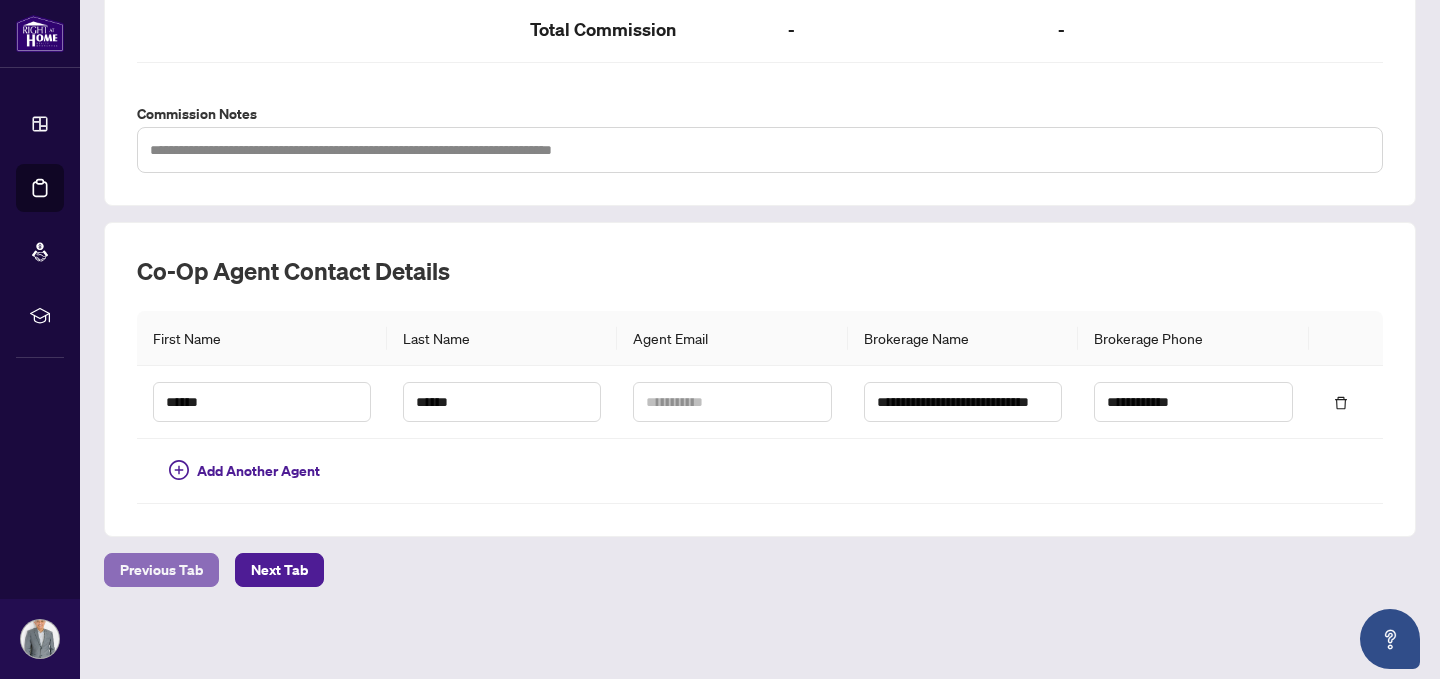 click on "Previous Tab" at bounding box center (161, 570) 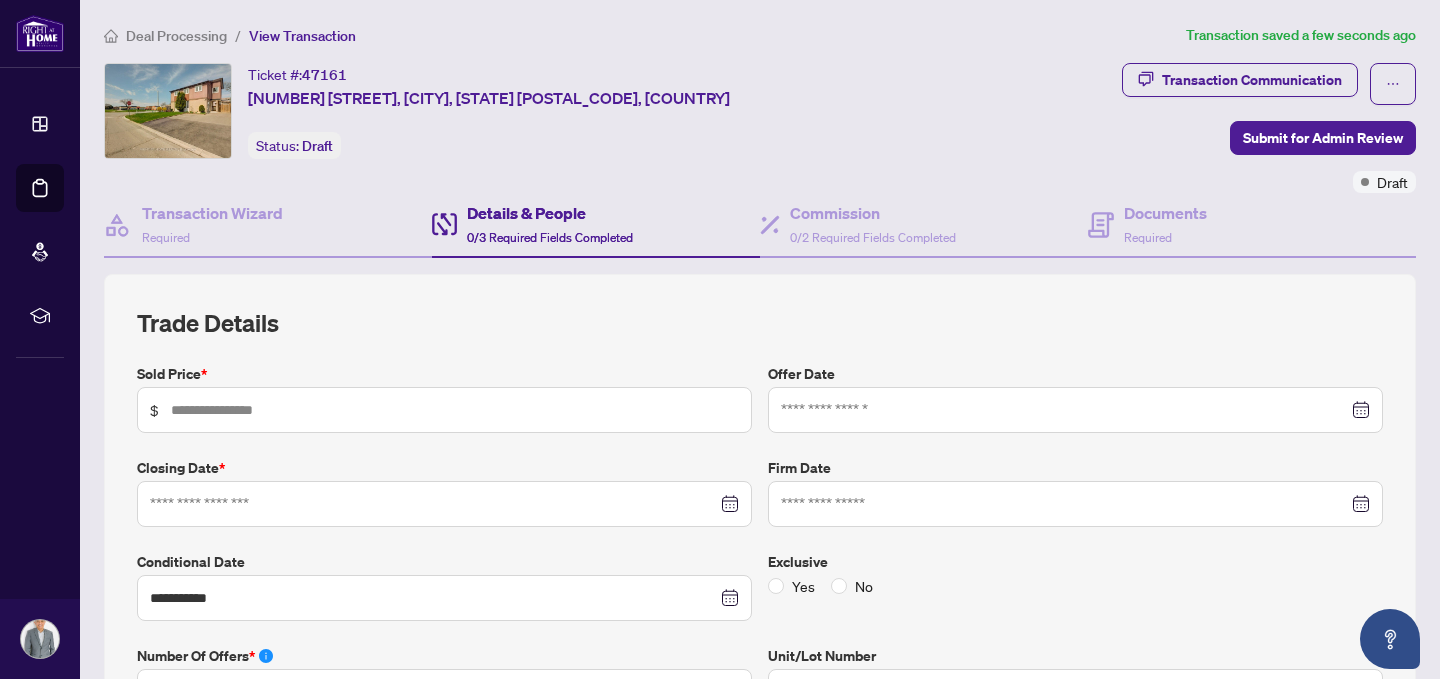 scroll, scrollTop: 25, scrollLeft: 0, axis: vertical 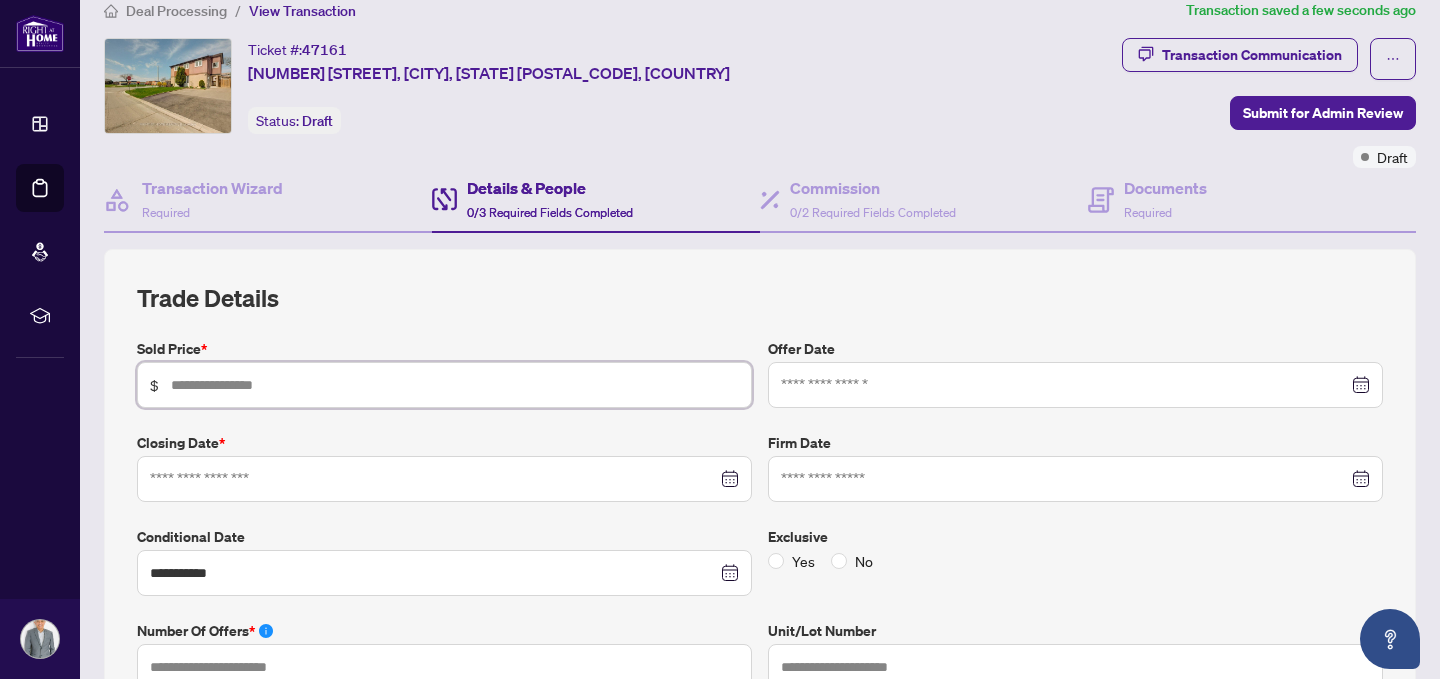 click at bounding box center [455, 385] 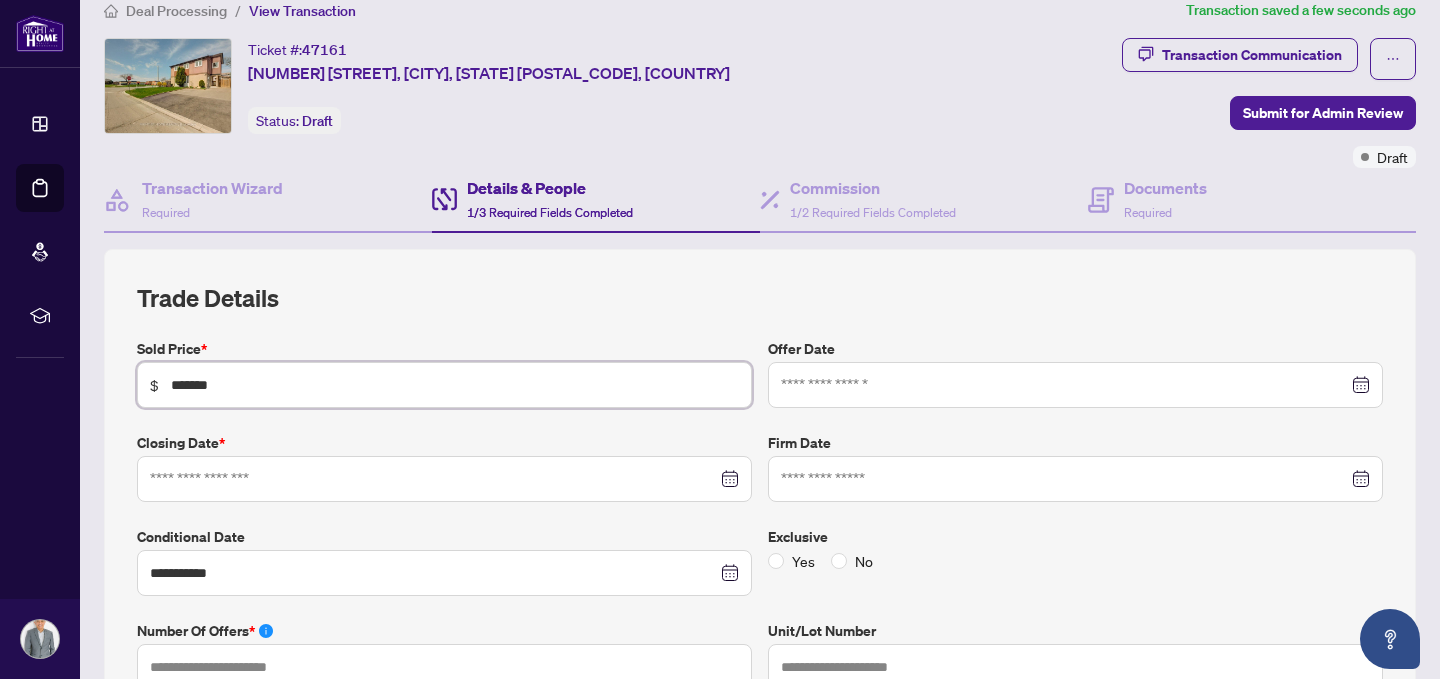type on "*******" 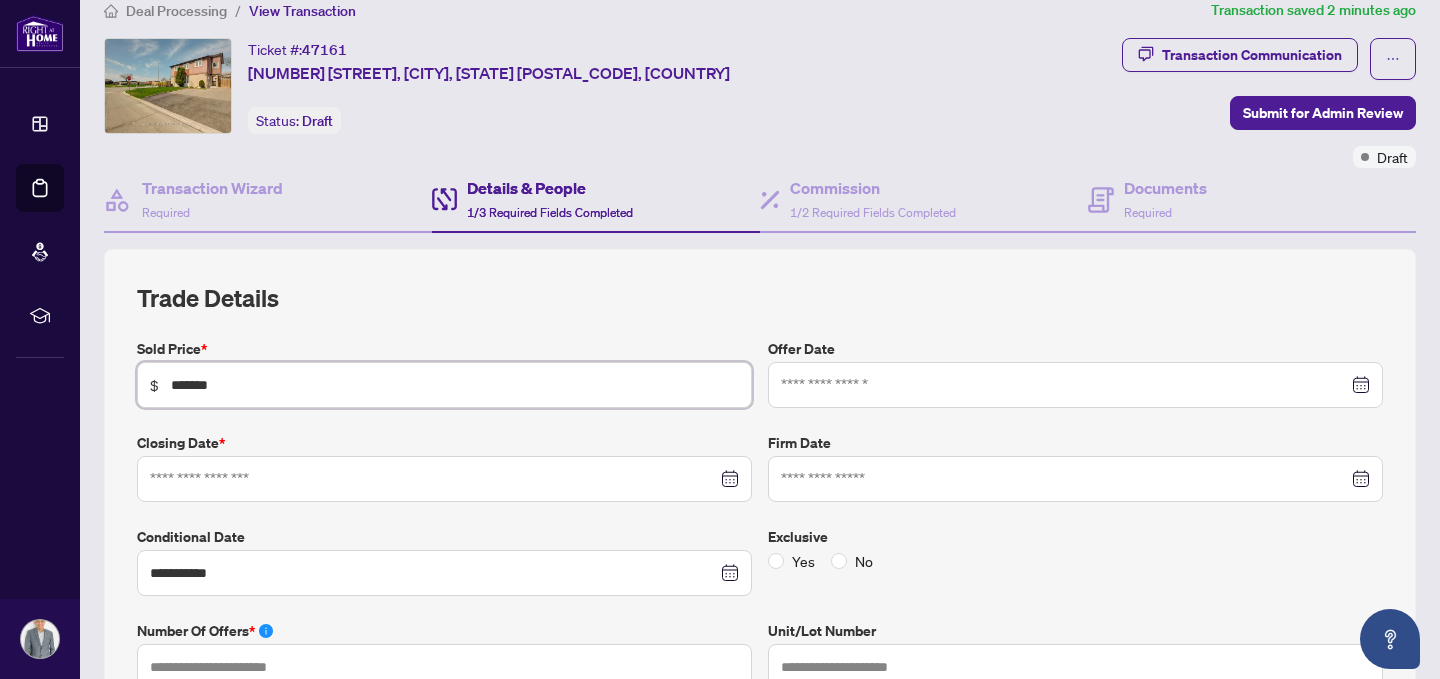 click at bounding box center (1075, 385) 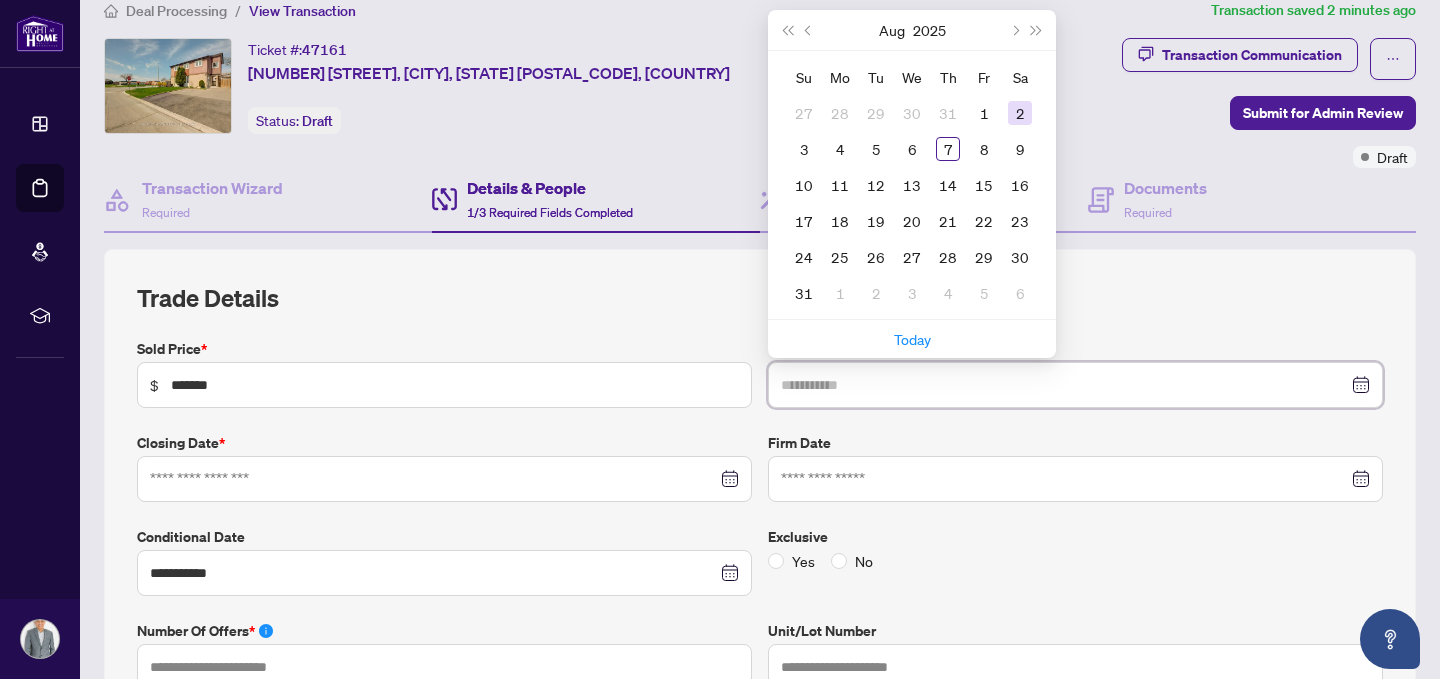 type on "**********" 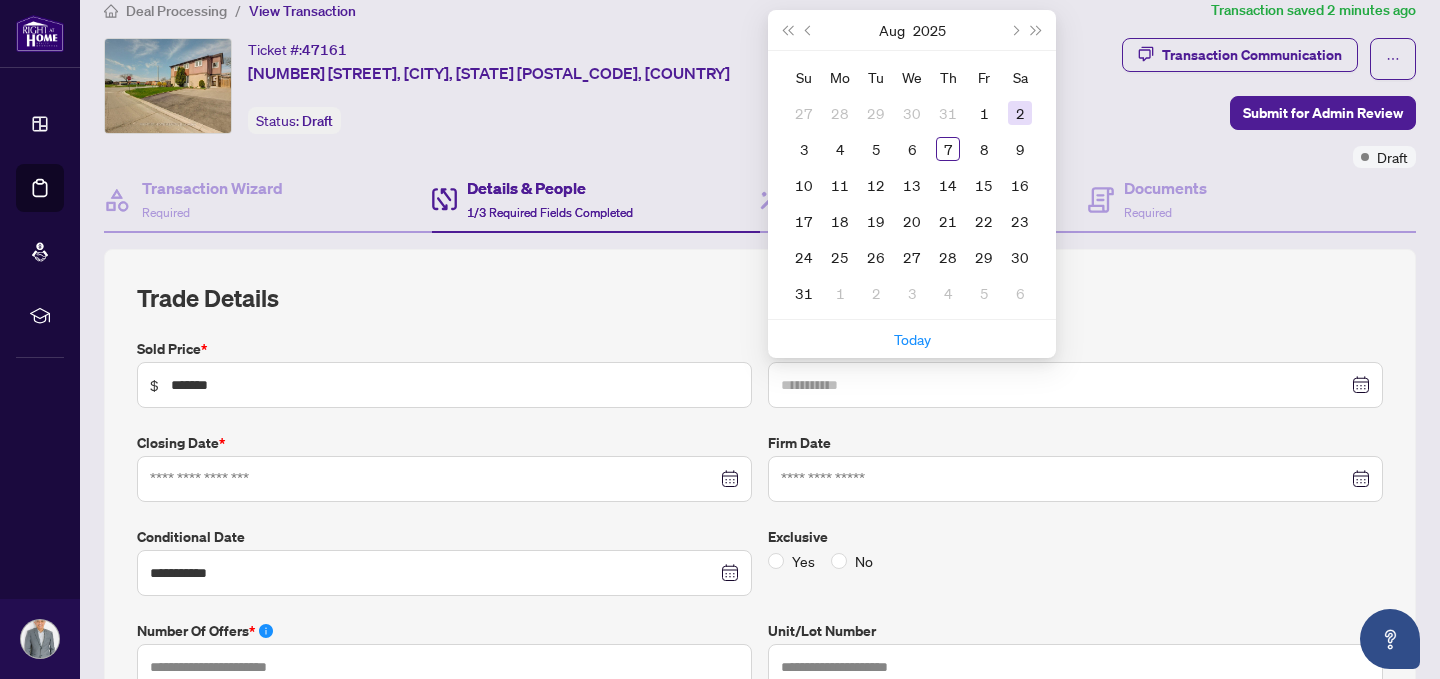 click on "2" at bounding box center [1020, 113] 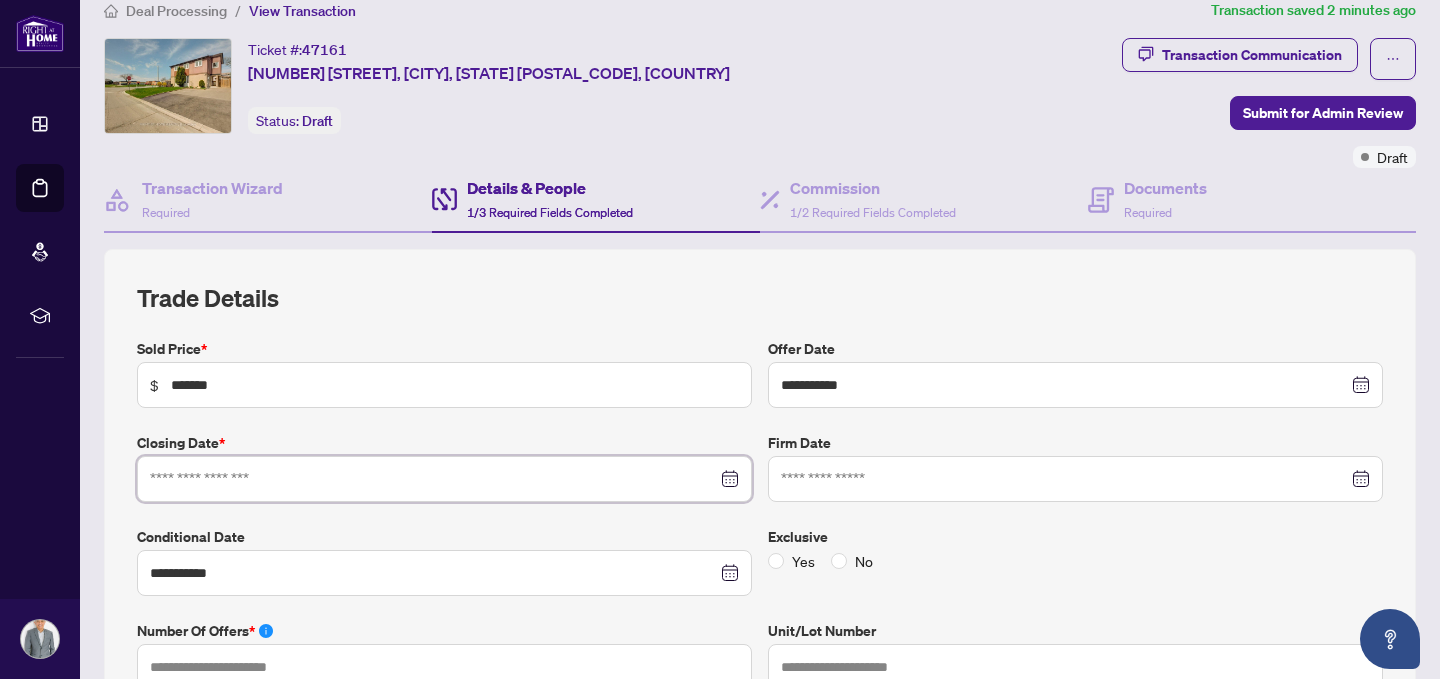 click at bounding box center (433, 479) 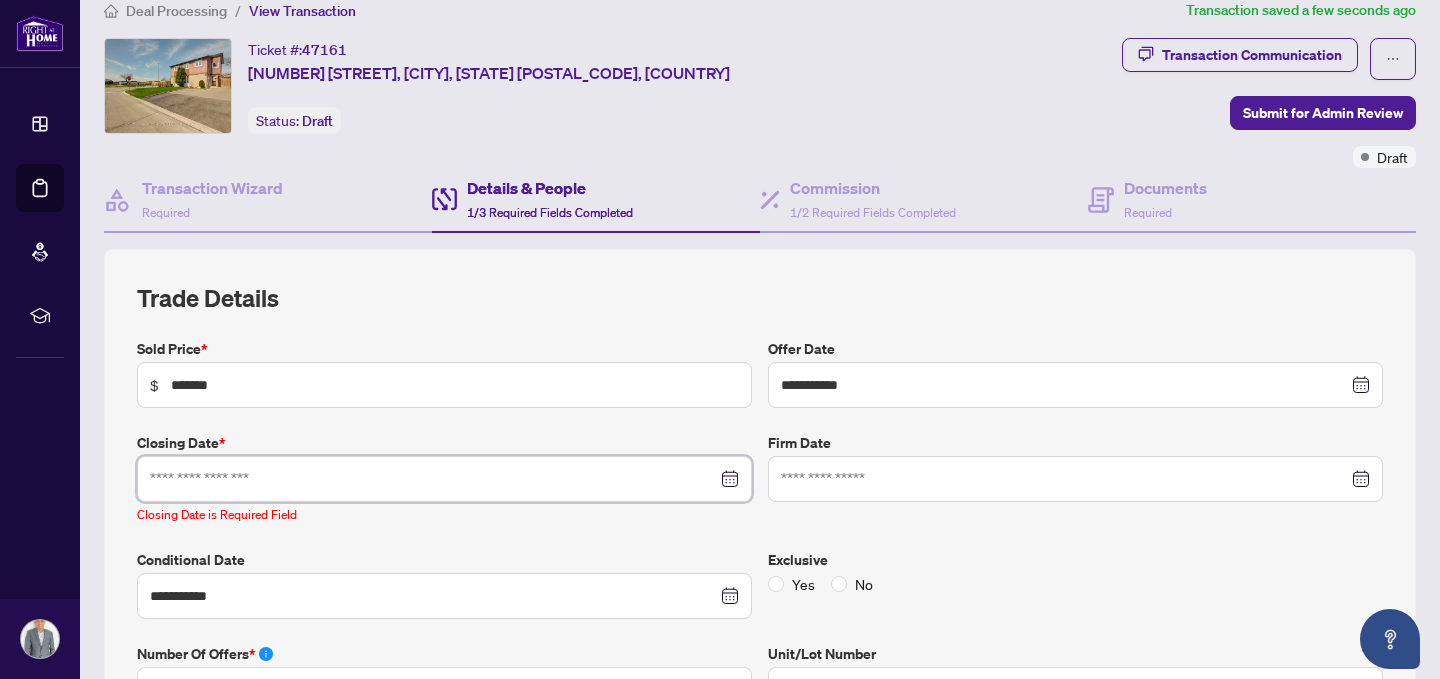 click at bounding box center (444, 479) 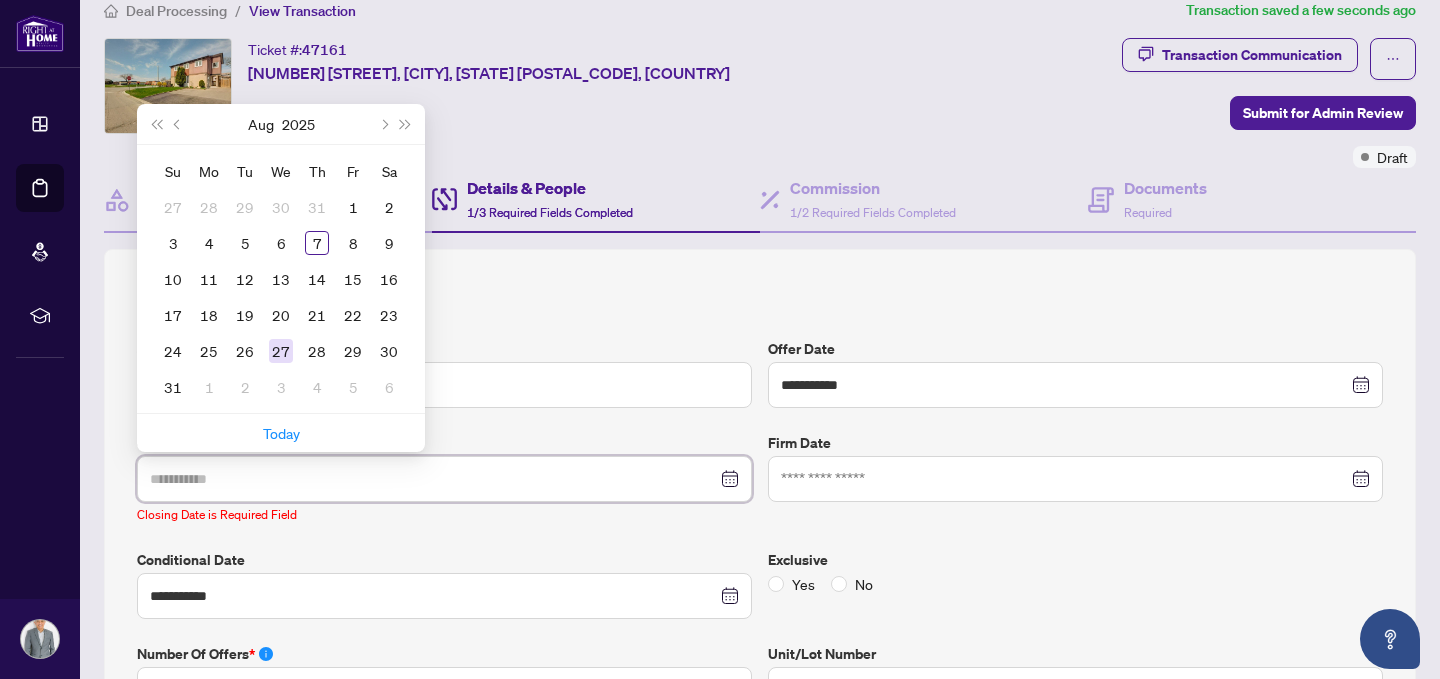 type on "**********" 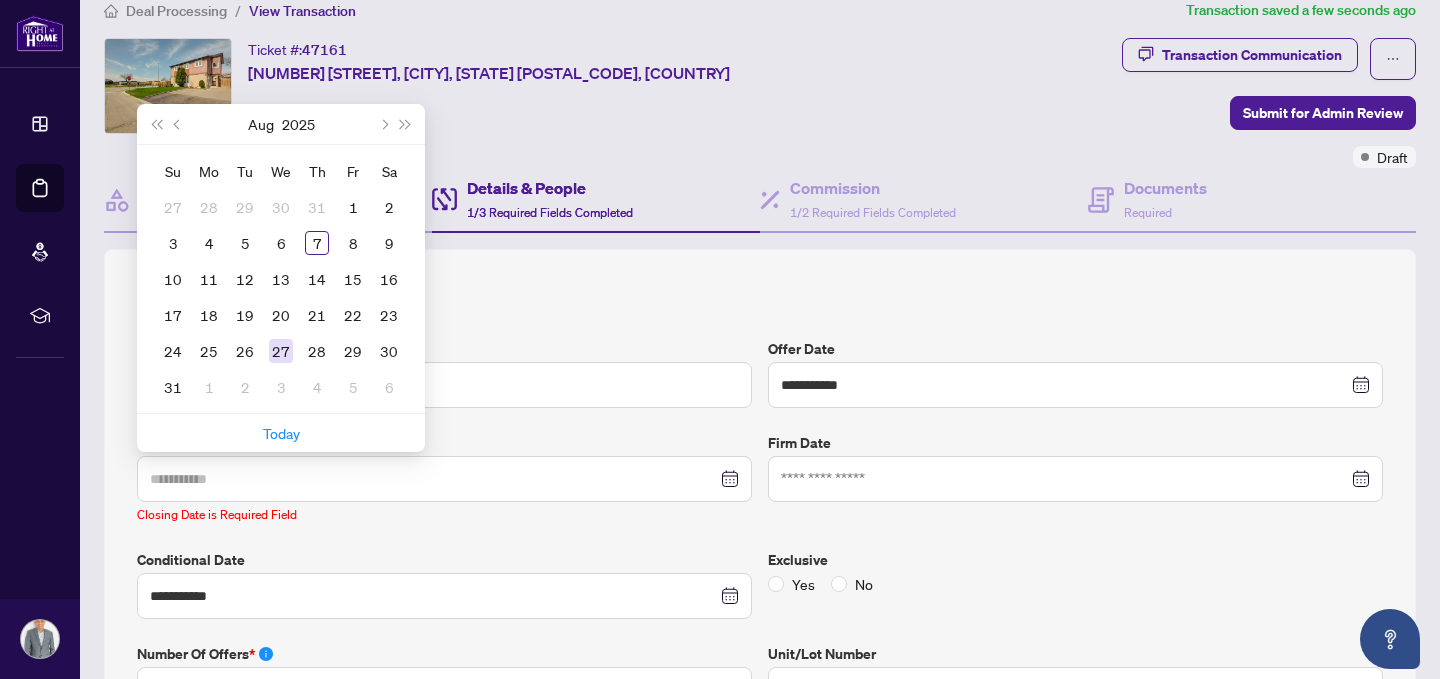 click on "27" at bounding box center [281, 351] 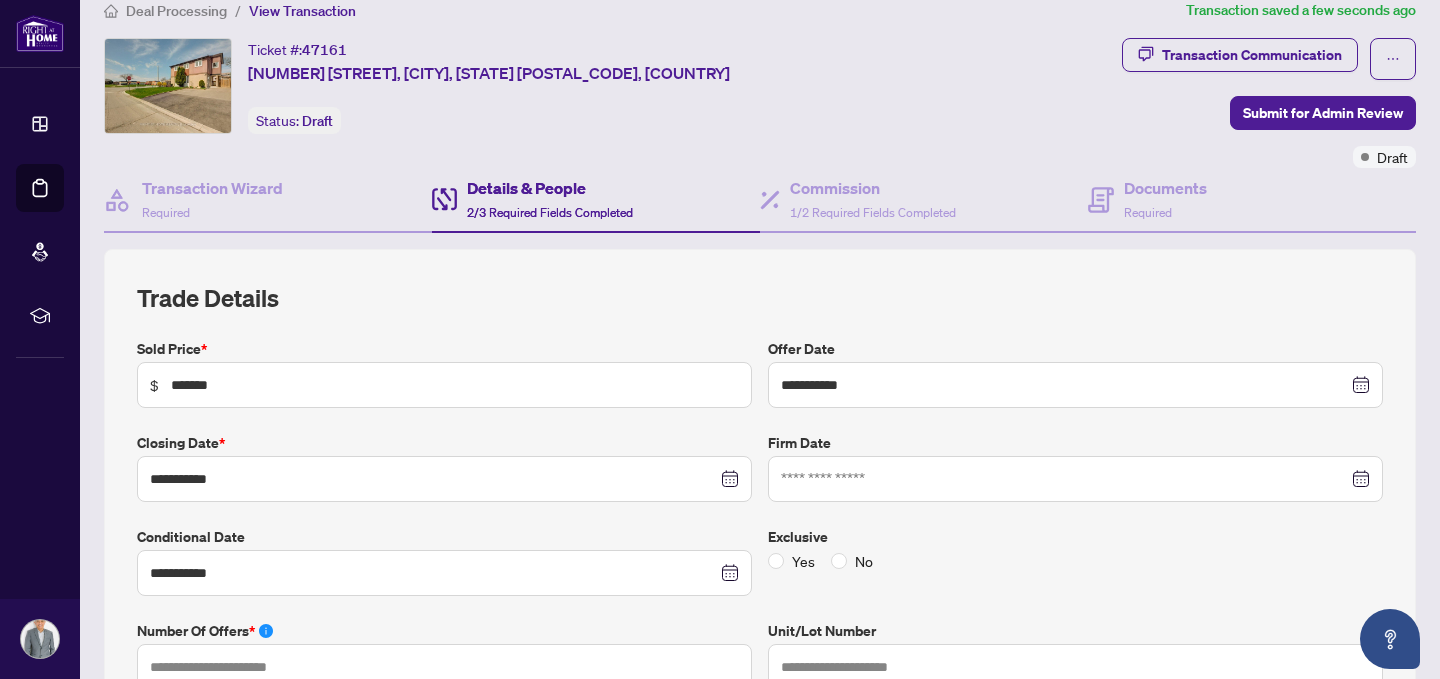 click at bounding box center (1075, 479) 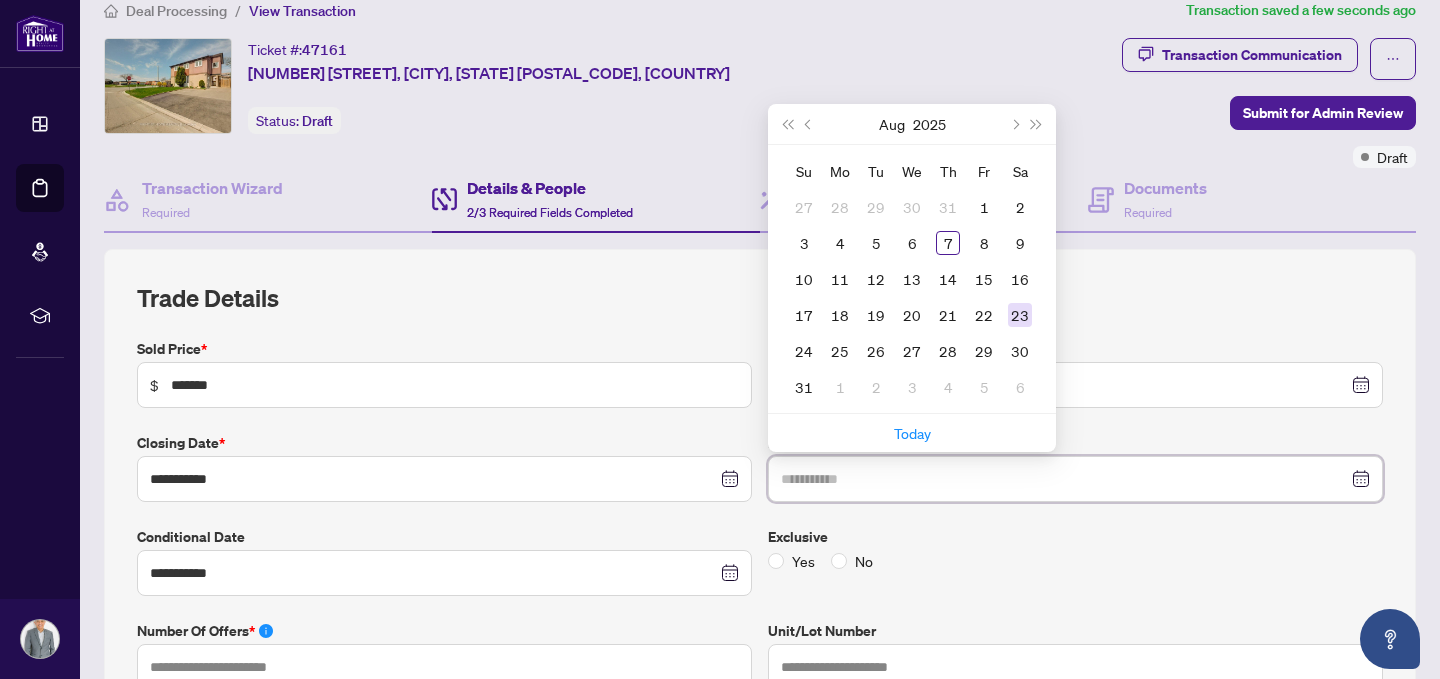 type on "**********" 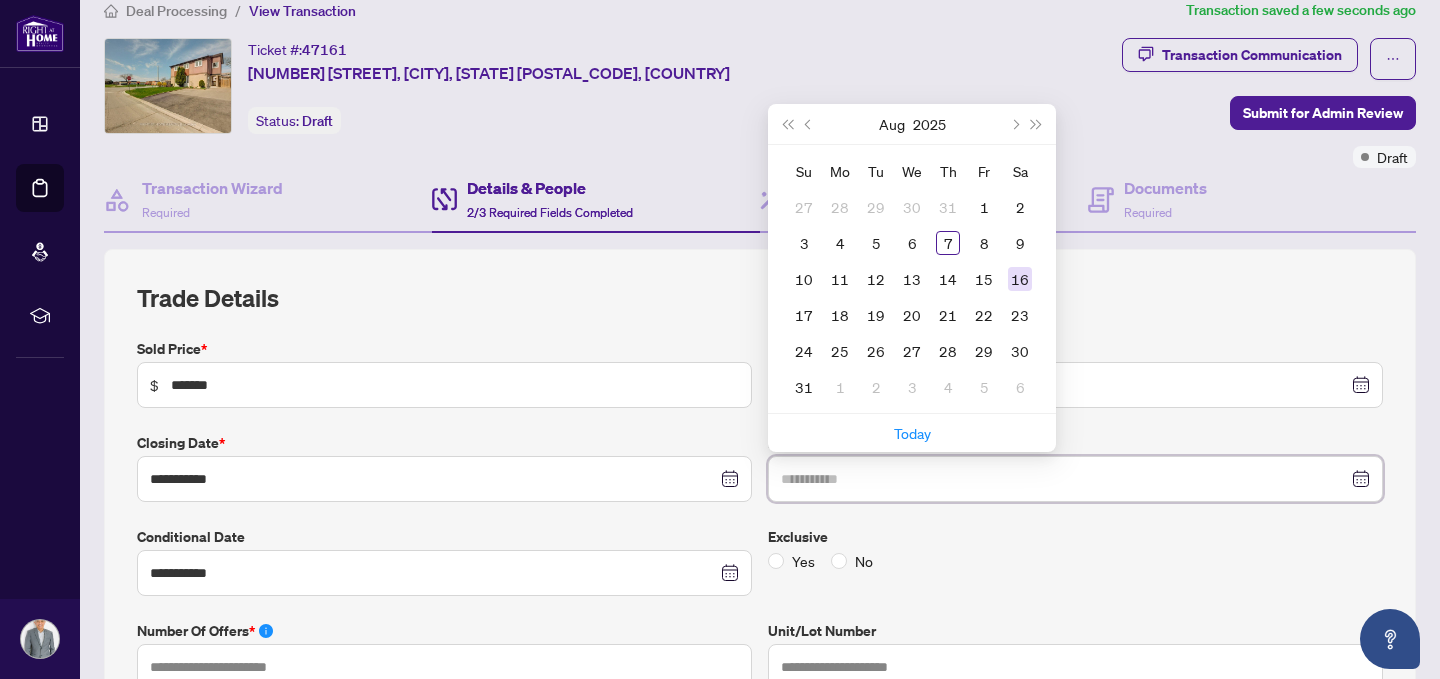type on "**********" 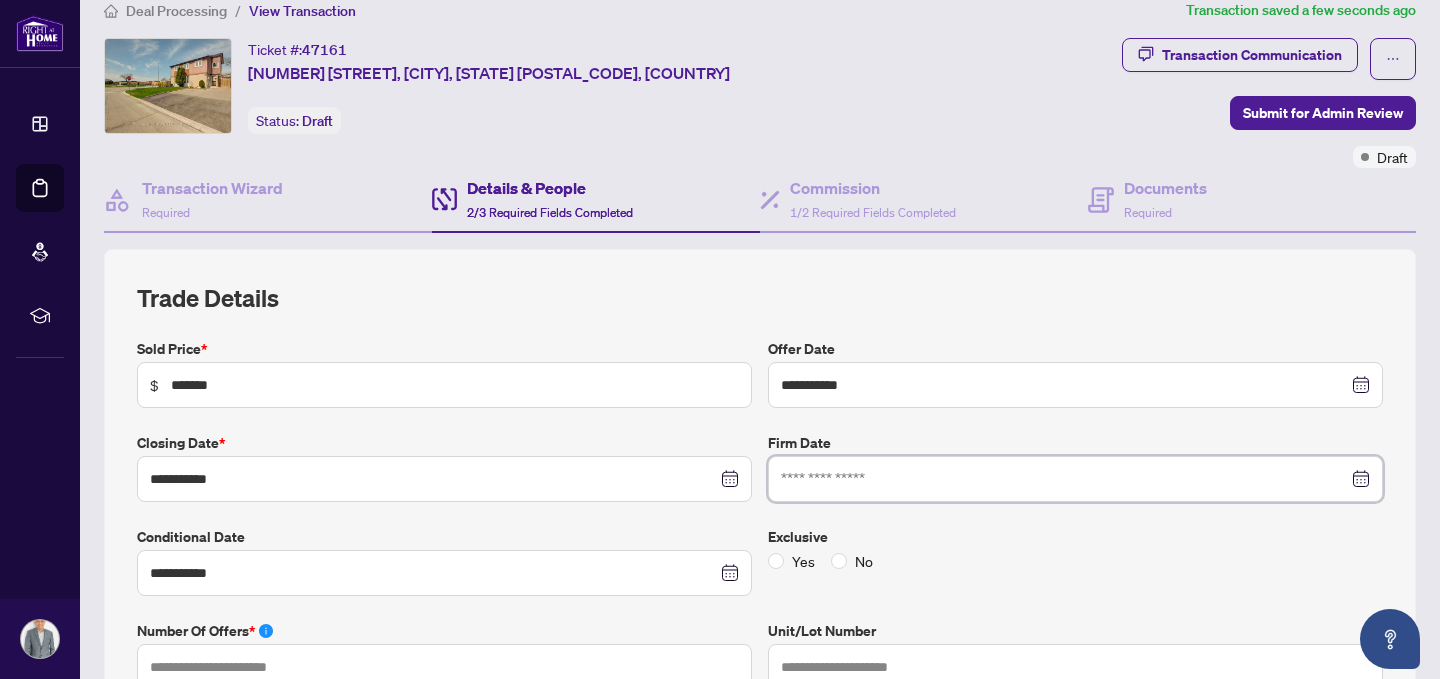 click at bounding box center (1075, 479) 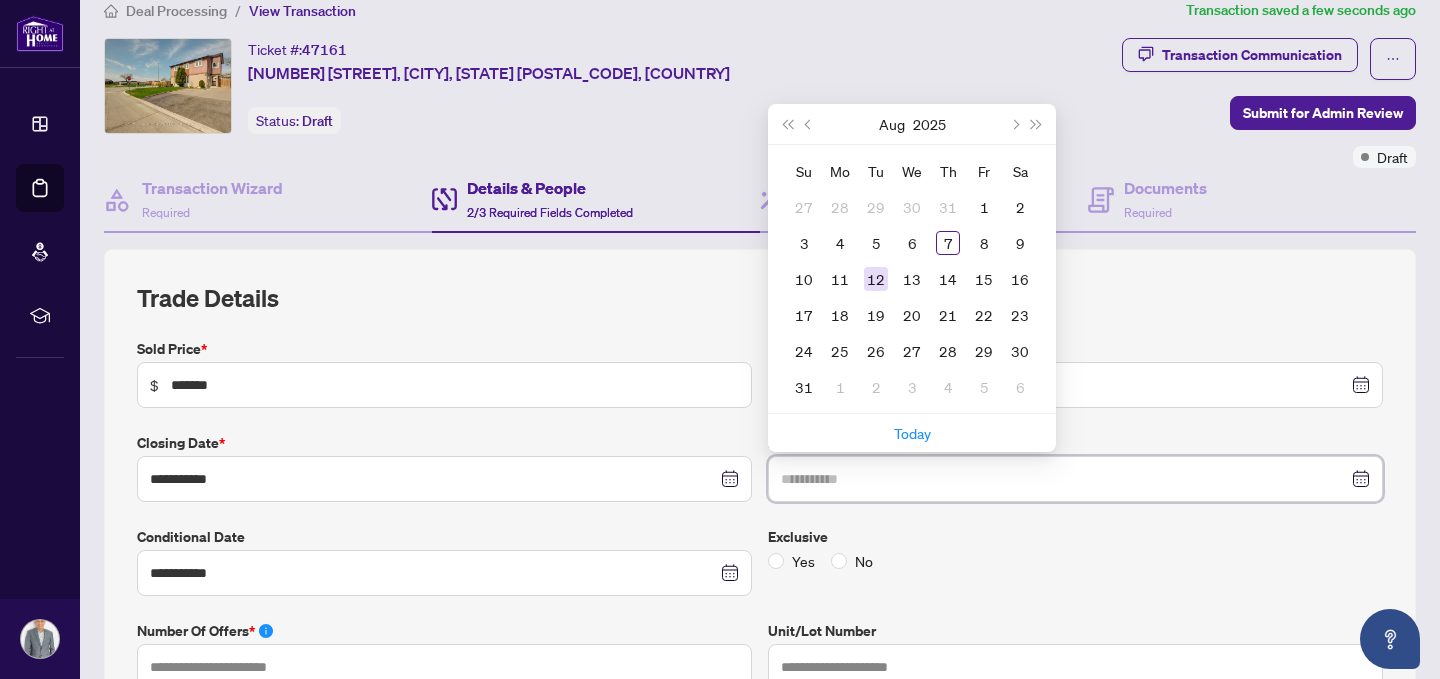 type on "**********" 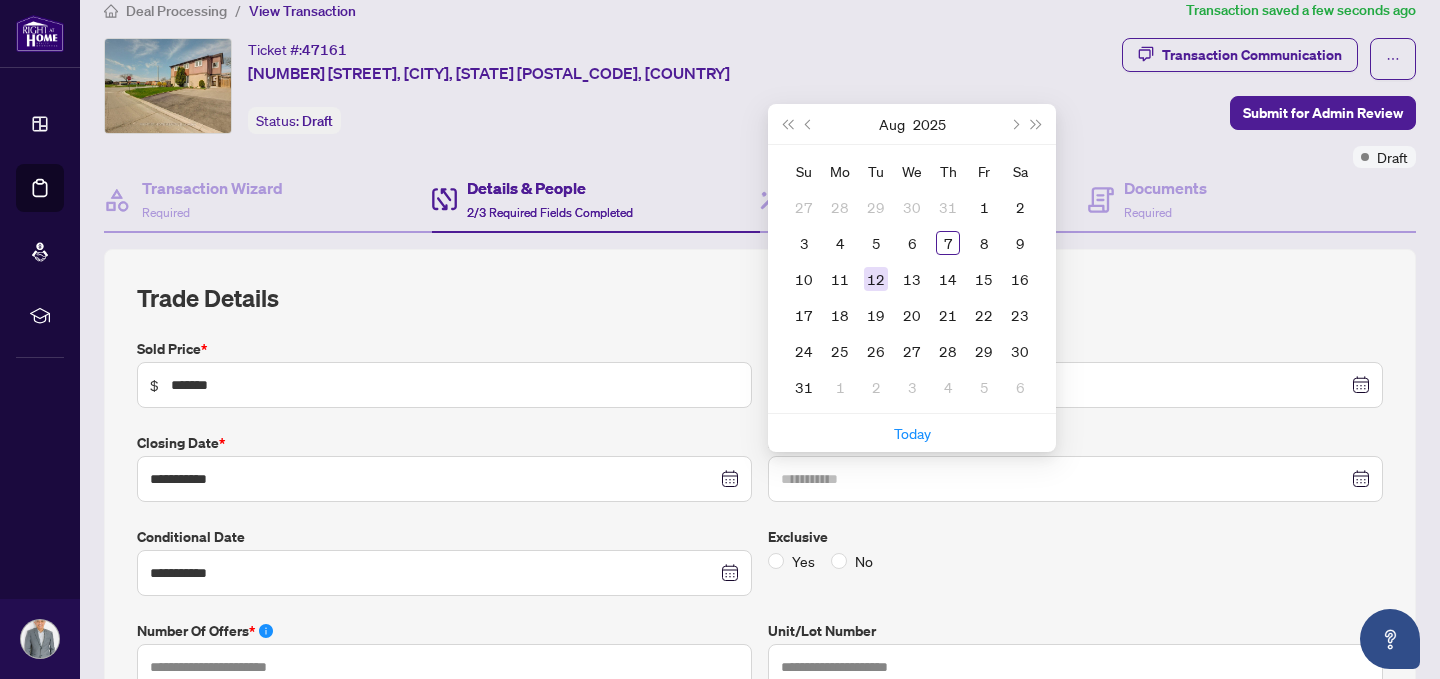click on "12" at bounding box center [876, 279] 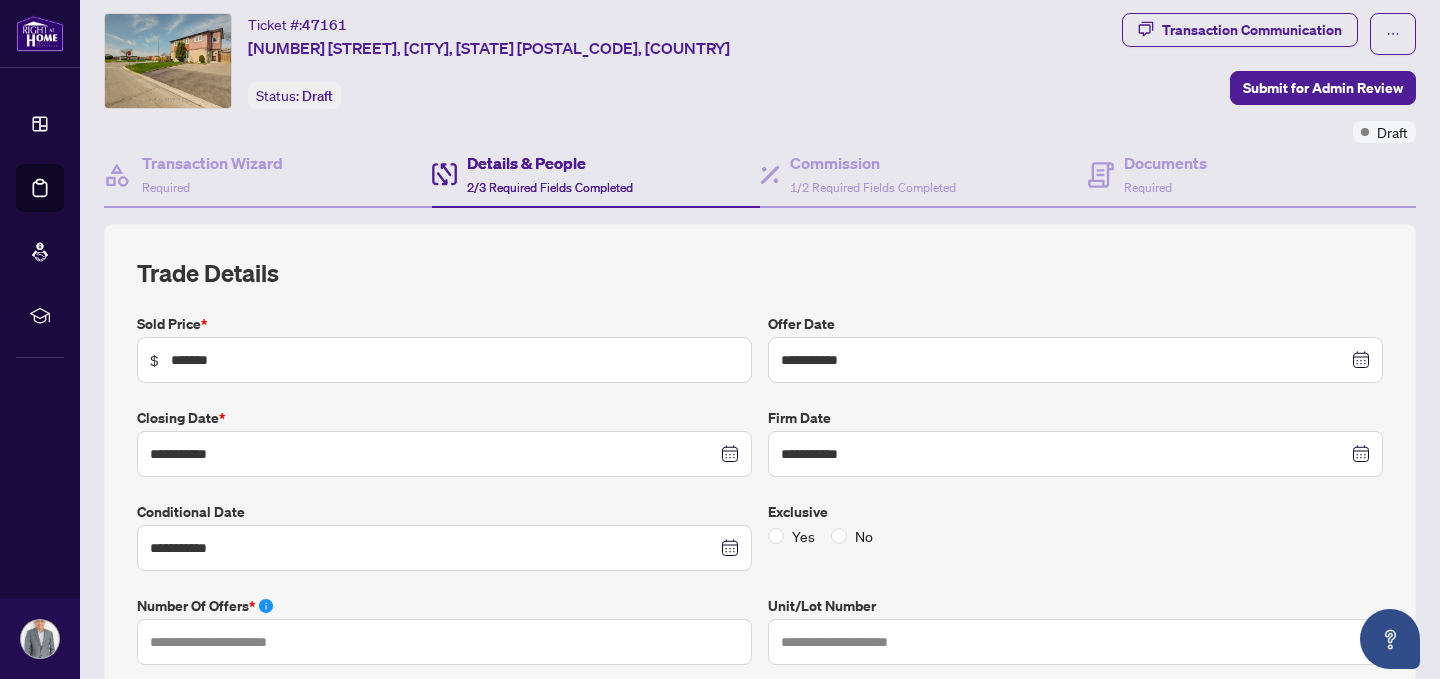 scroll, scrollTop: 63, scrollLeft: 0, axis: vertical 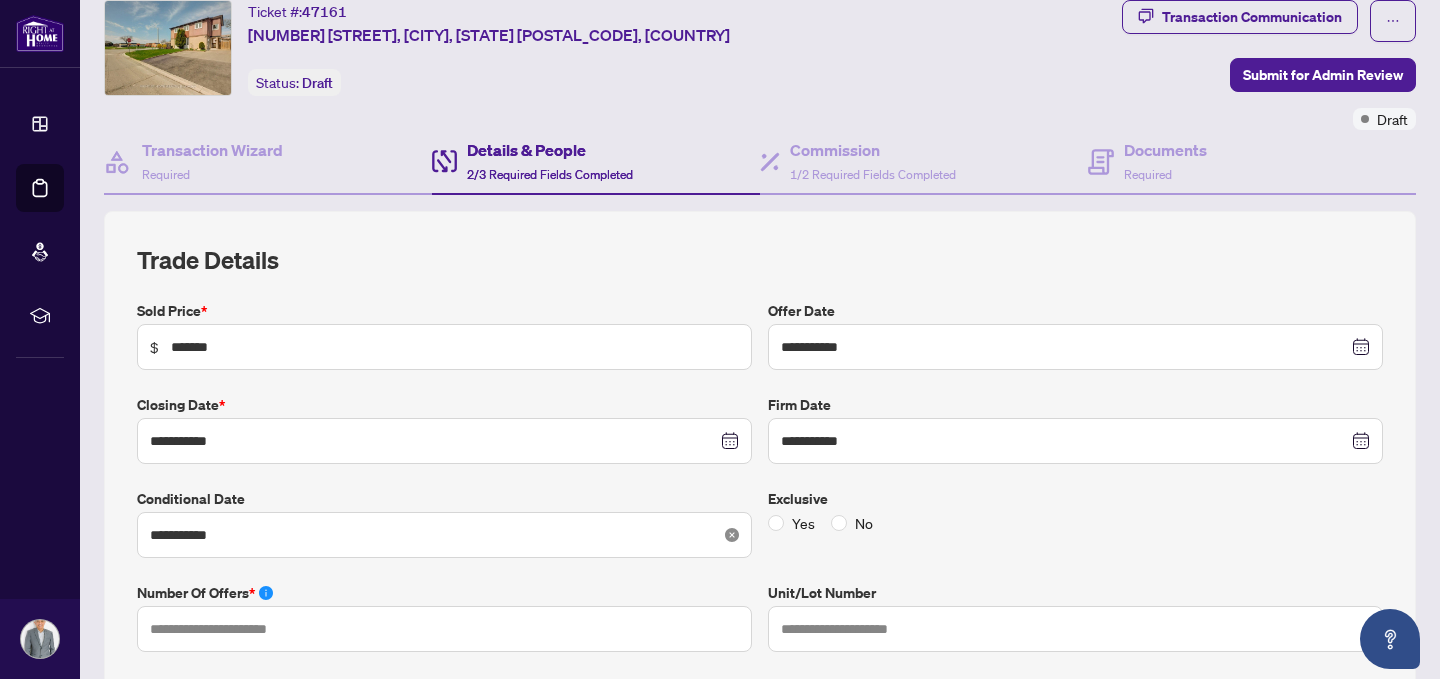 click 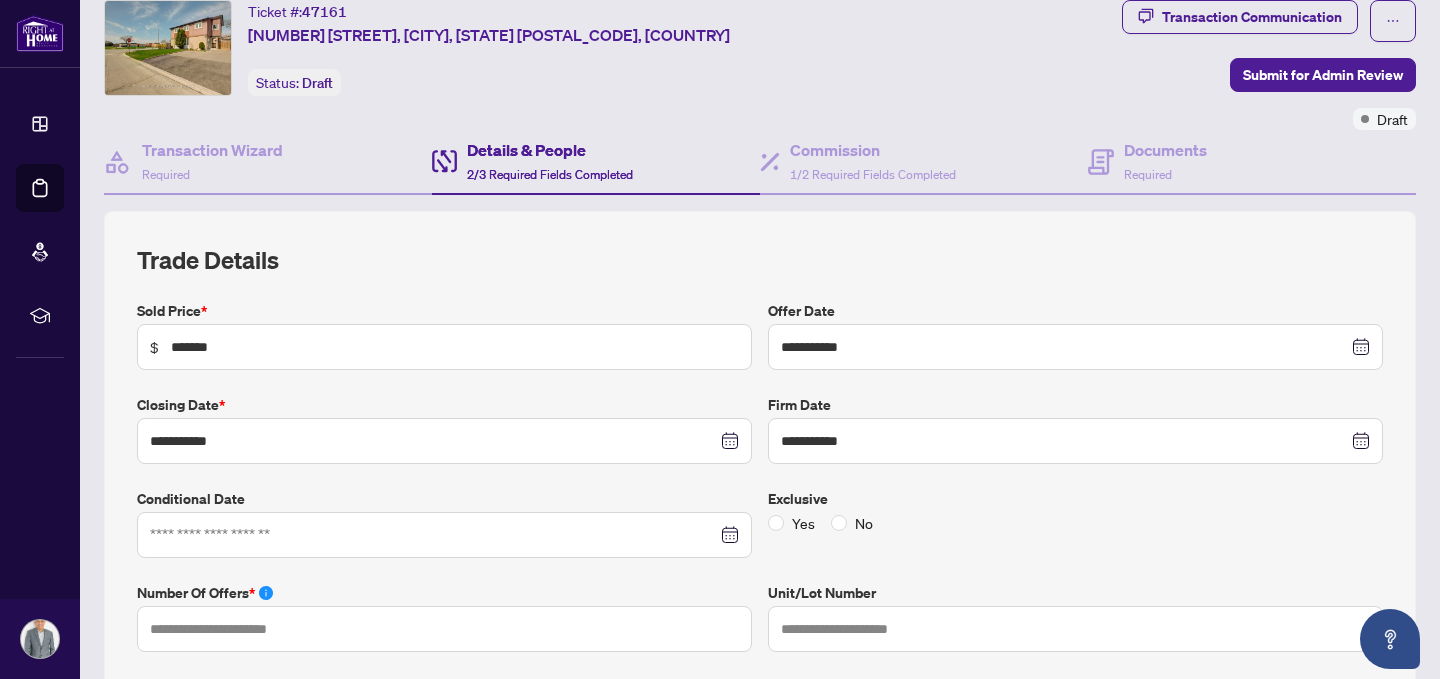 click at bounding box center [444, 535] 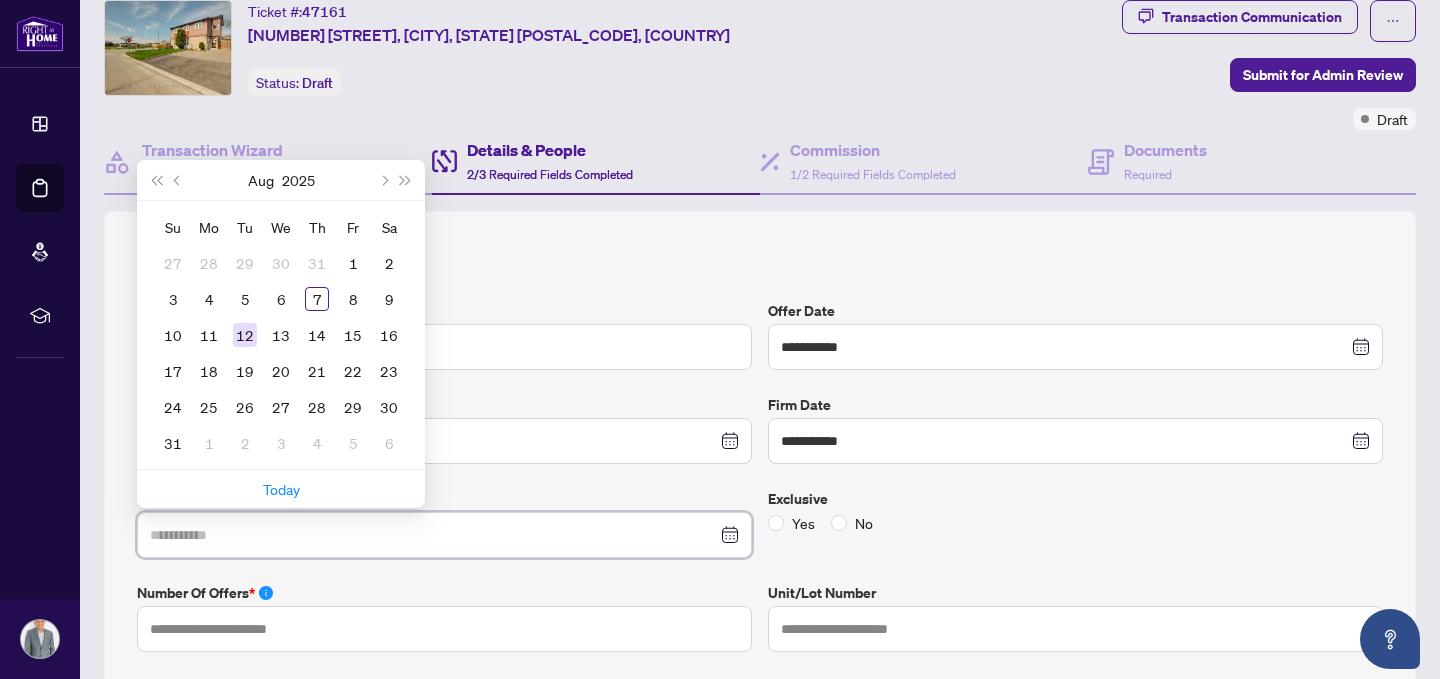 type on "**********" 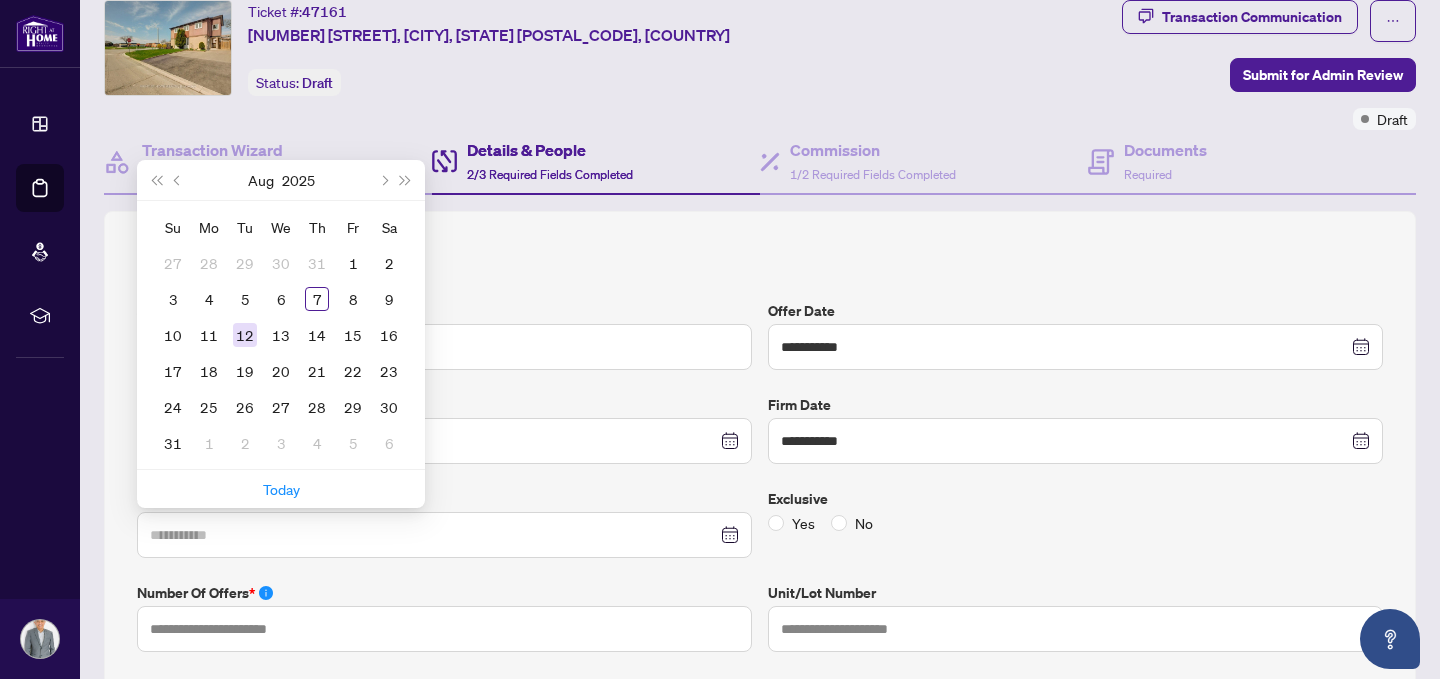 click on "12" at bounding box center (245, 335) 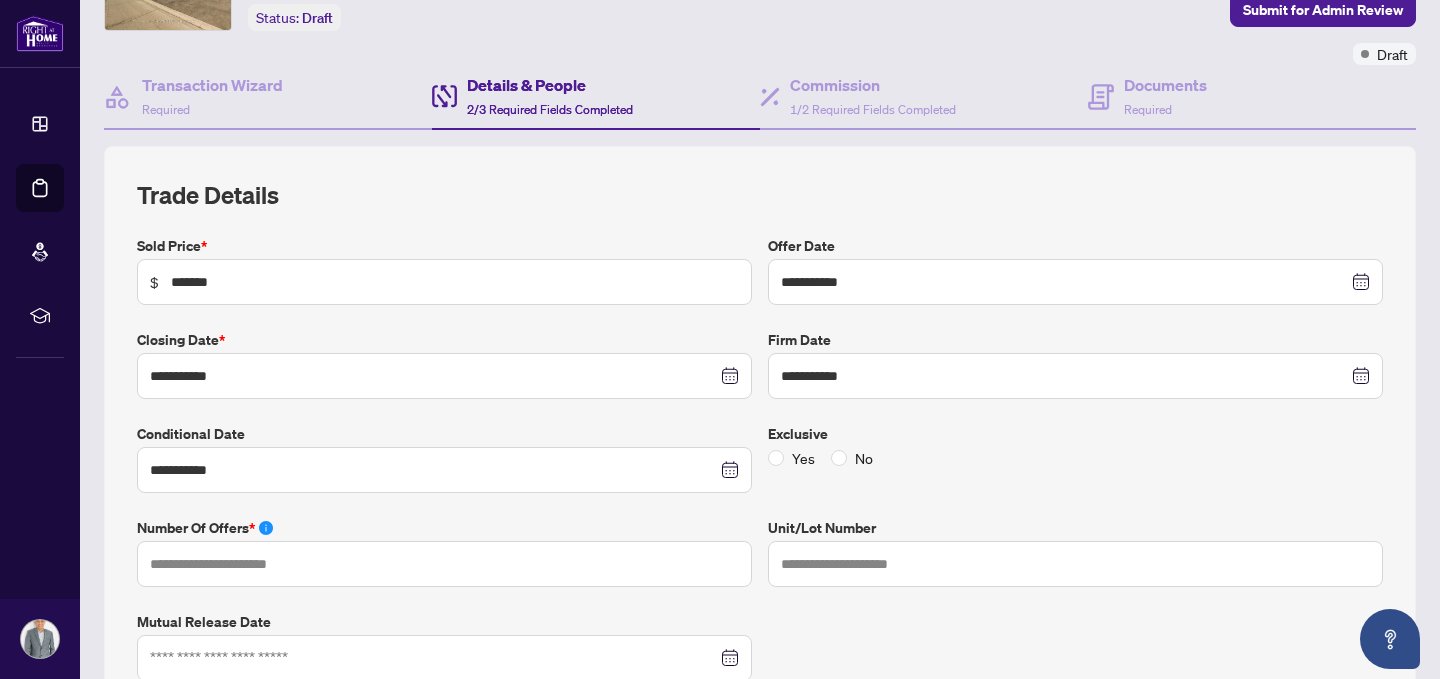 scroll, scrollTop: 154, scrollLeft: 0, axis: vertical 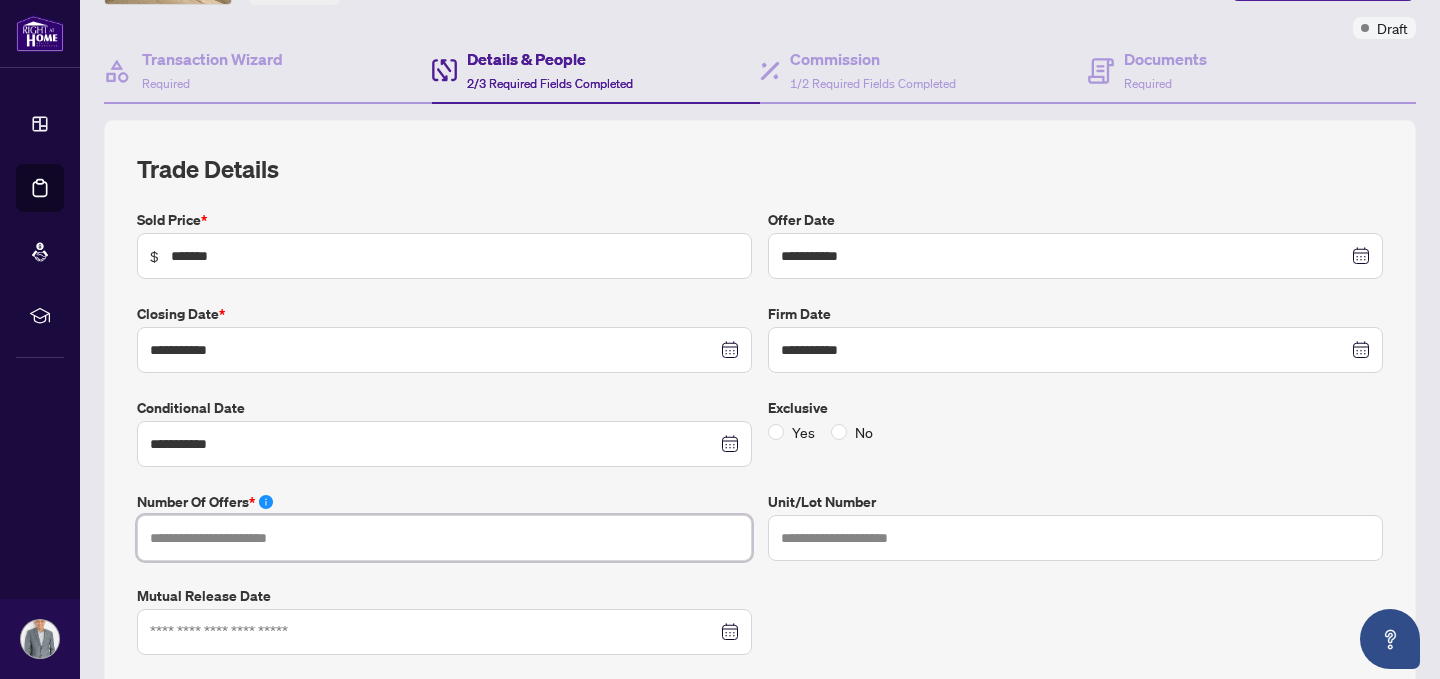 click at bounding box center [444, 538] 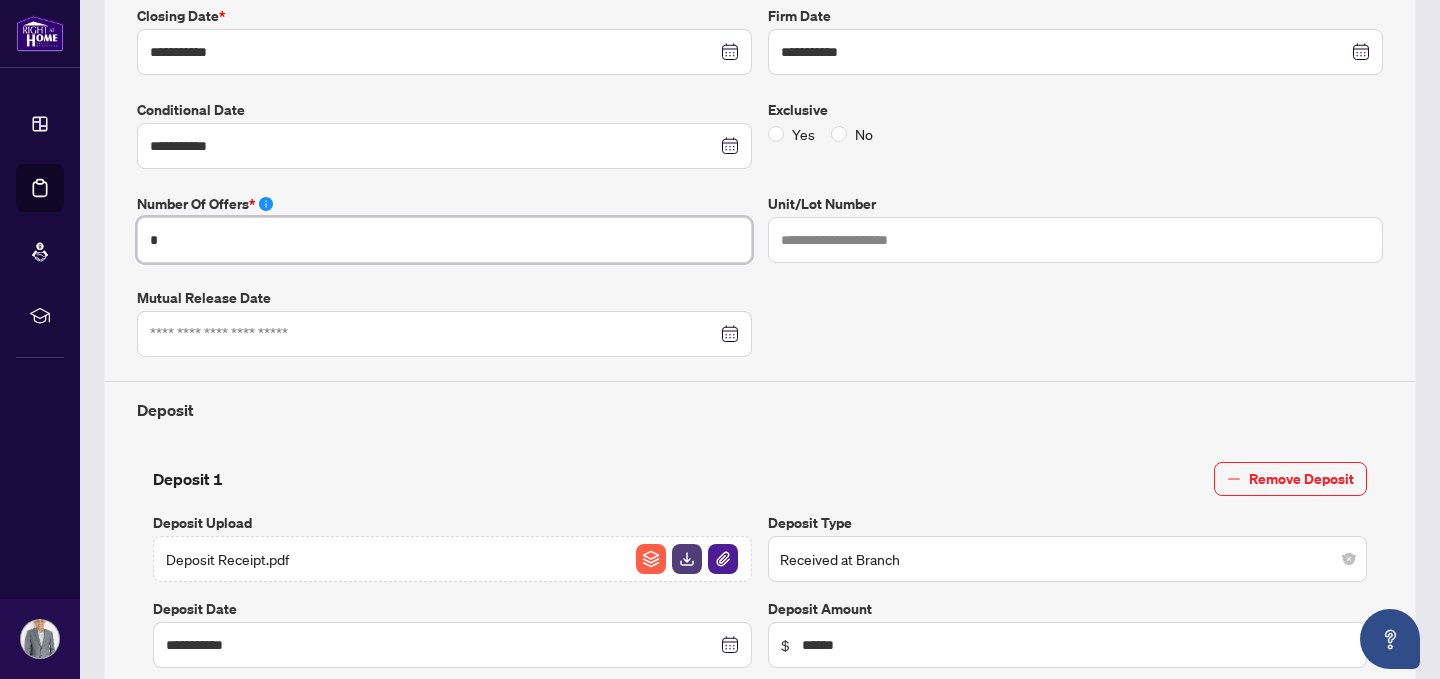 scroll, scrollTop: 465, scrollLeft: 0, axis: vertical 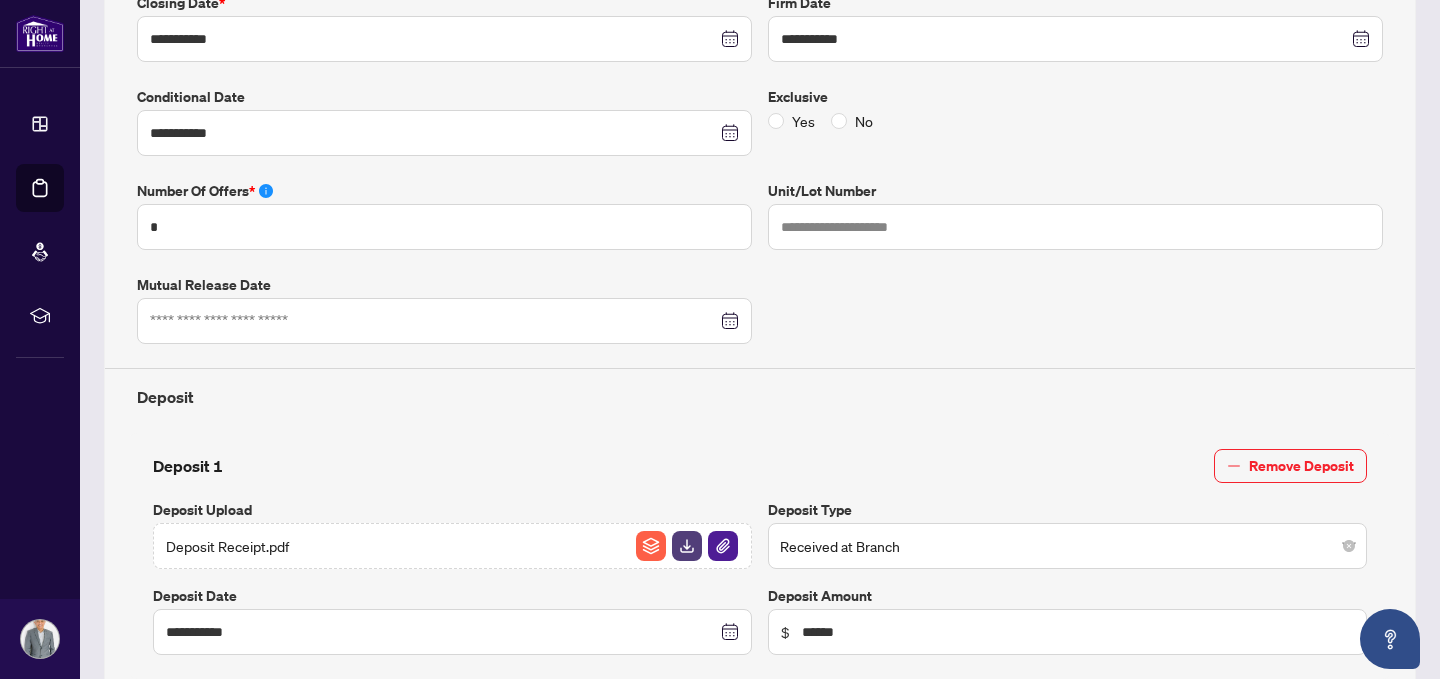 click on "Deposit Receipt.pdf" at bounding box center [452, 546] 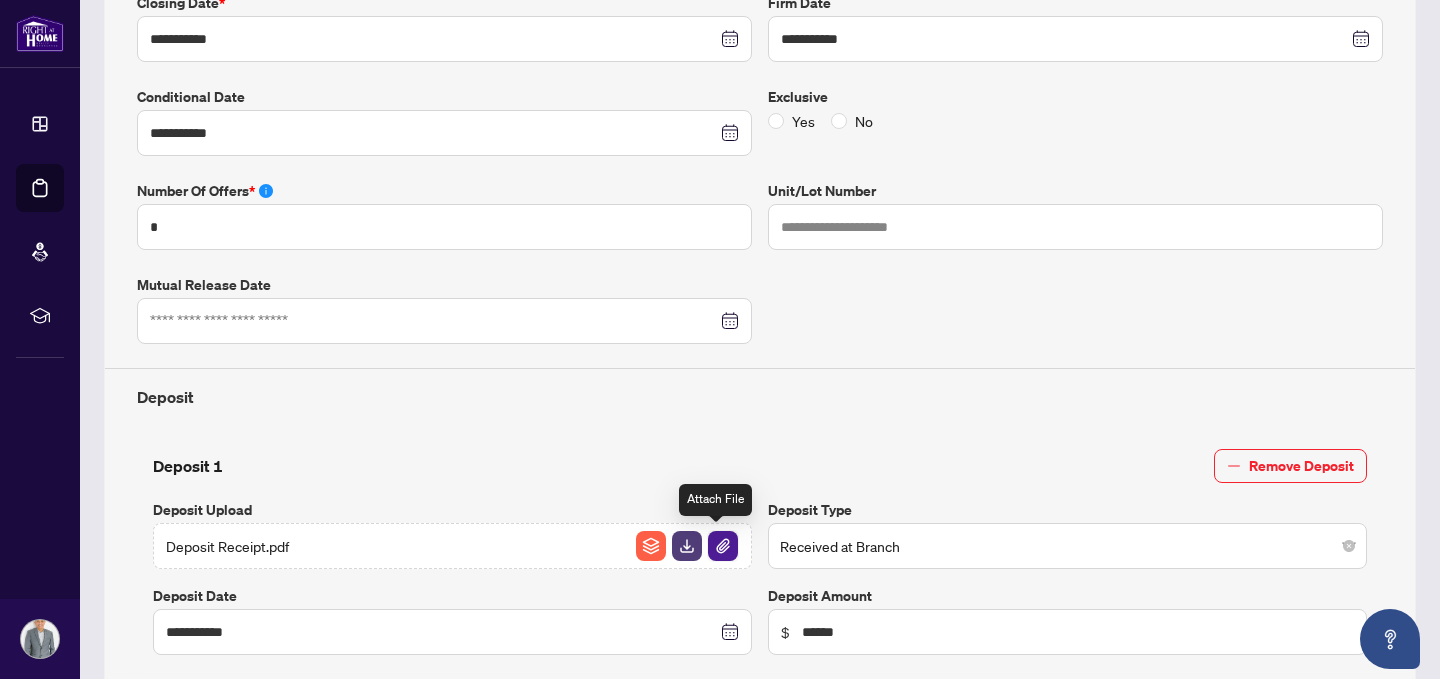 click at bounding box center (723, 546) 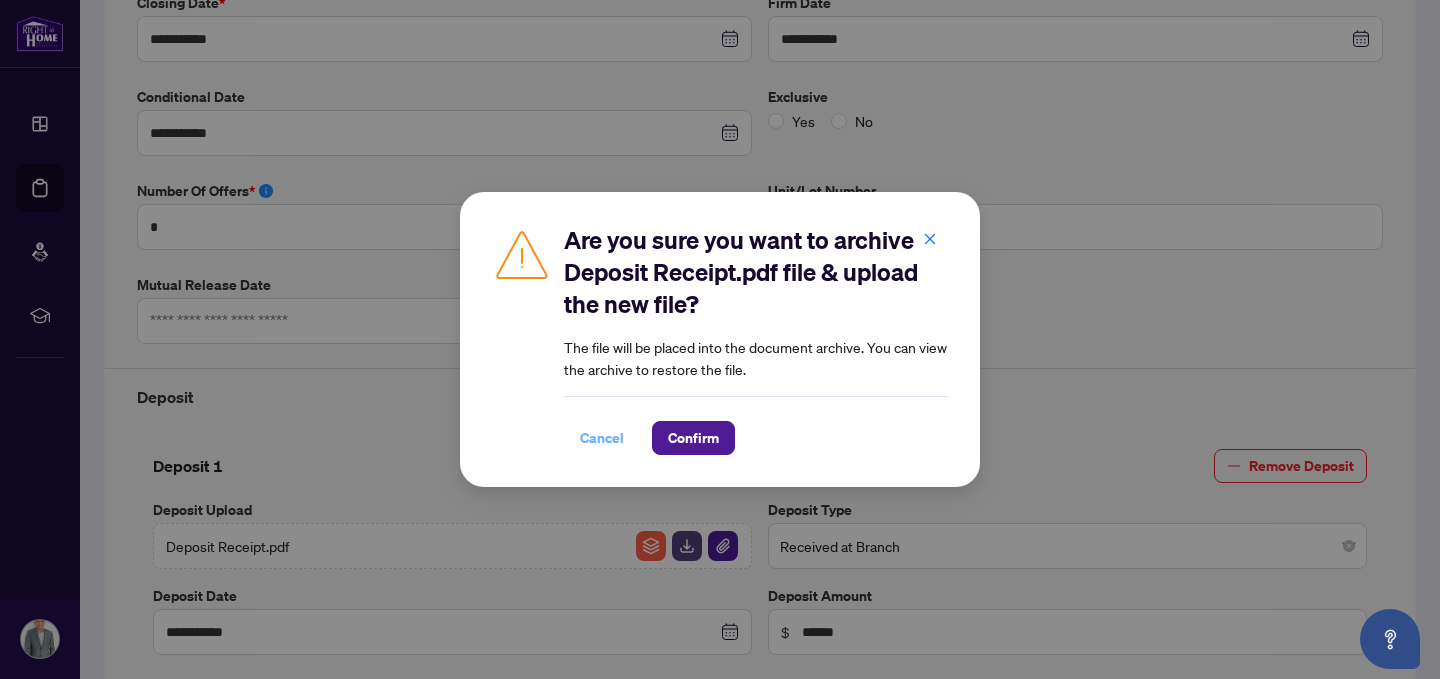 click on "Cancel" at bounding box center [602, 438] 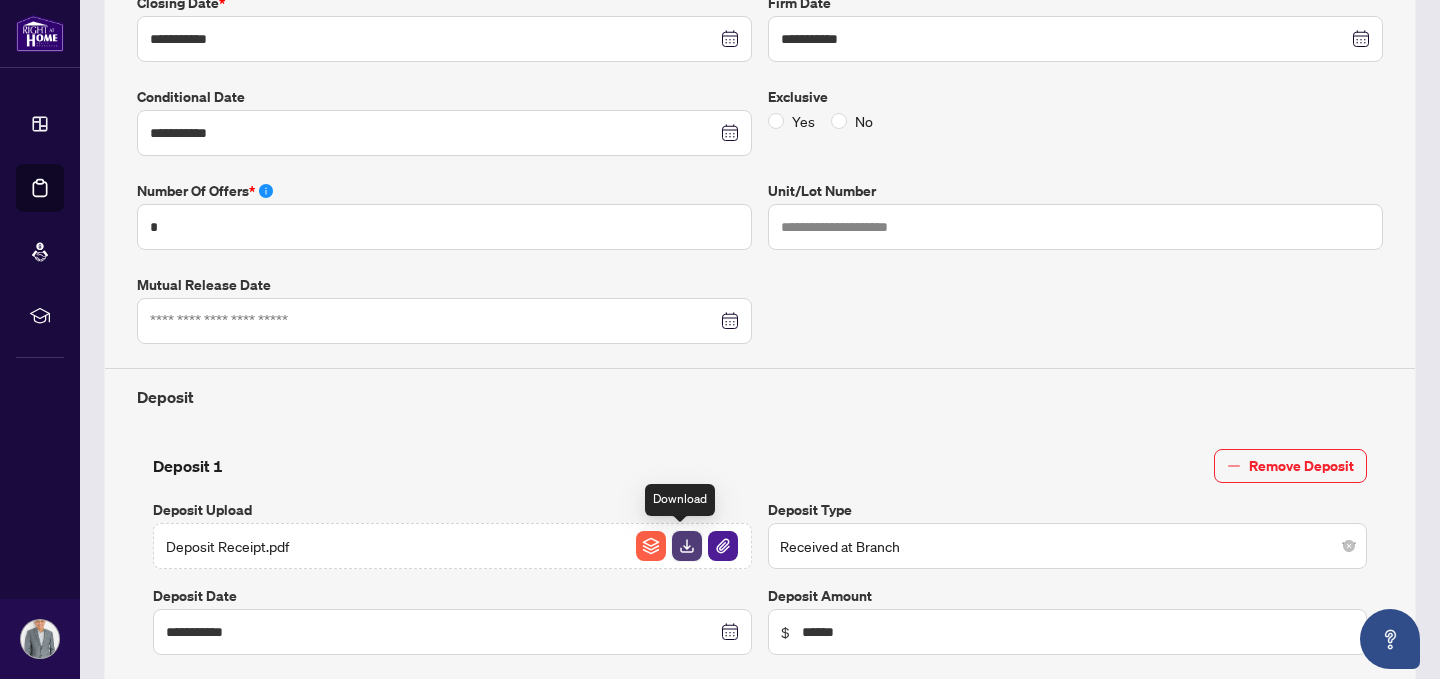 click at bounding box center (687, 546) 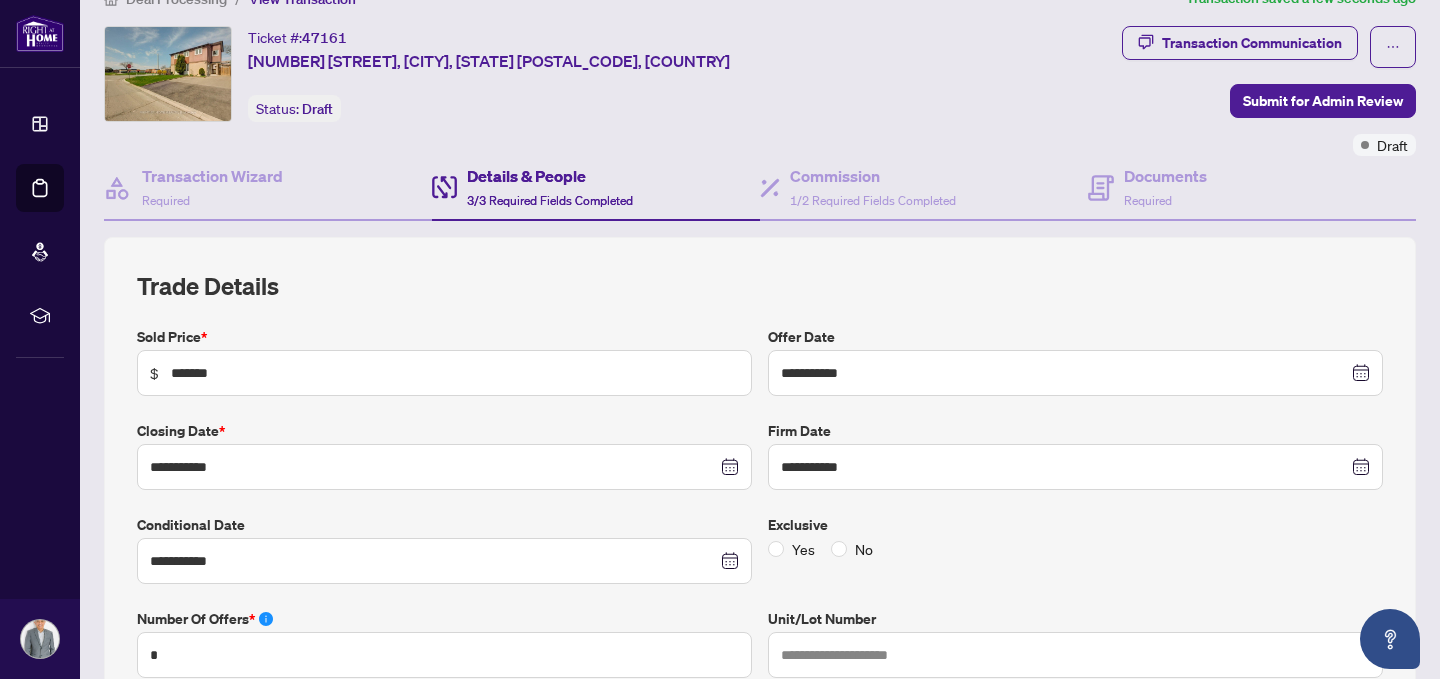 scroll, scrollTop: 25, scrollLeft: 0, axis: vertical 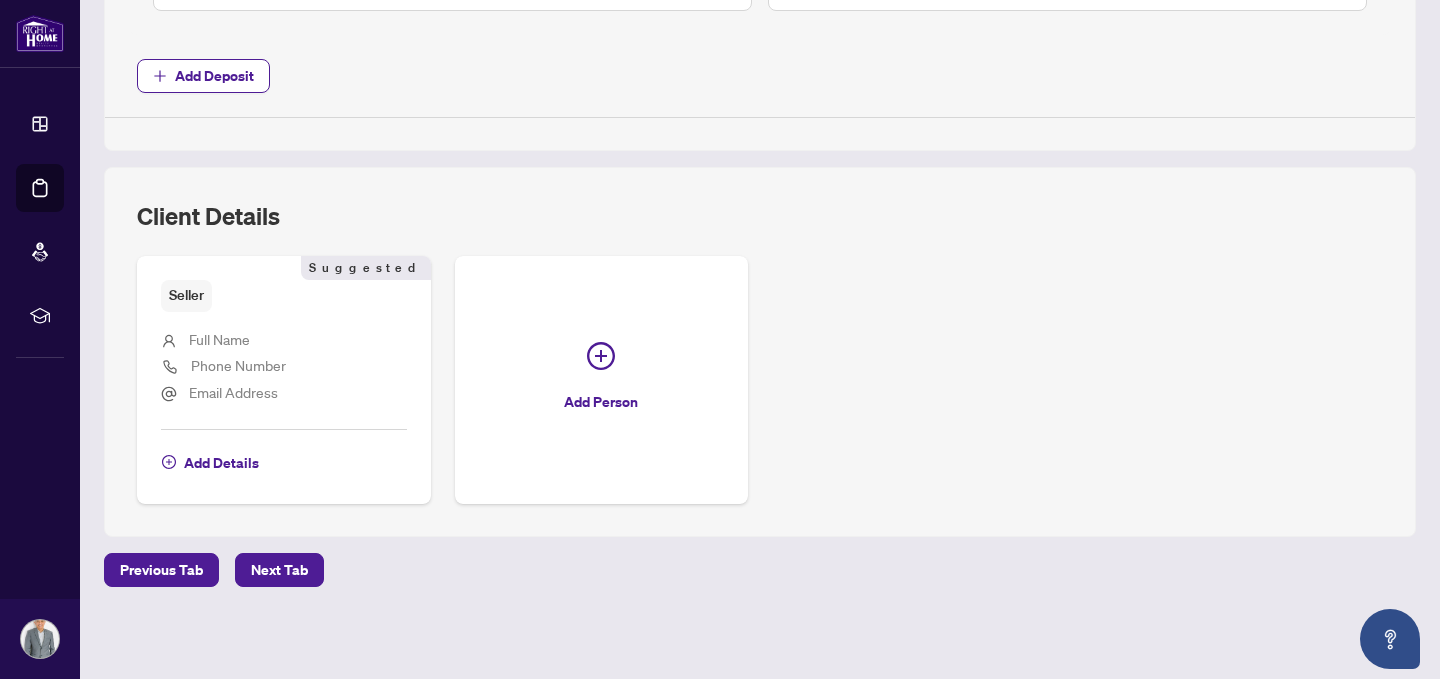 click on "Full Name" at bounding box center (219, 339) 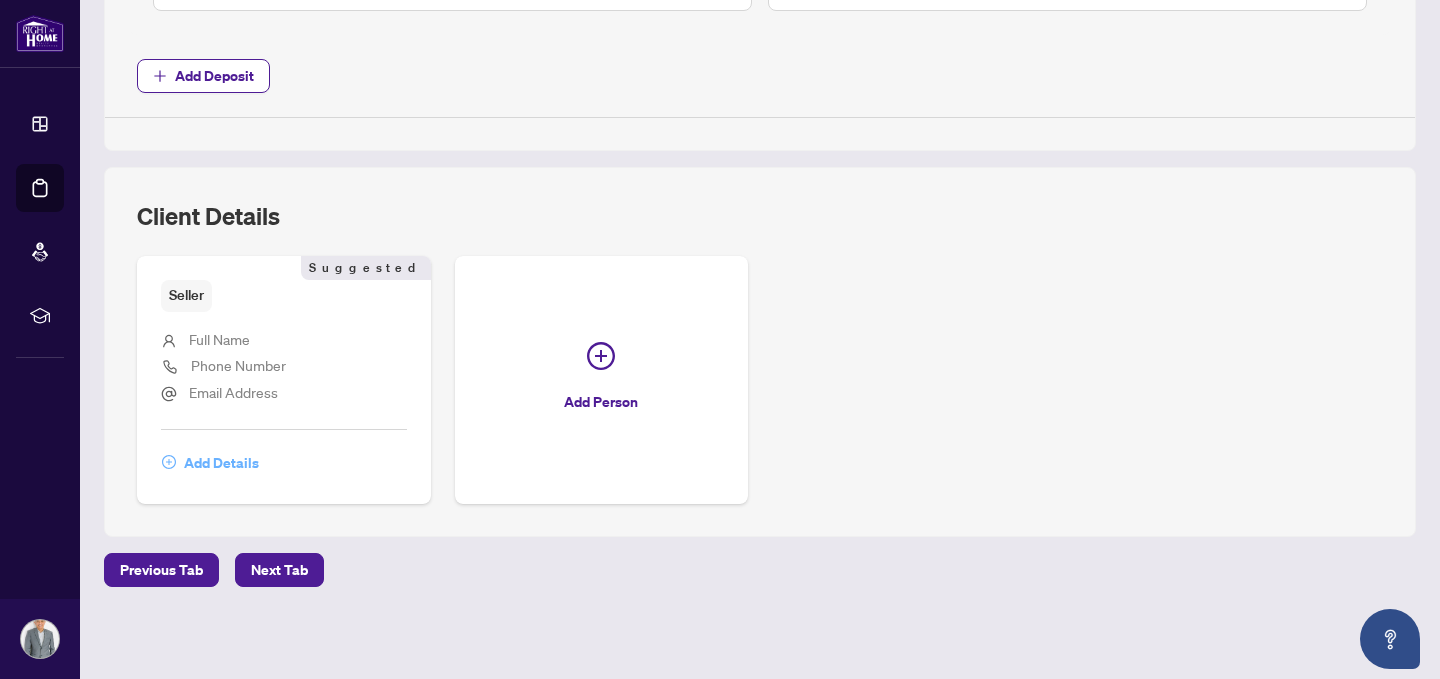 click on "Add Details" at bounding box center (221, 463) 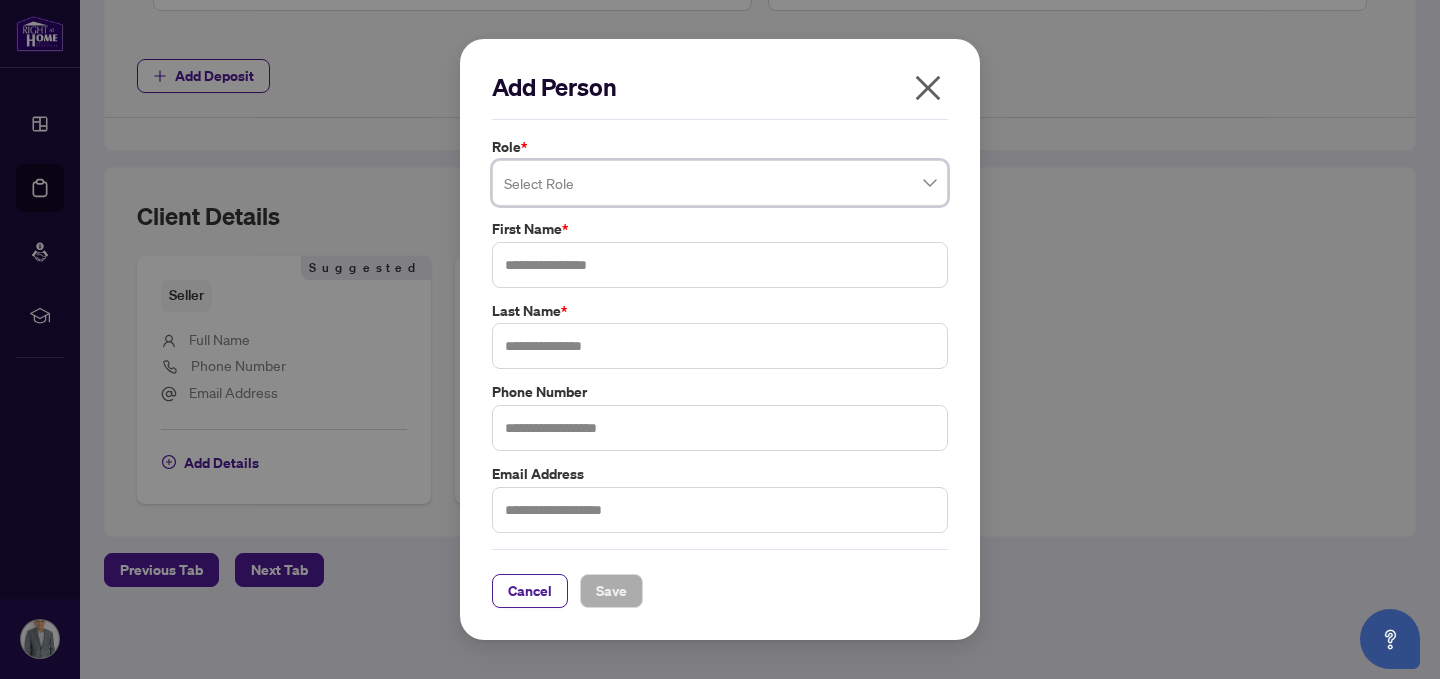 click on "Add Person Role * Select Role First Name * Last Name * Phone Number Email Address Cancel Save Cancel OK" at bounding box center [720, 340] 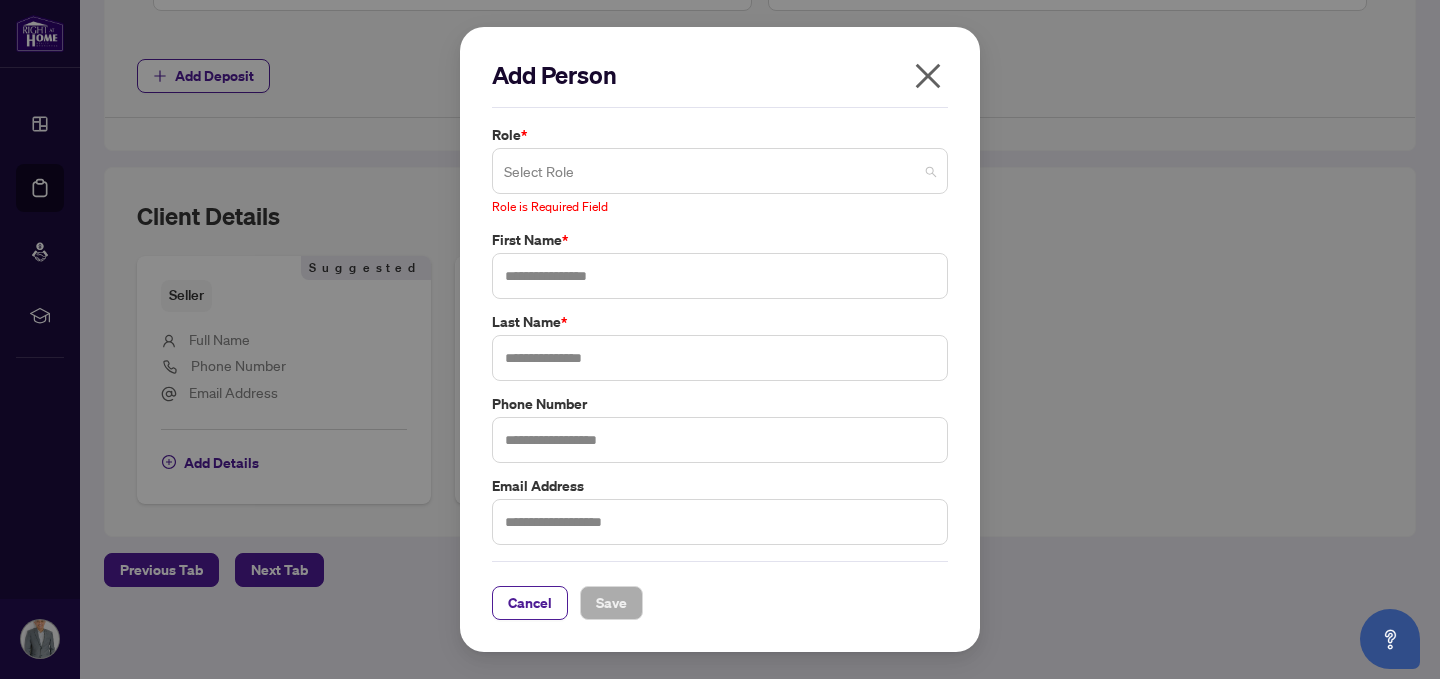 click at bounding box center [720, 171] 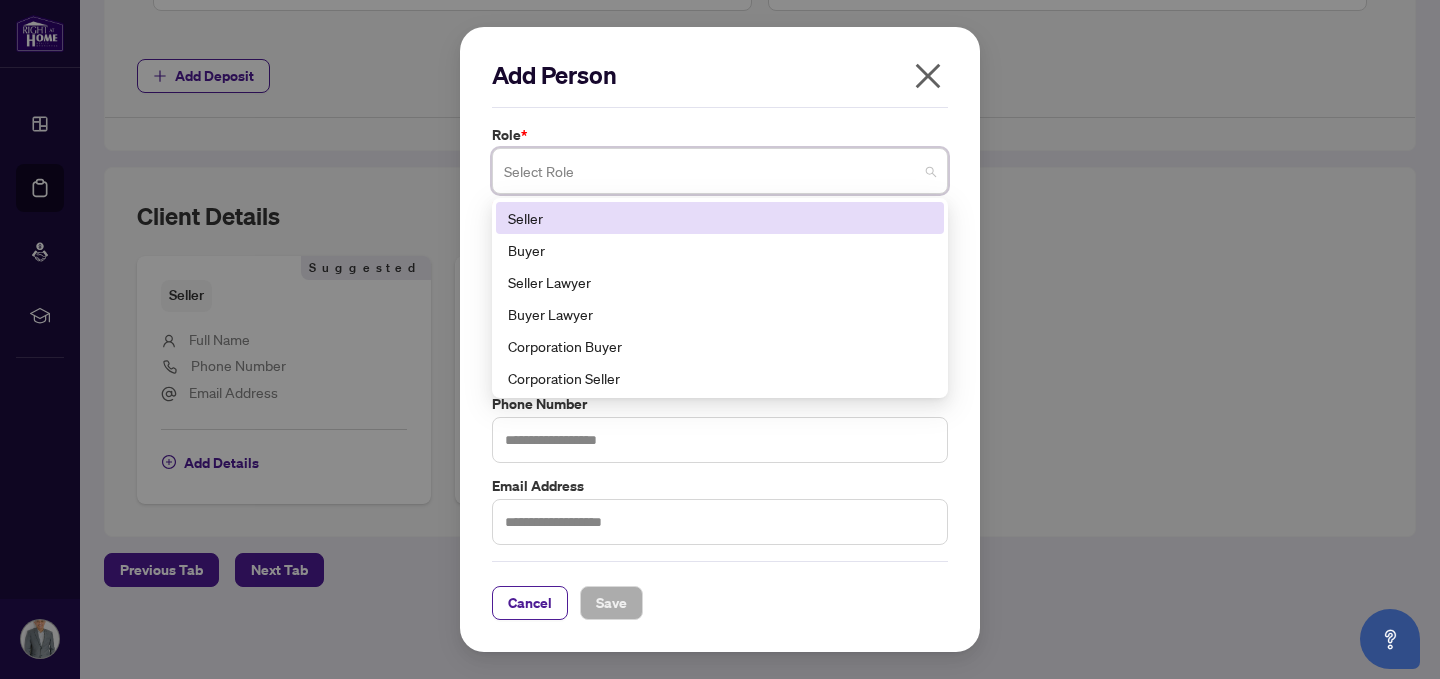 click on "Seller" at bounding box center [720, 218] 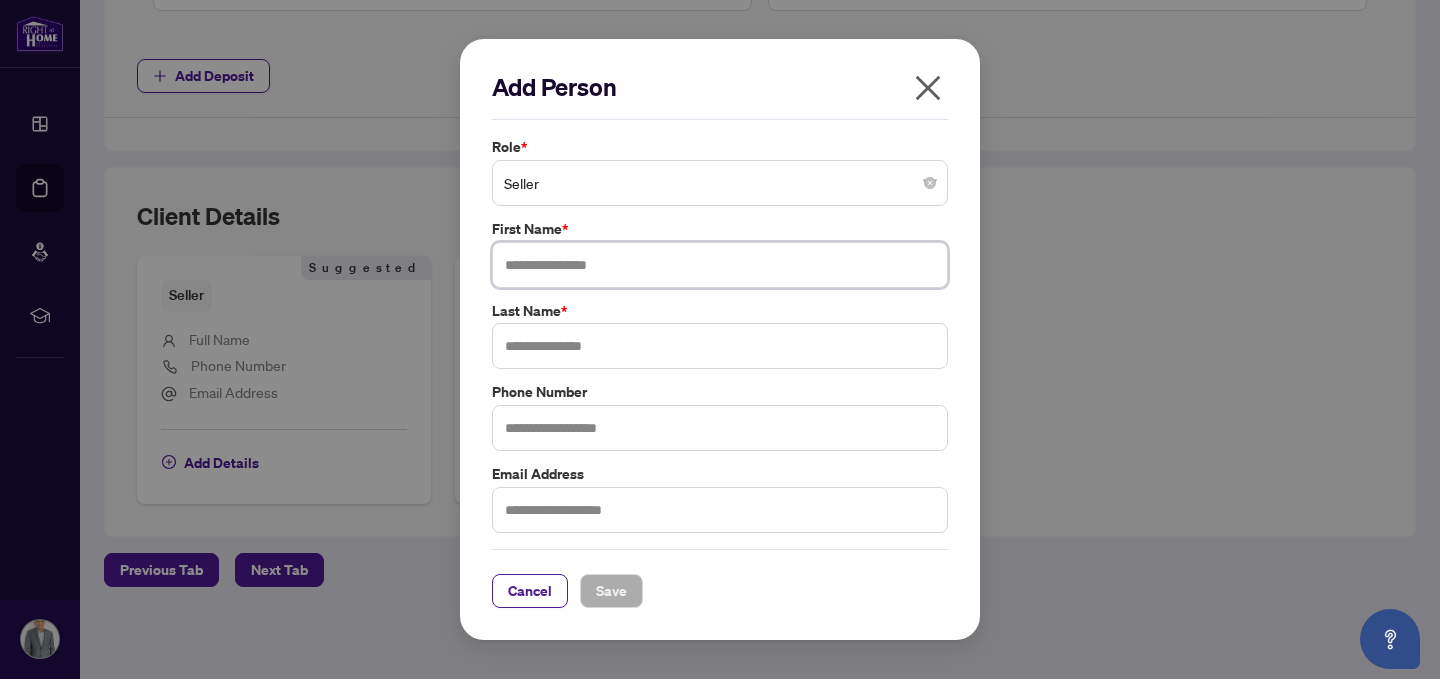 click at bounding box center [720, 265] 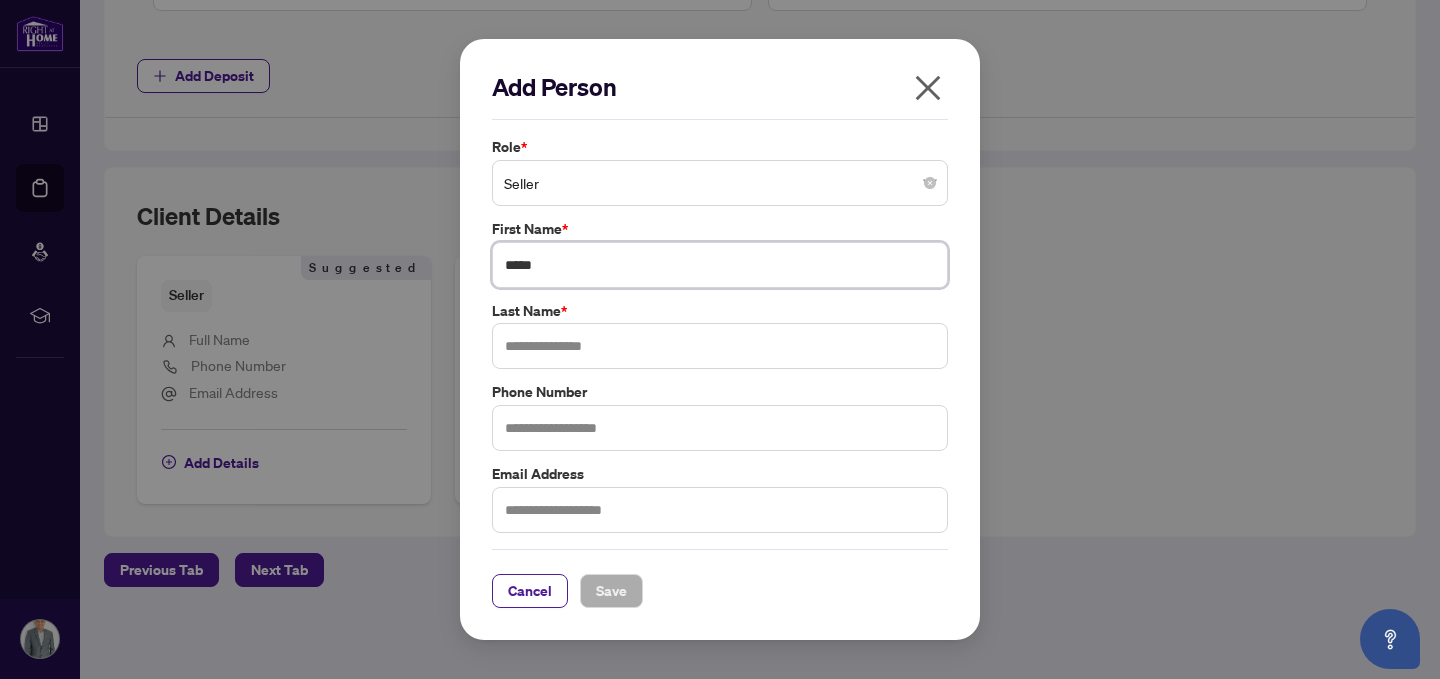 type on "****" 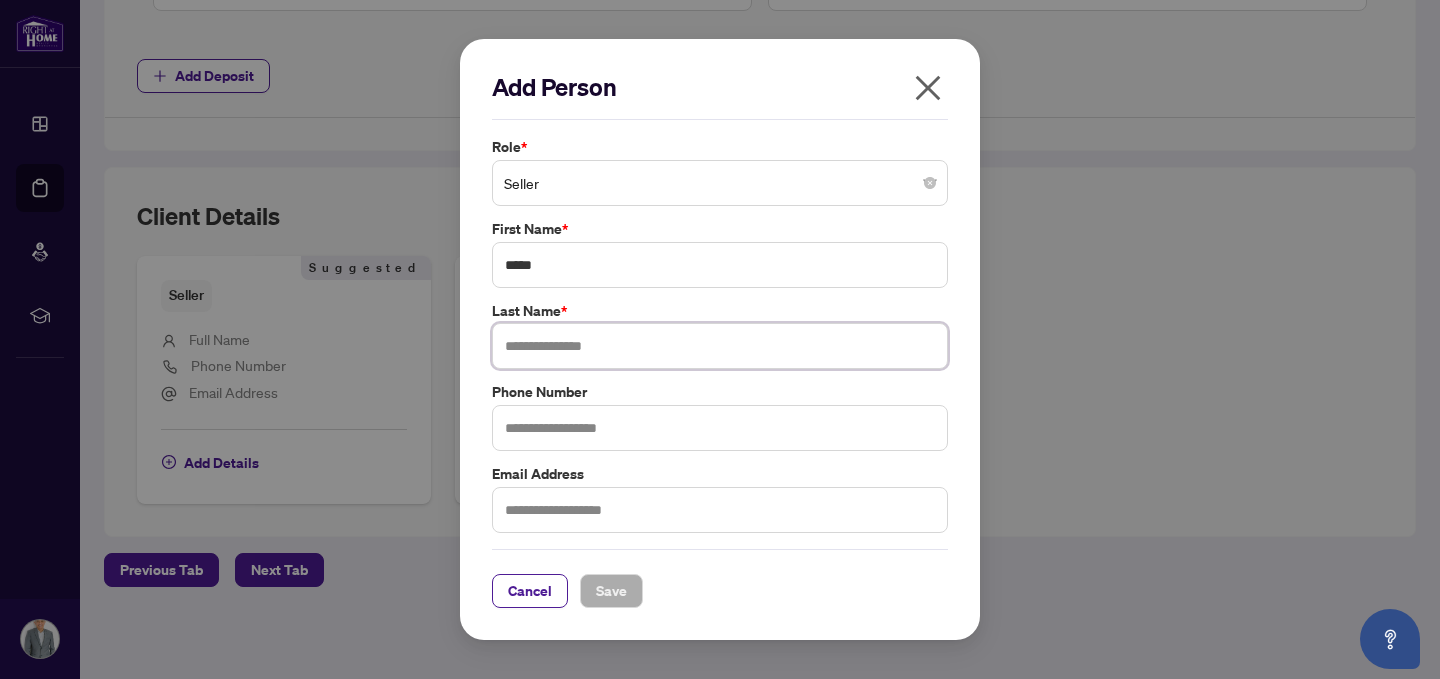 click at bounding box center [720, 346] 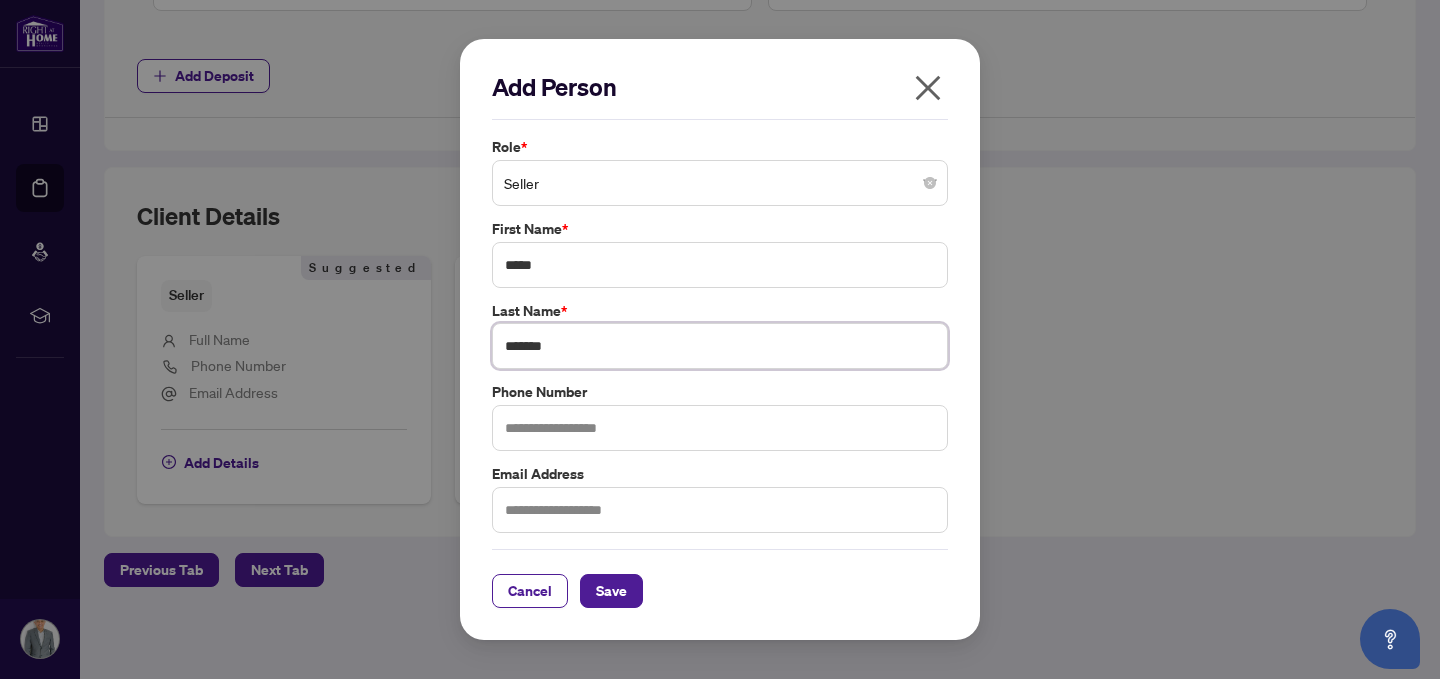 type on "*******" 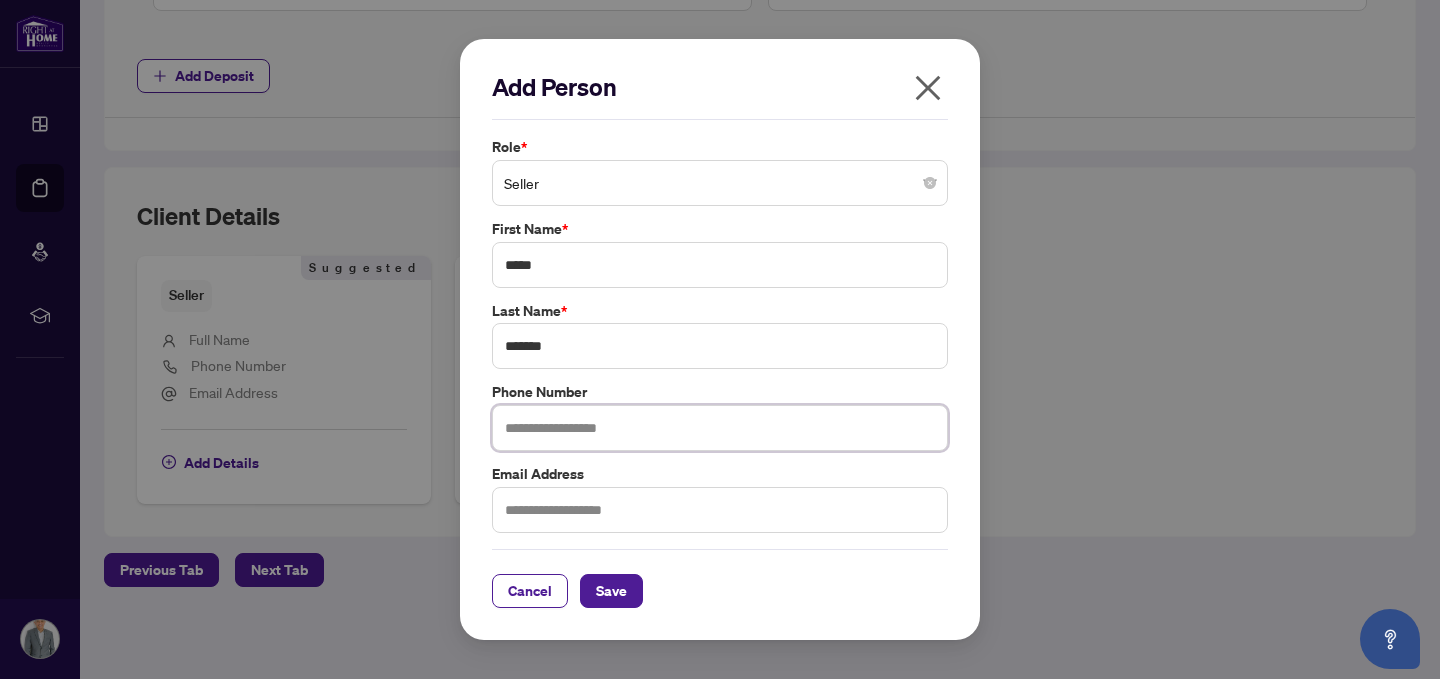 click at bounding box center (720, 428) 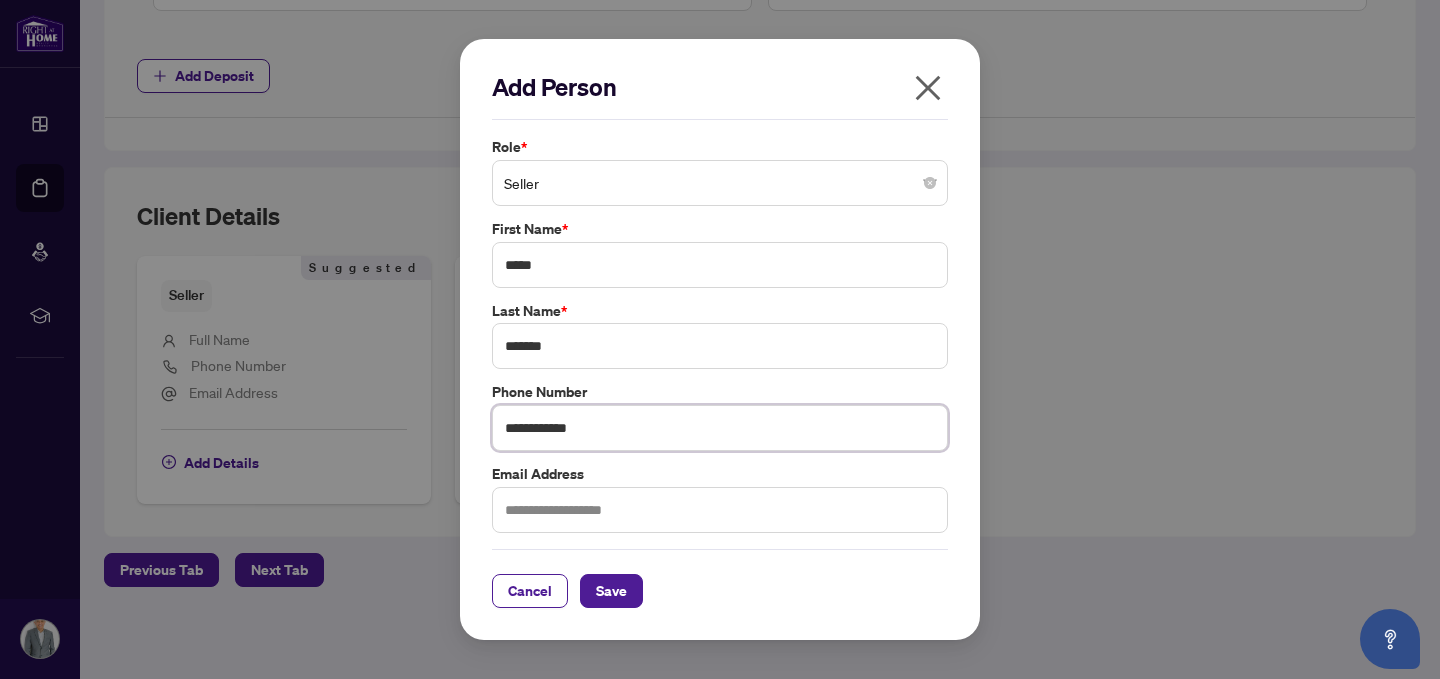 type on "**********" 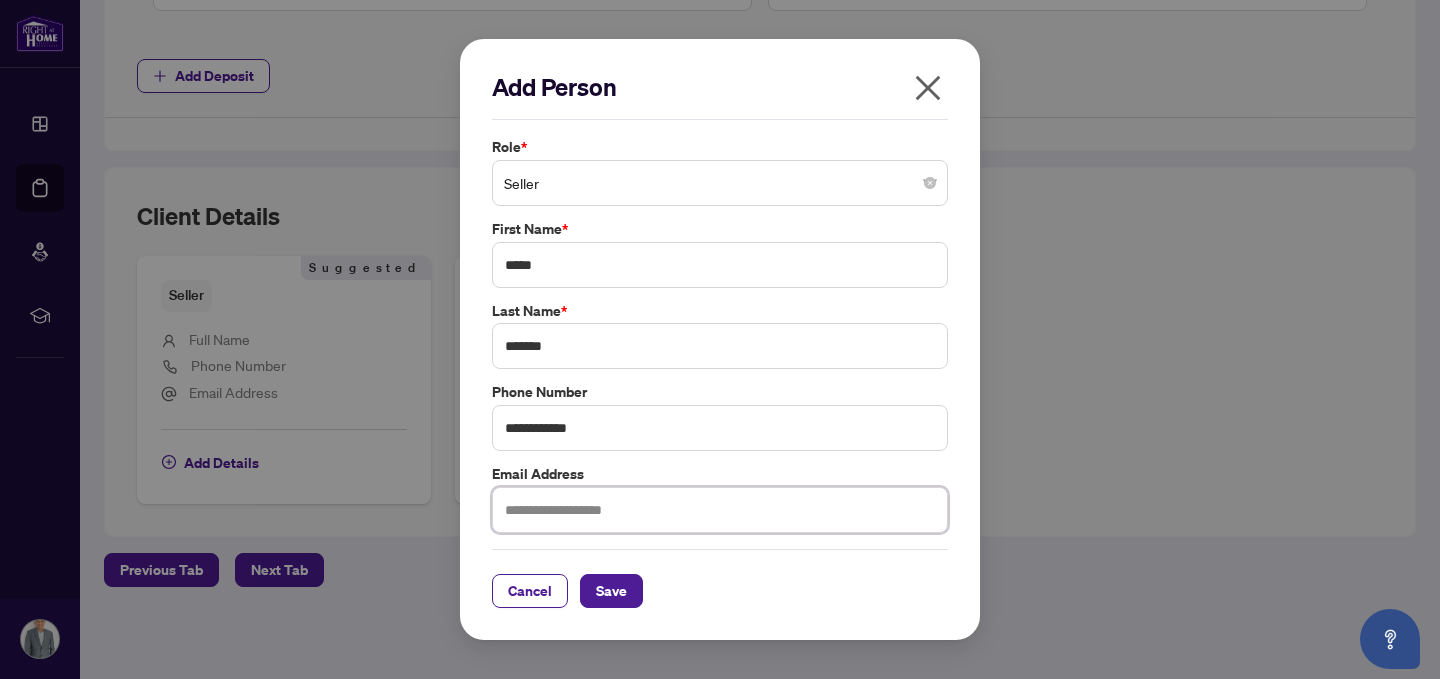 click at bounding box center [720, 510] 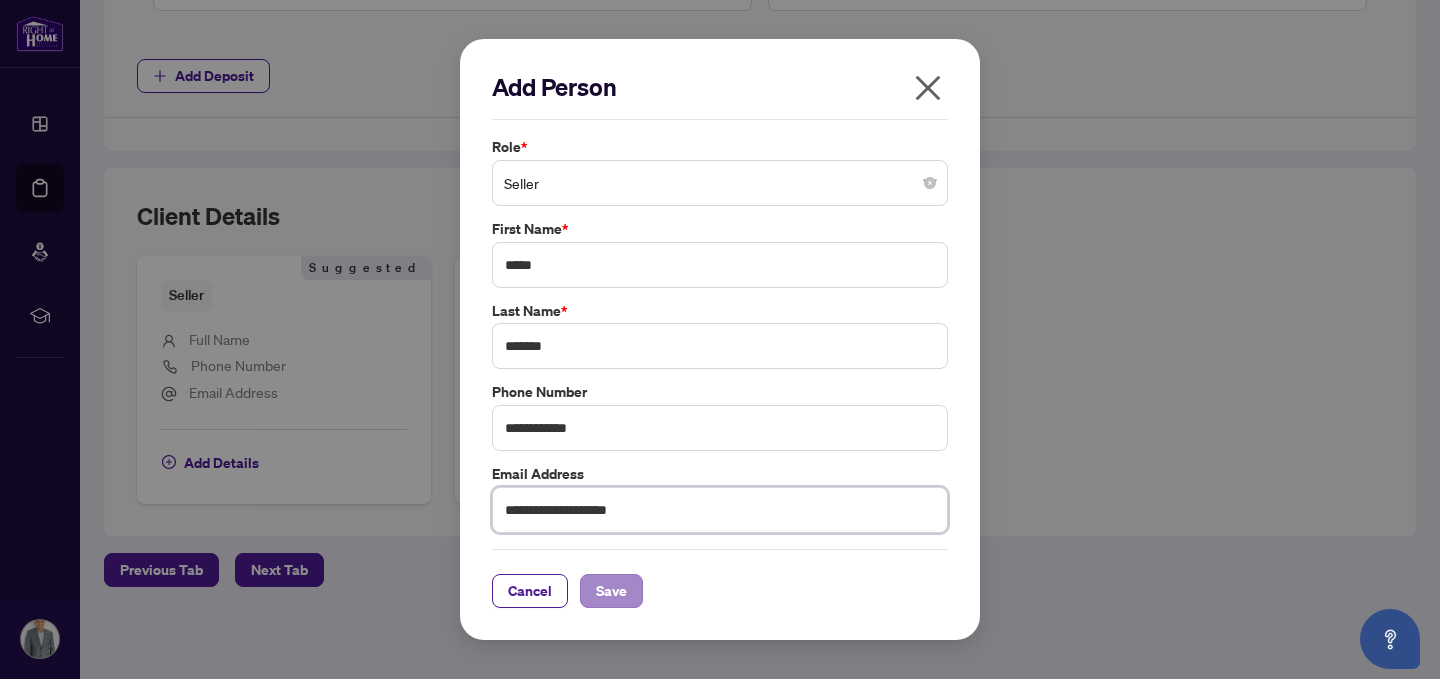 type on "**********" 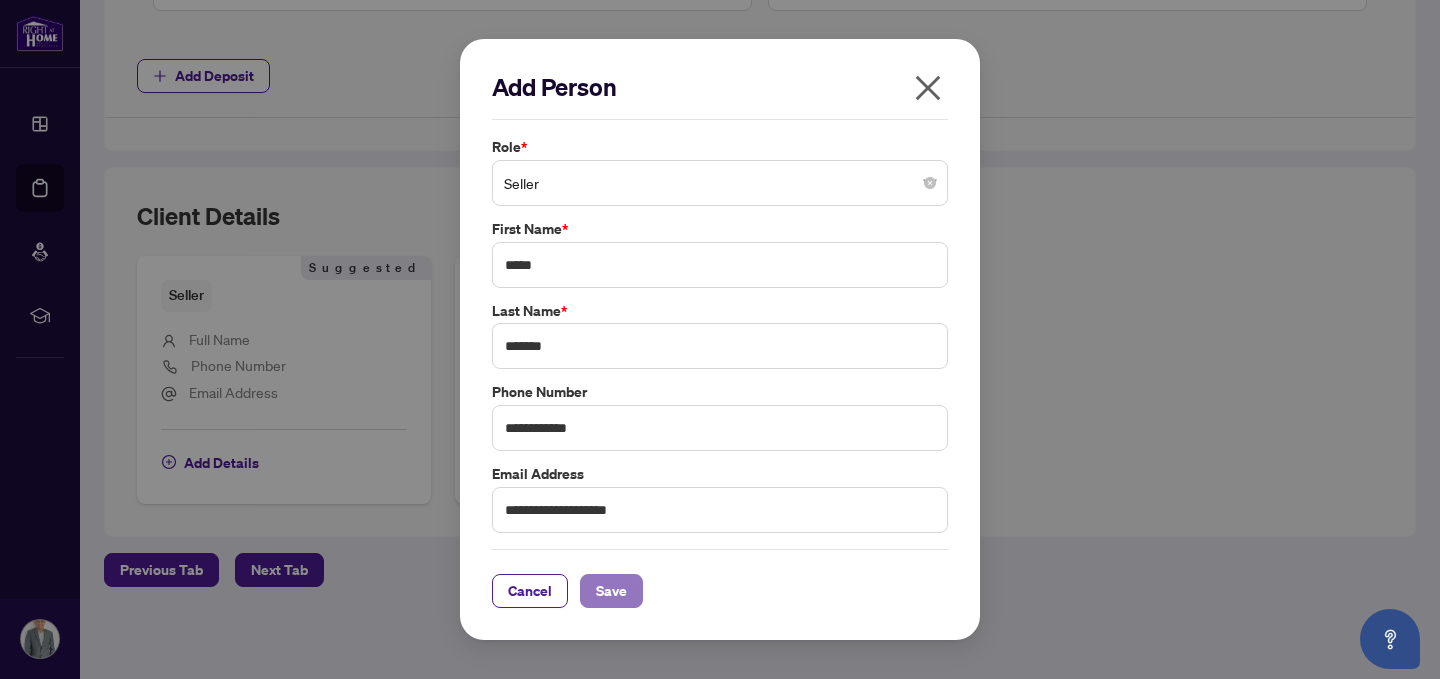 click on "Save" at bounding box center [611, 591] 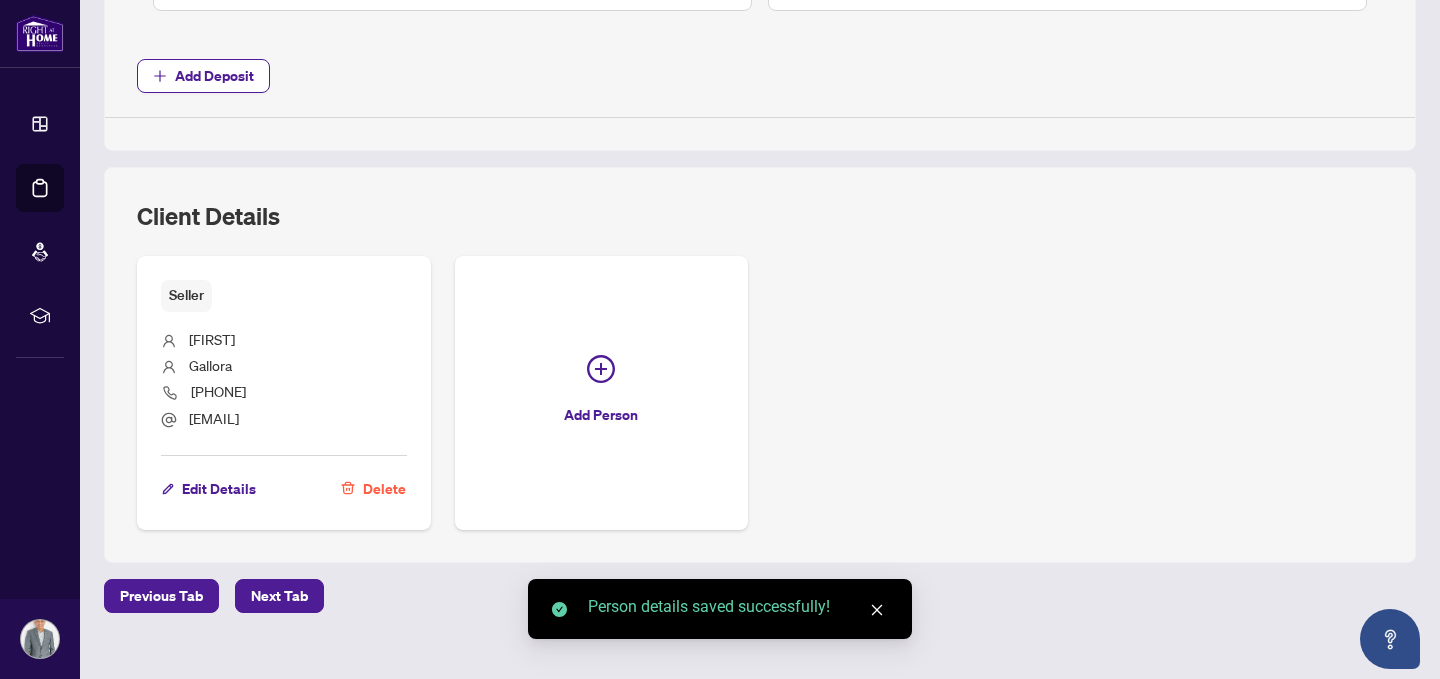 scroll, scrollTop: 1135, scrollLeft: 0, axis: vertical 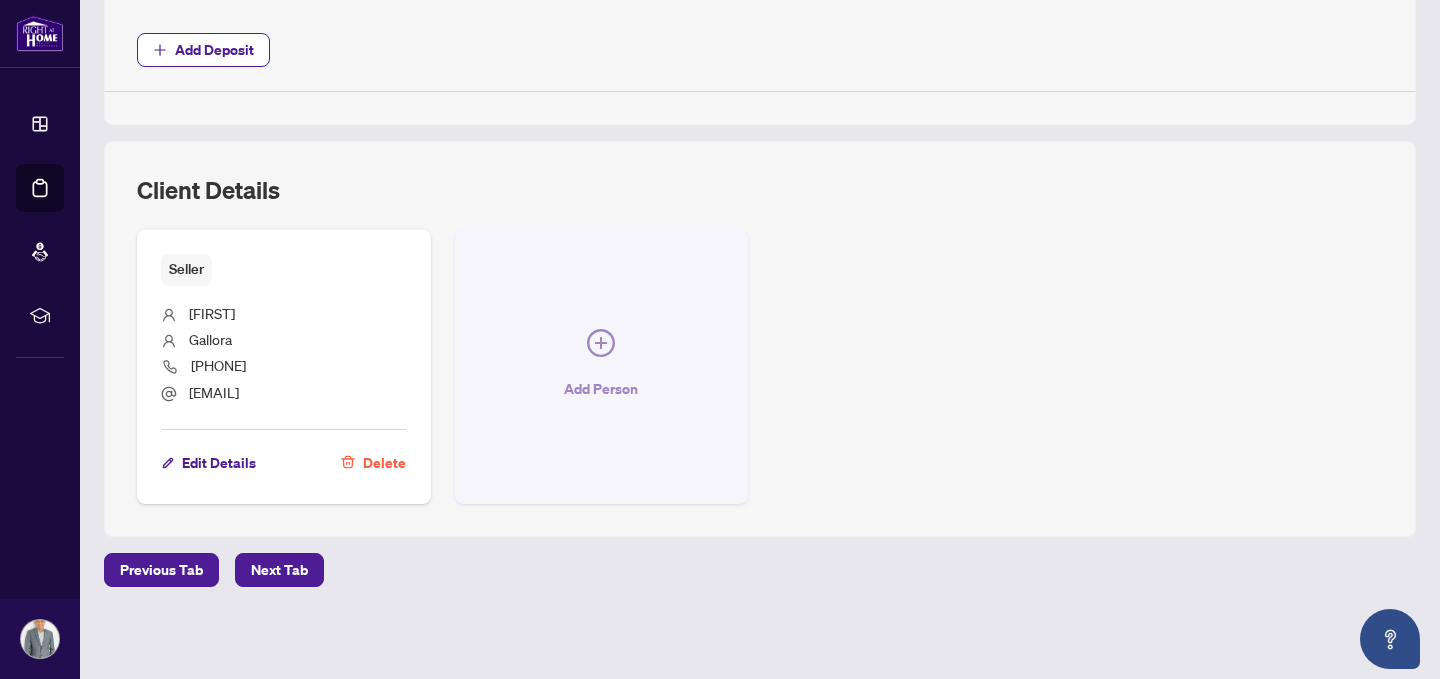 click on "Add Person" at bounding box center [601, 389] 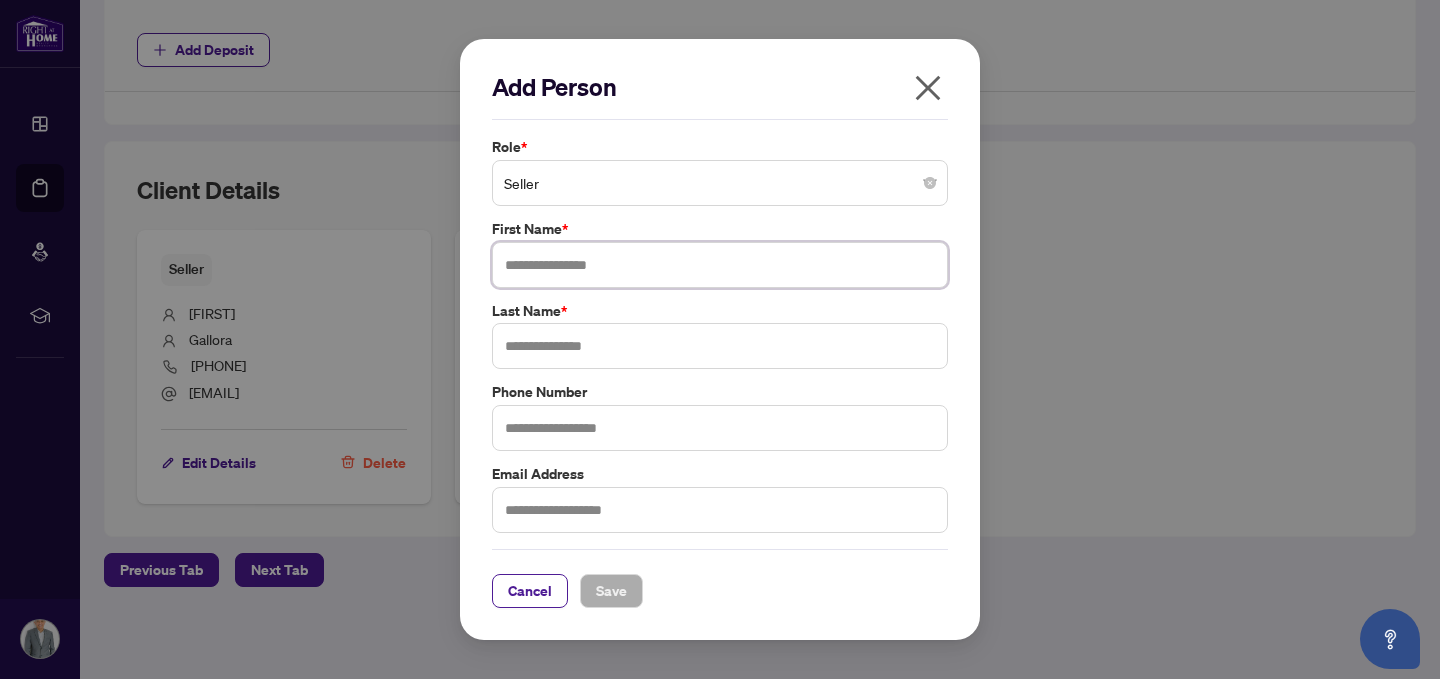 click at bounding box center (720, 265) 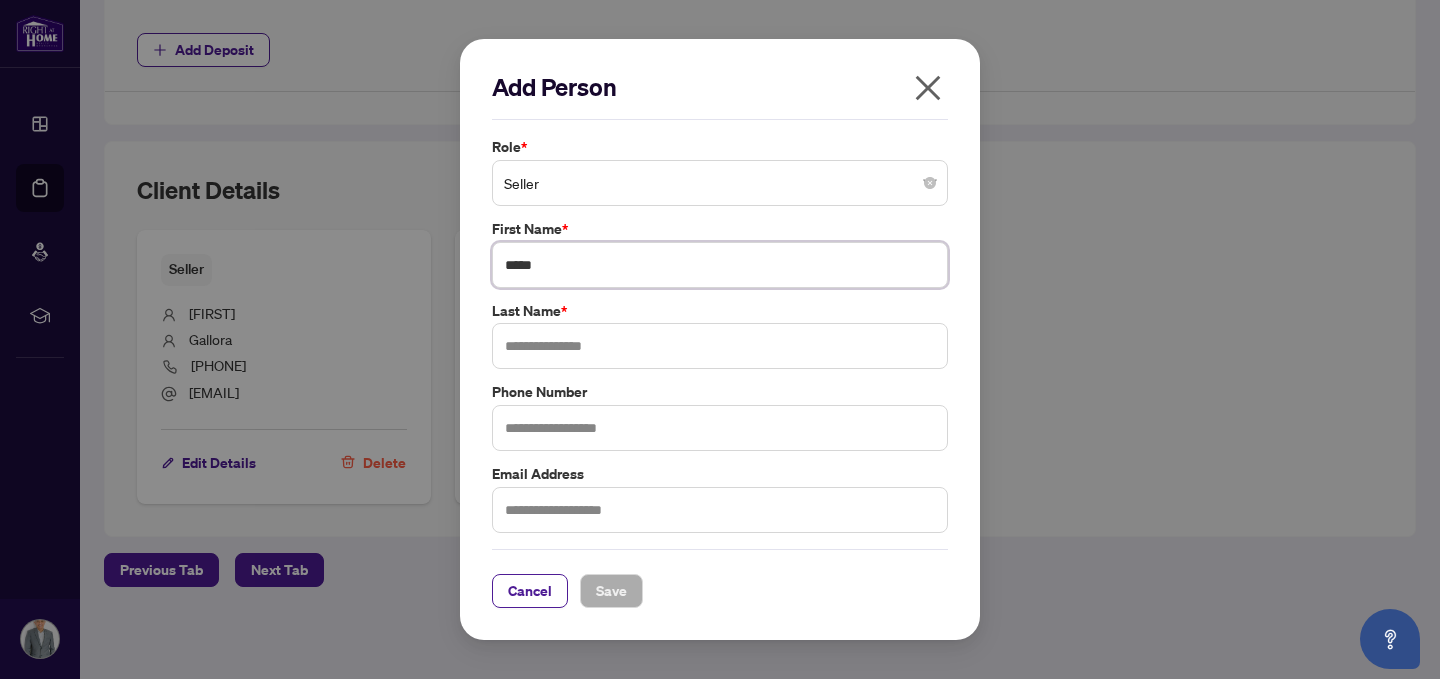 type on "*****" 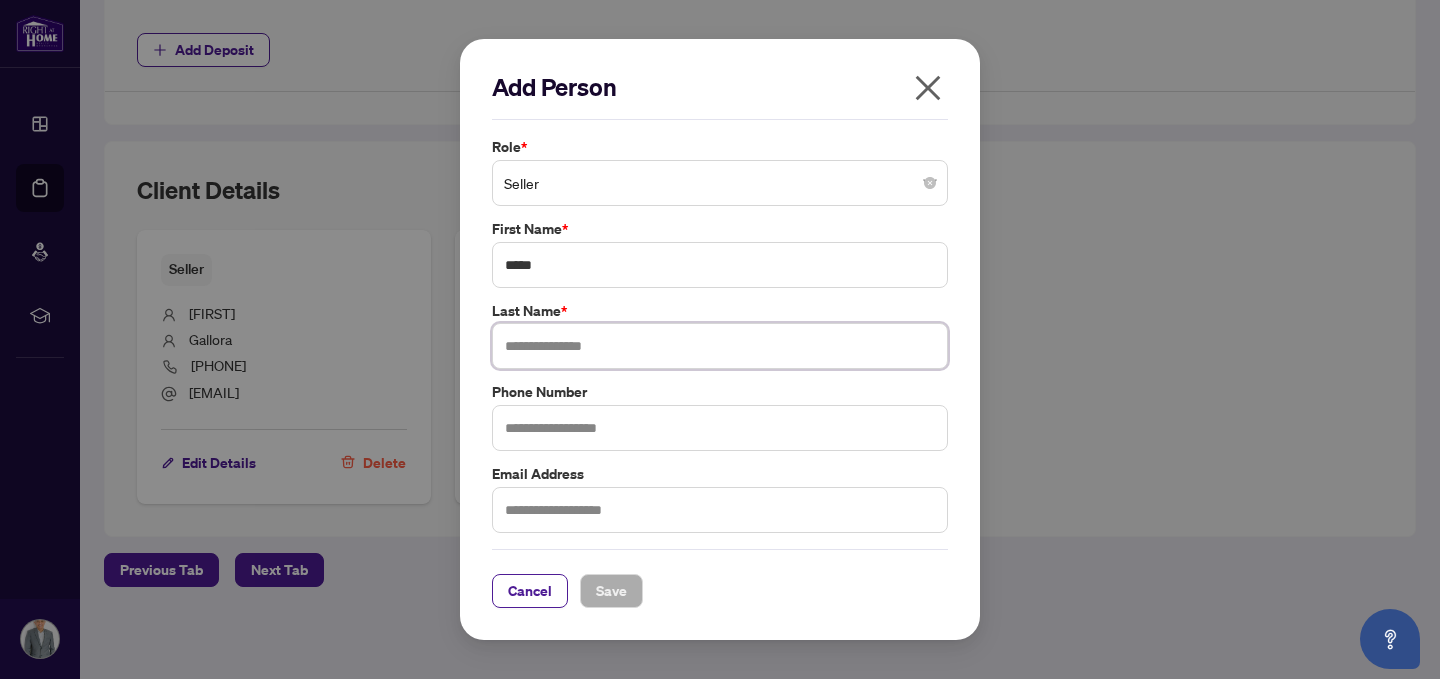click at bounding box center (720, 346) 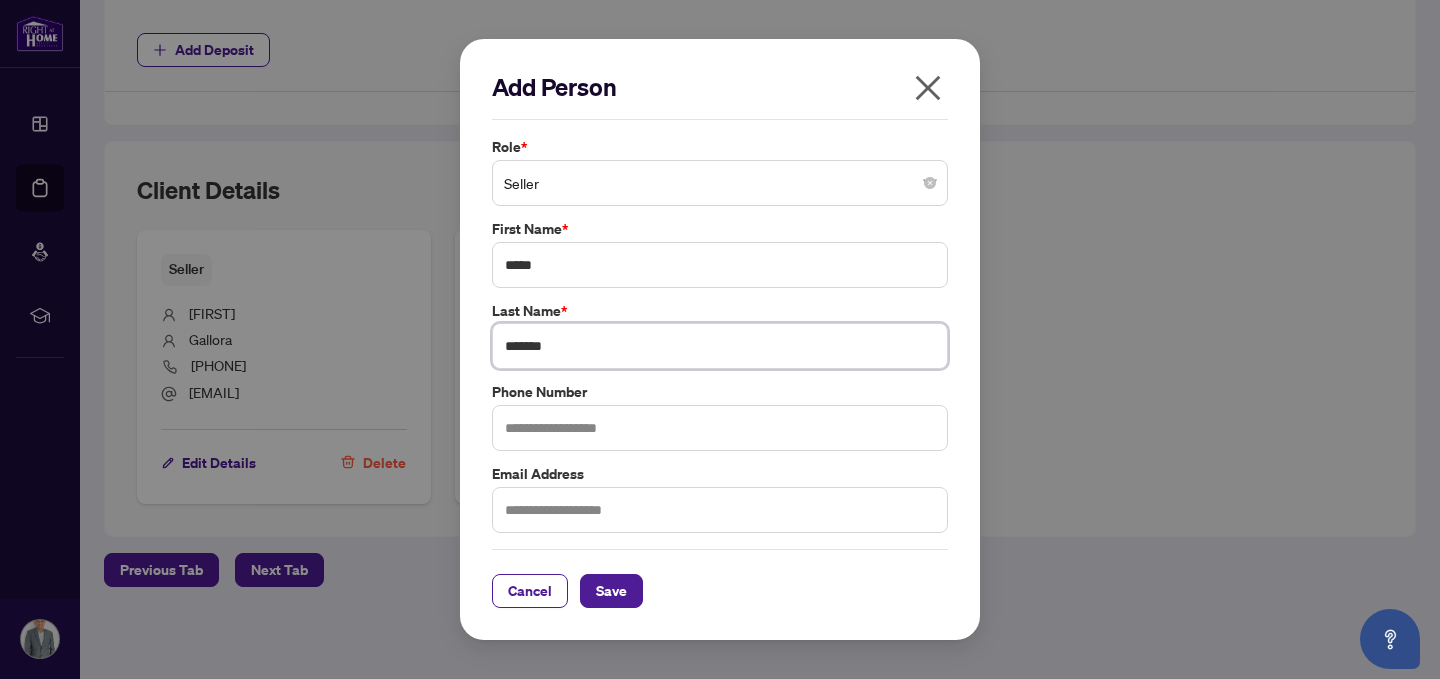 type on "*******" 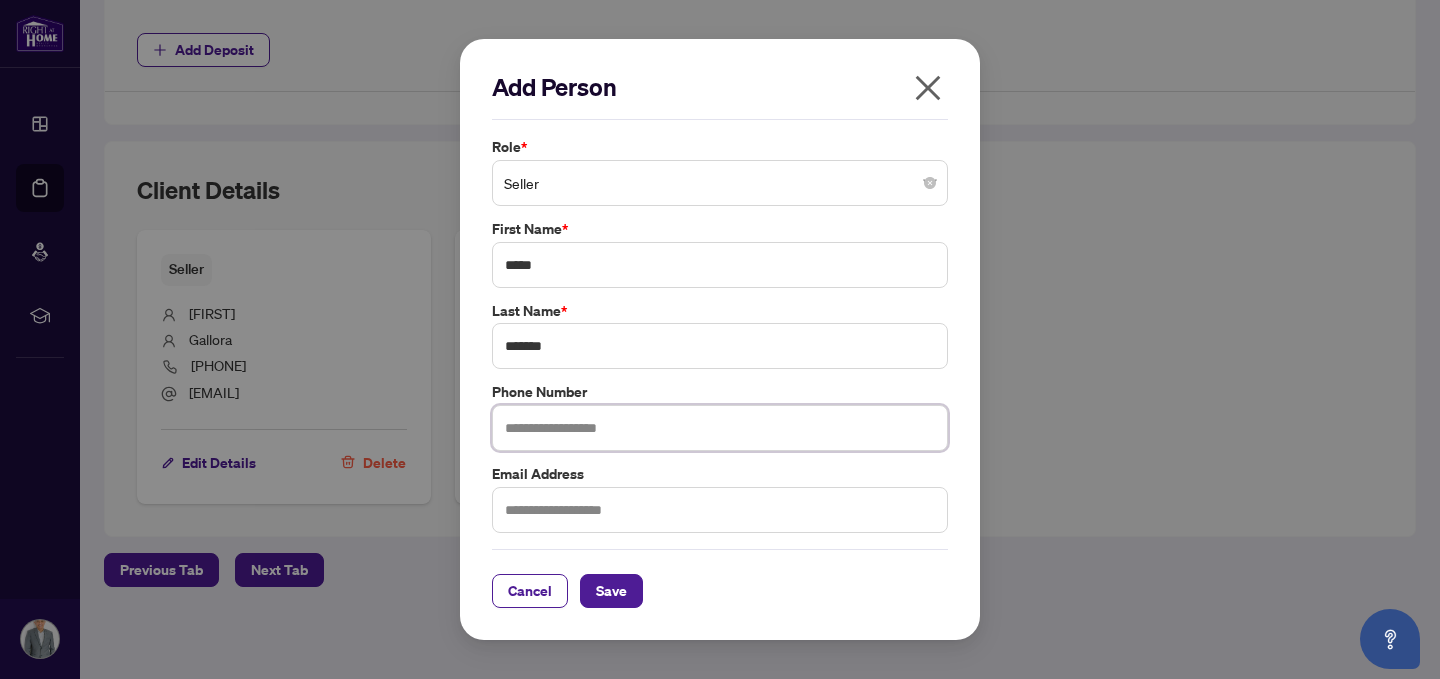 click at bounding box center [720, 428] 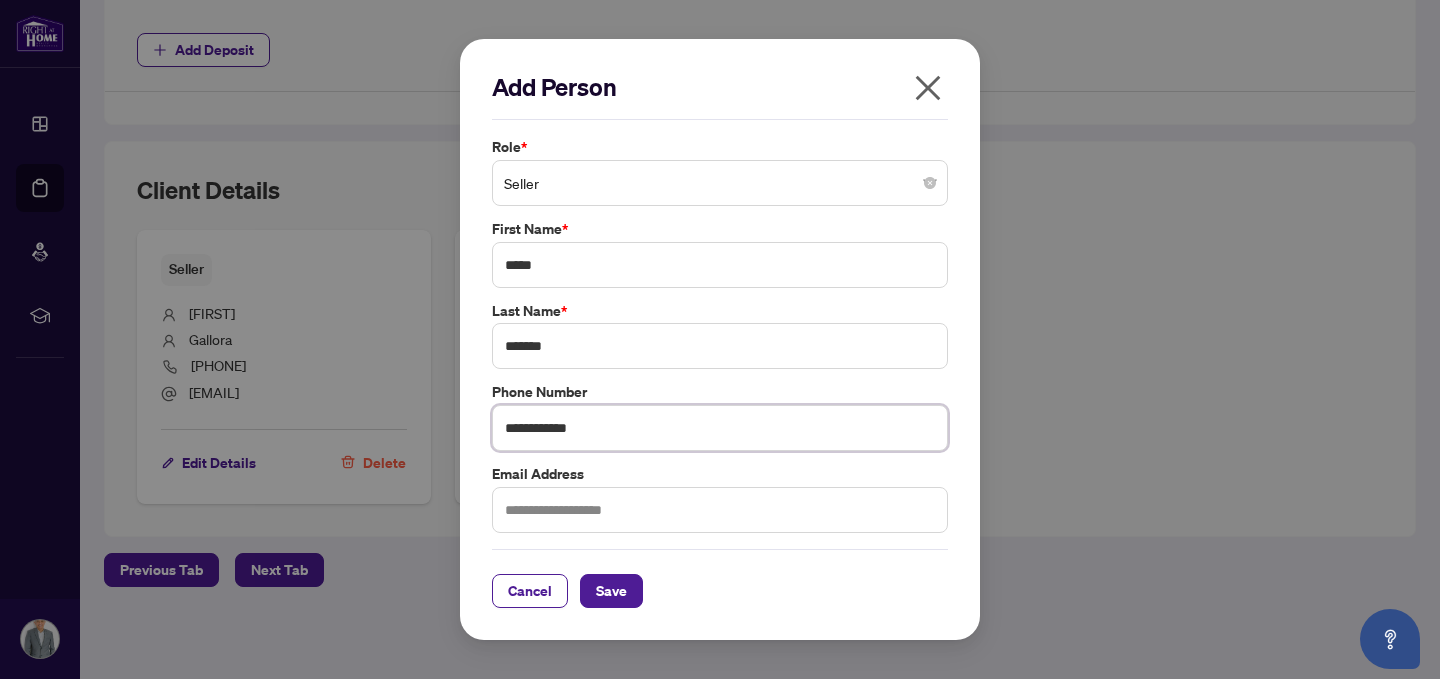type on "**********" 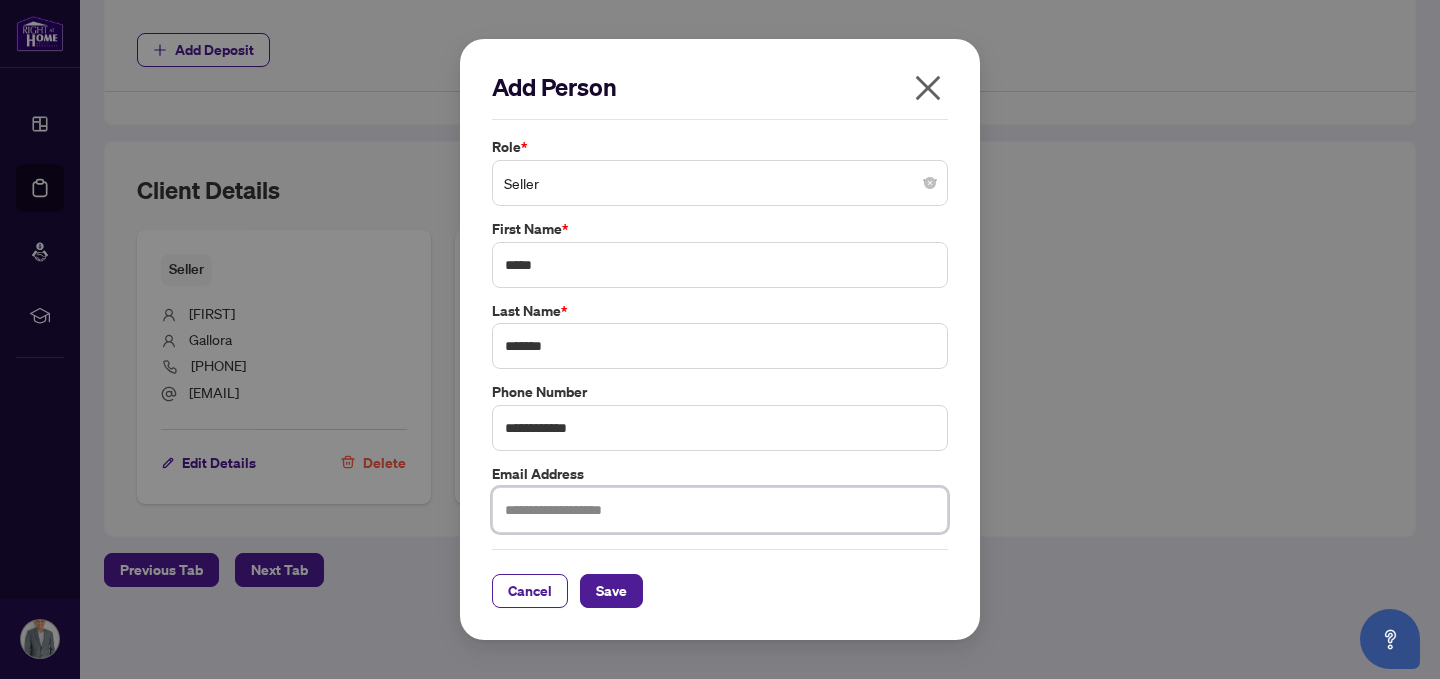 click at bounding box center [720, 510] 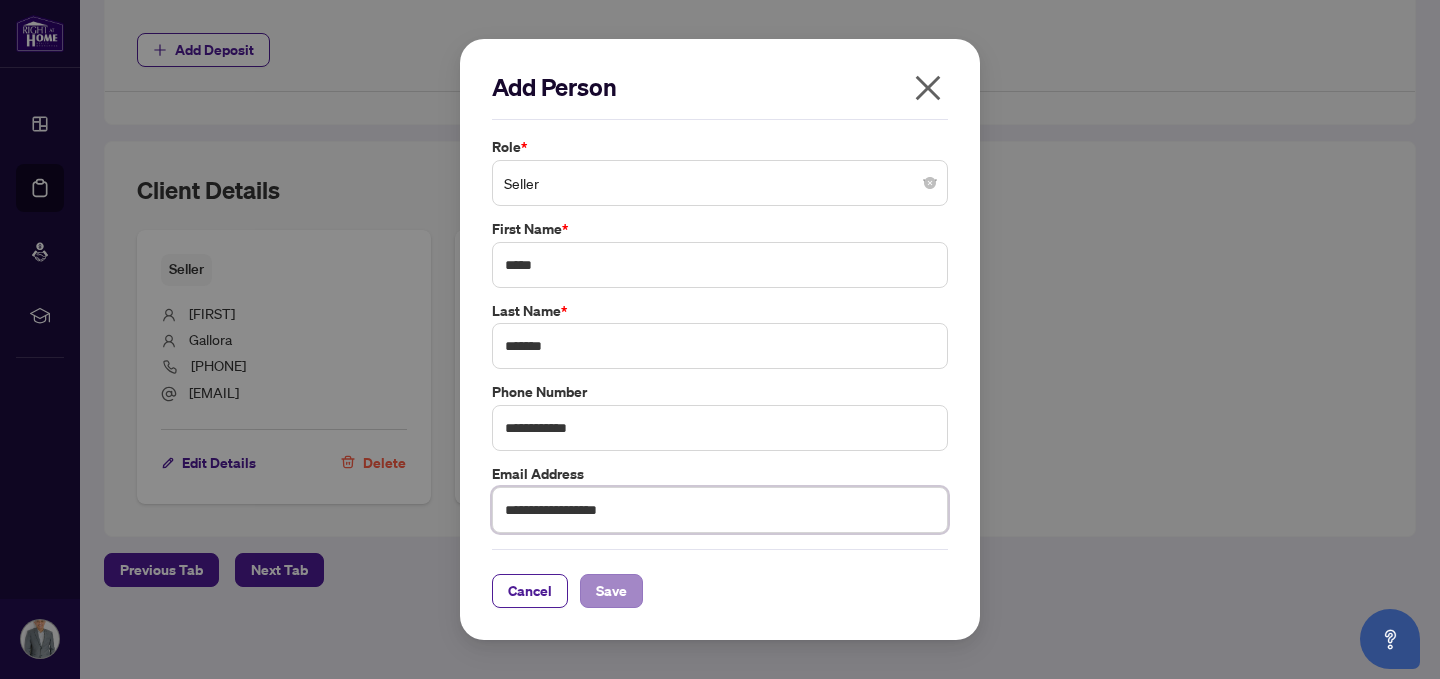 type on "**********" 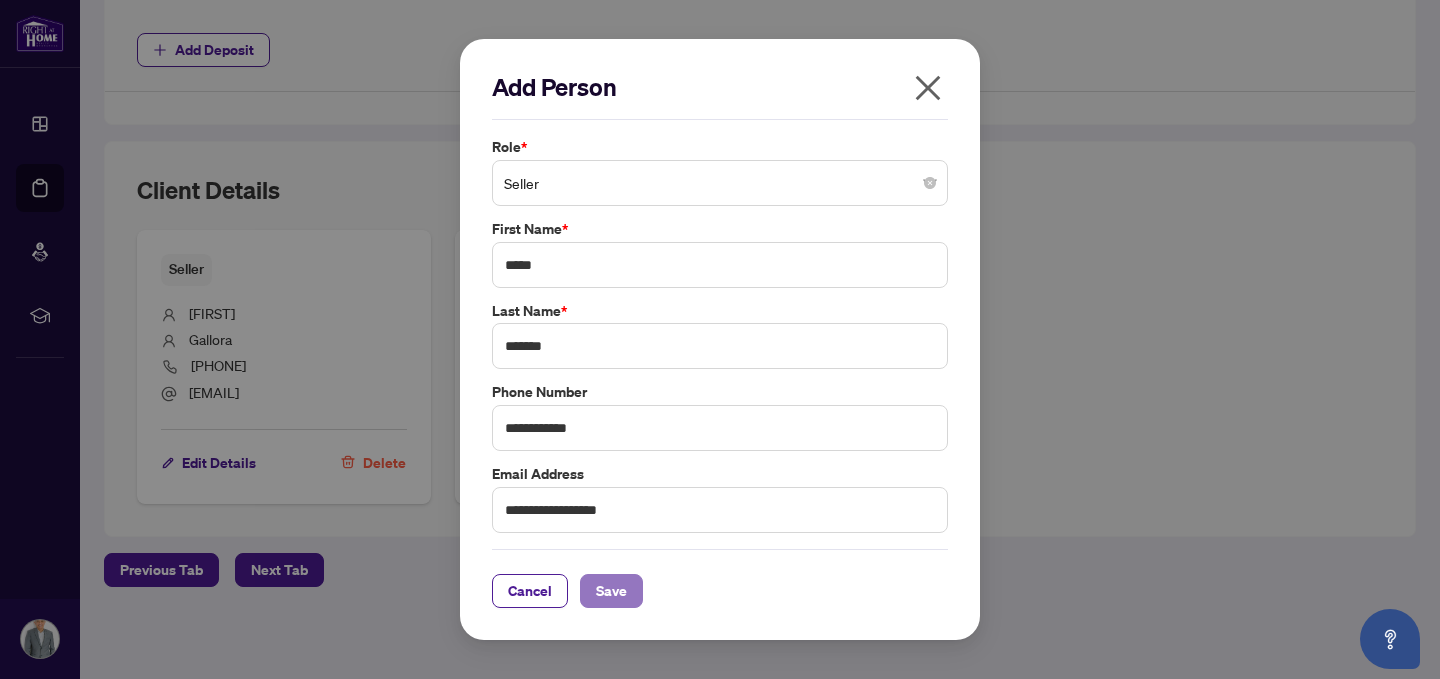 click on "Save" at bounding box center (611, 591) 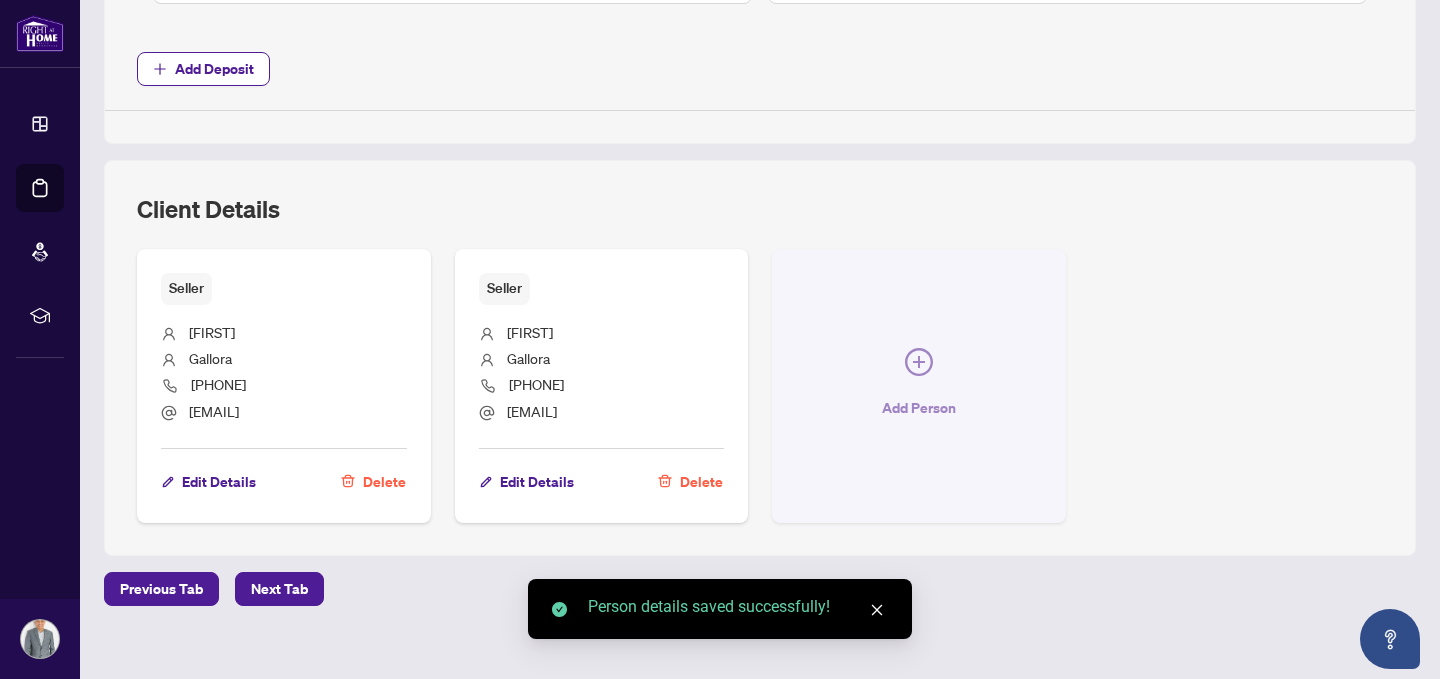 scroll, scrollTop: 1135, scrollLeft: 0, axis: vertical 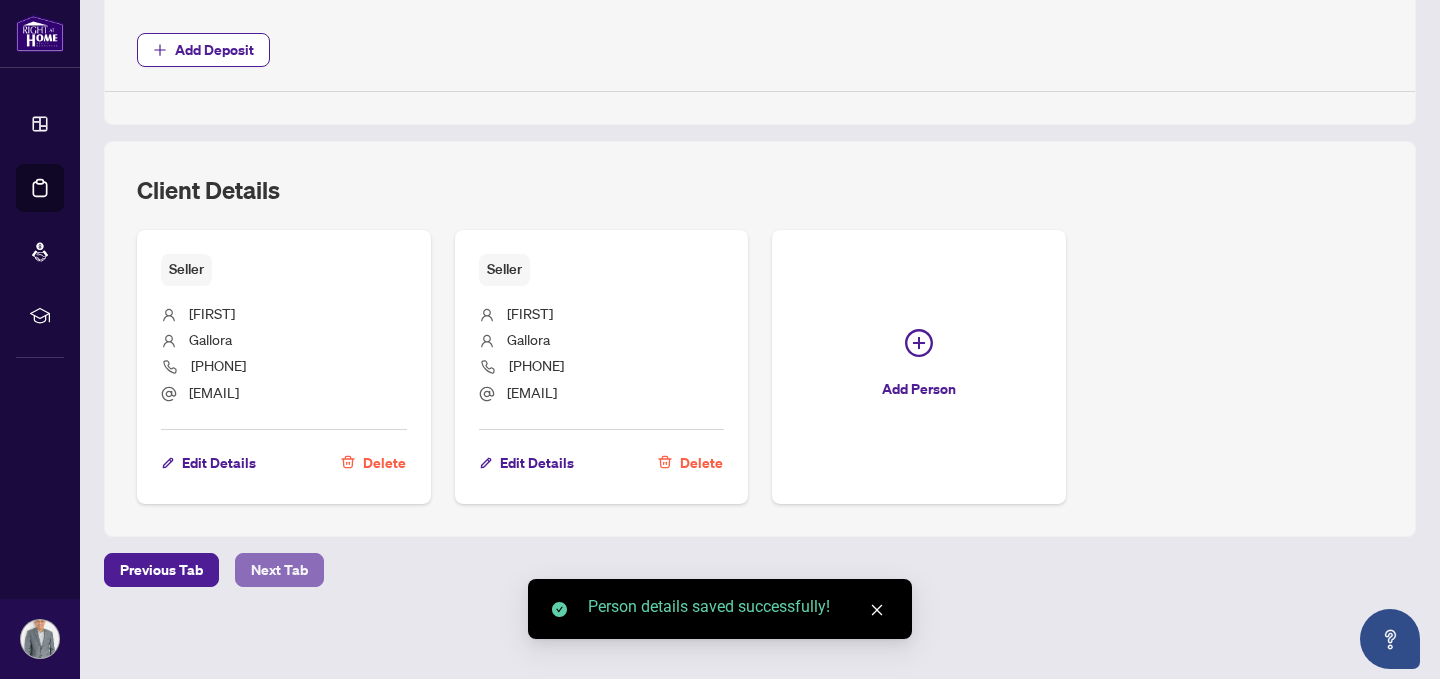 click on "Next Tab" at bounding box center (279, 570) 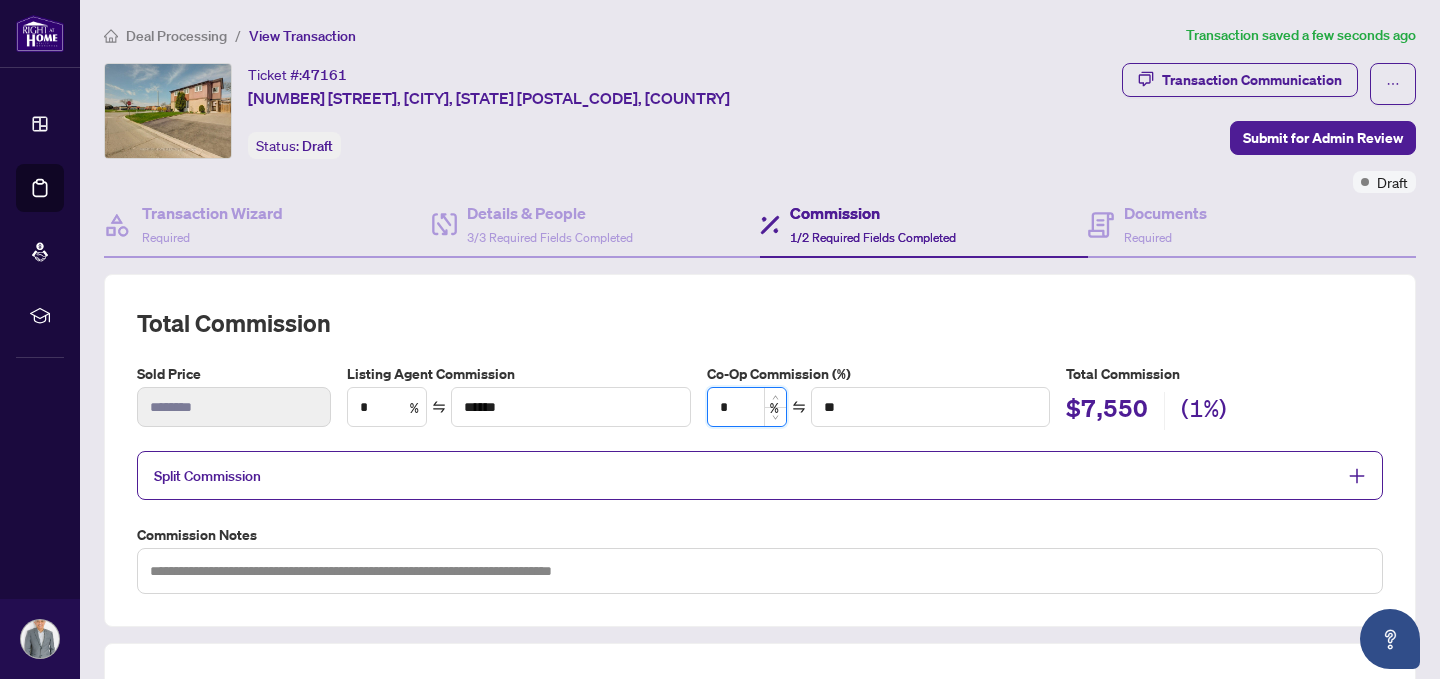 click on "*" at bounding box center (747, 407) 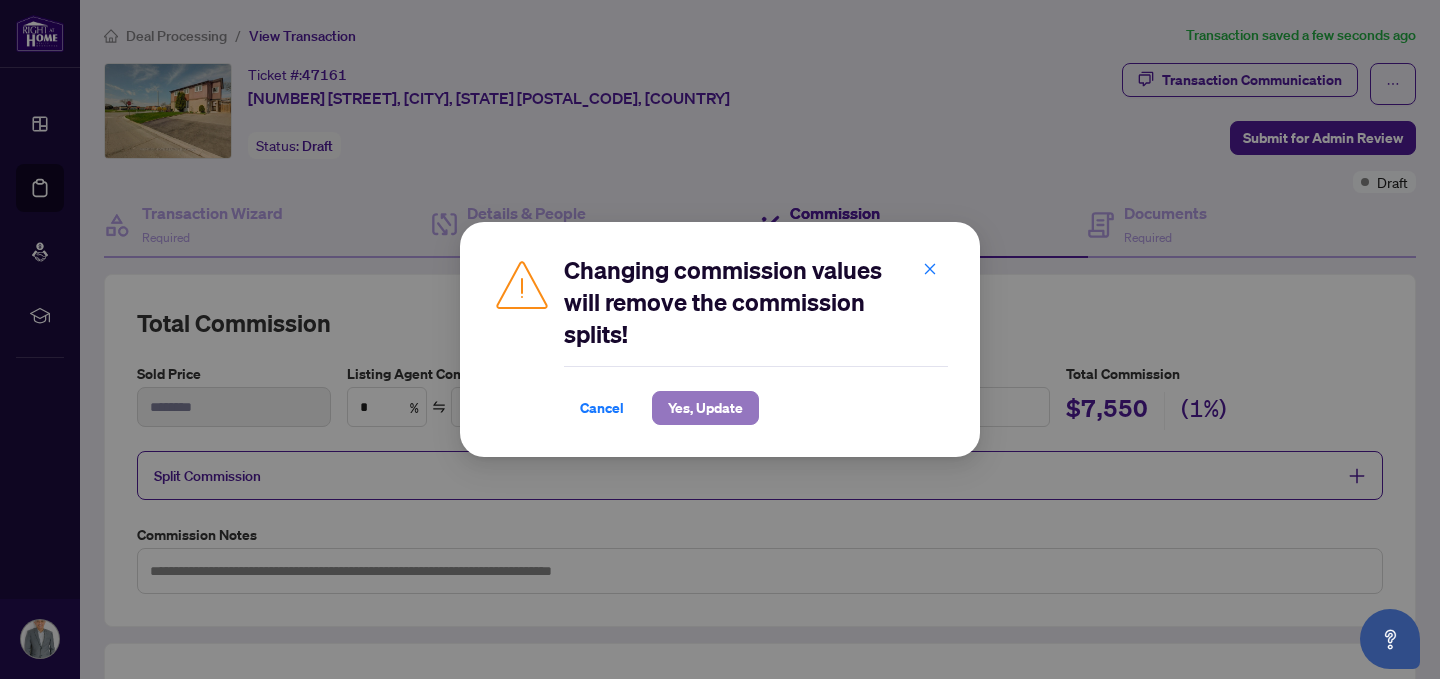 click on "Yes, Update" at bounding box center (705, 408) 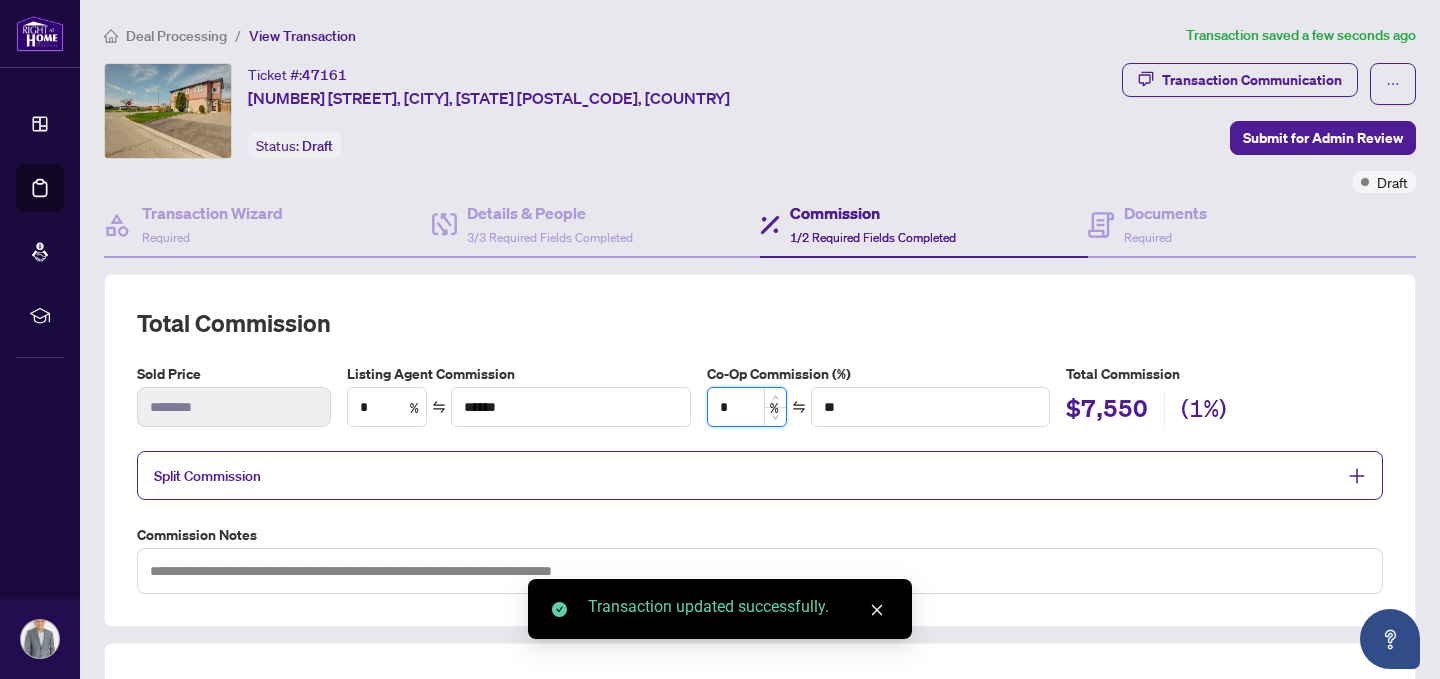 type on "**" 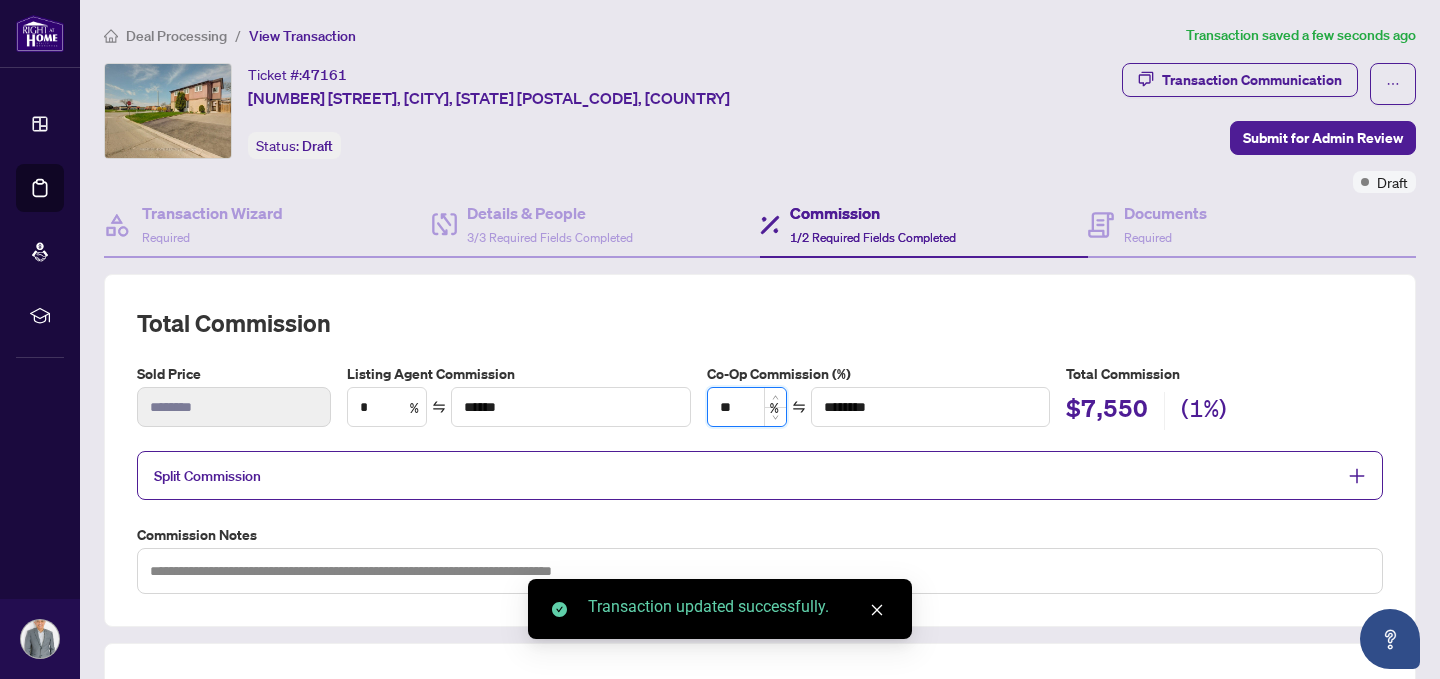 type on "***" 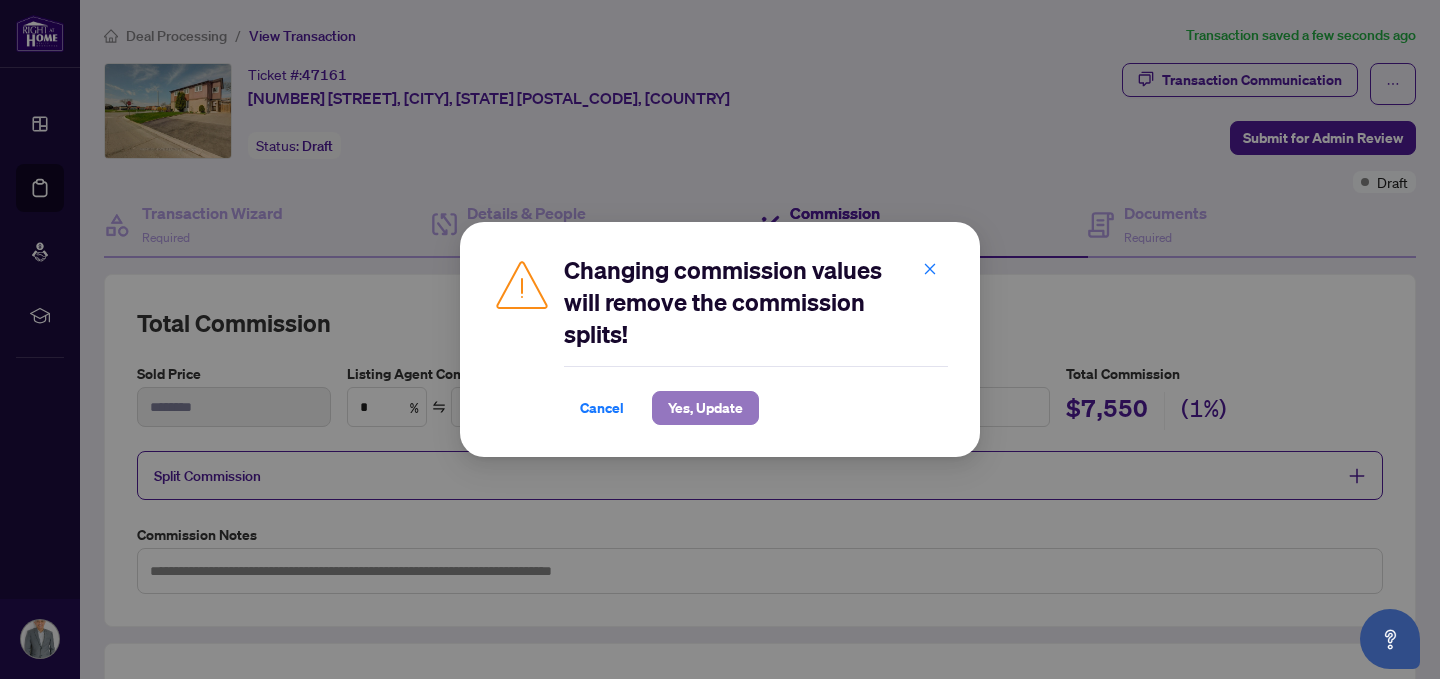 click on "Yes, Update" at bounding box center [705, 408] 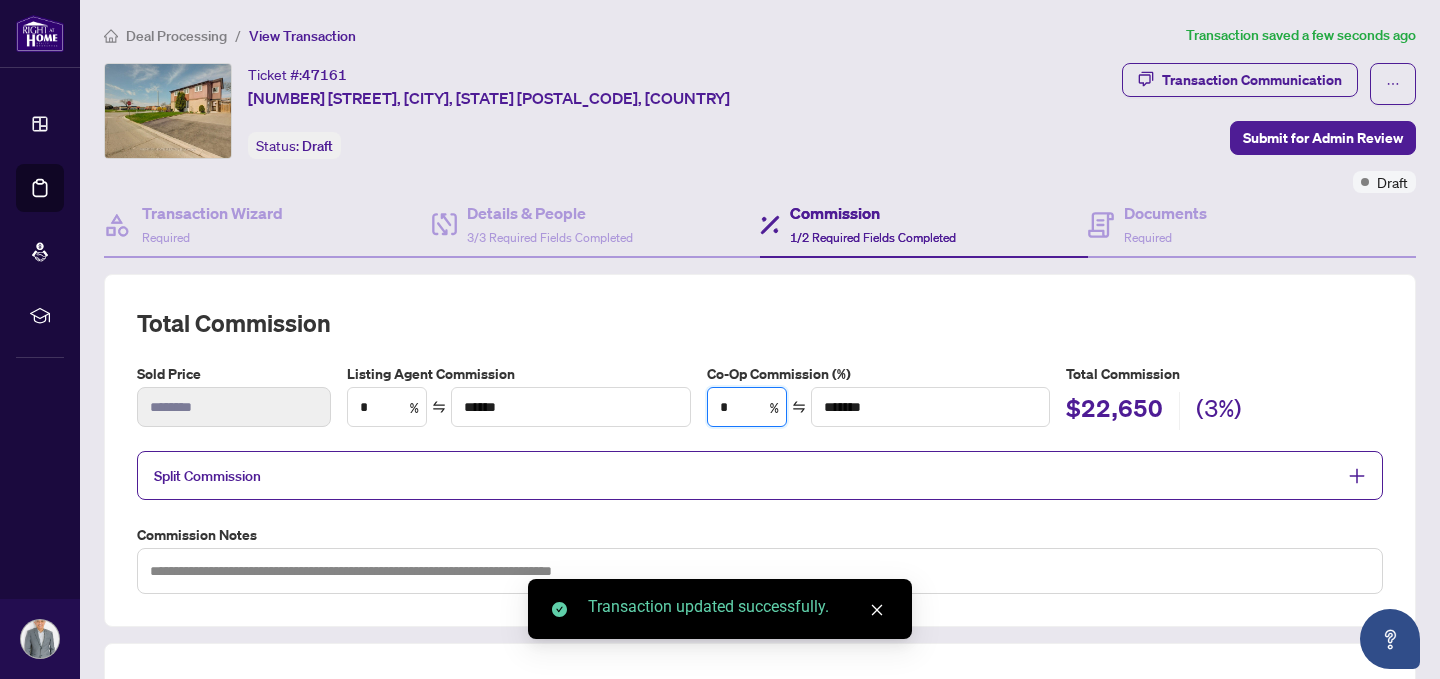 type on "**" 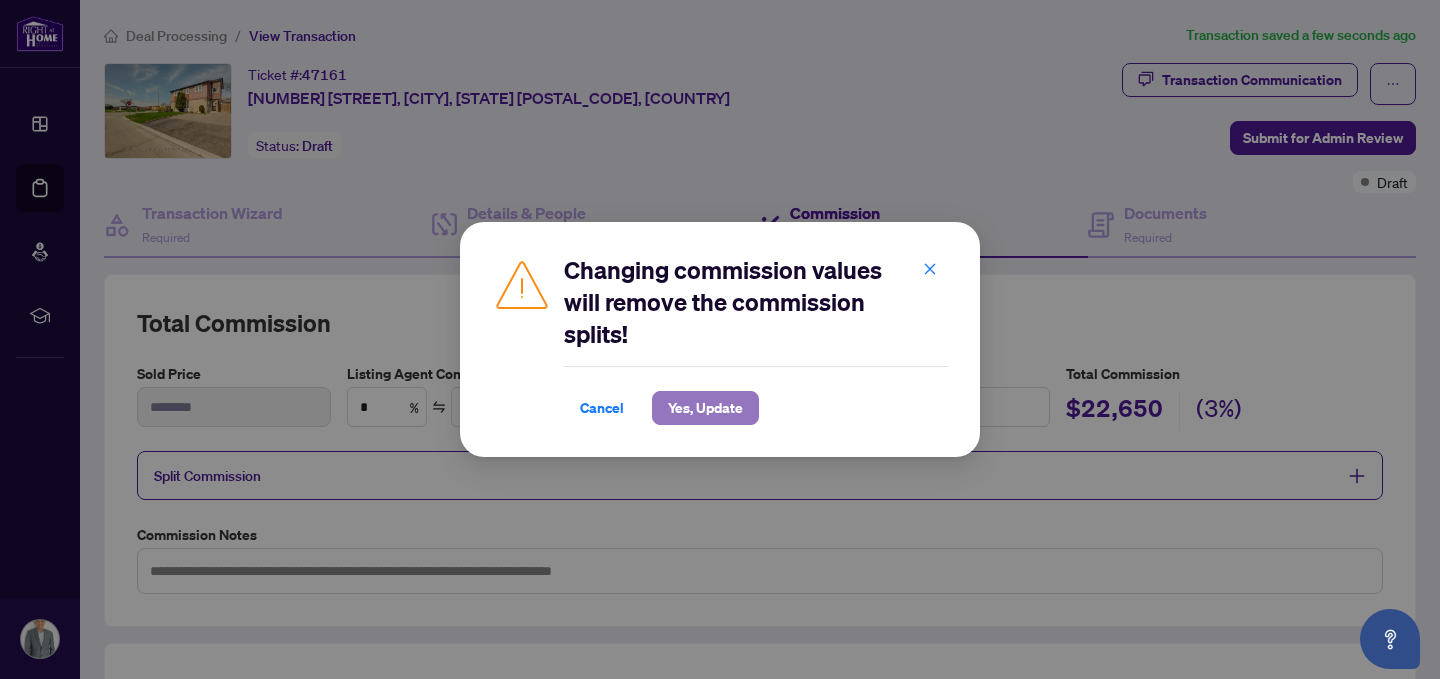 click on "Yes, Update" at bounding box center [705, 408] 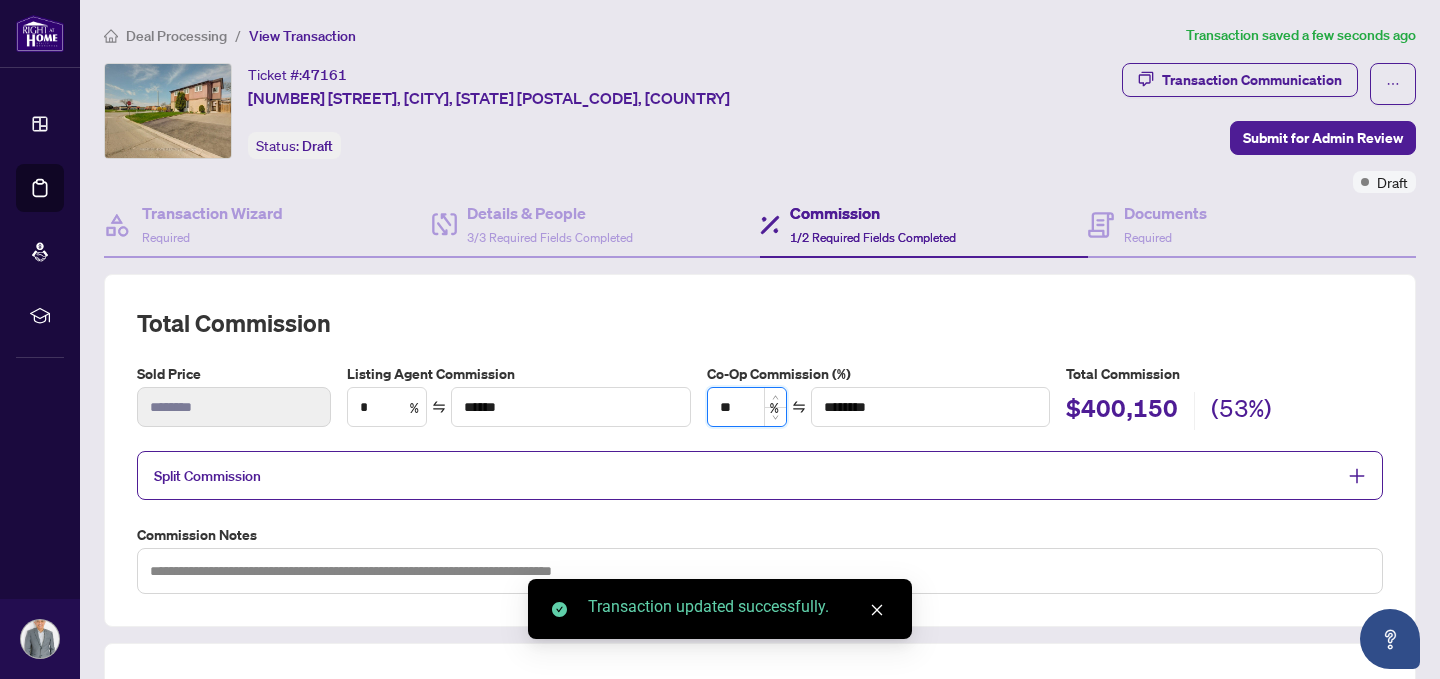type on "*" 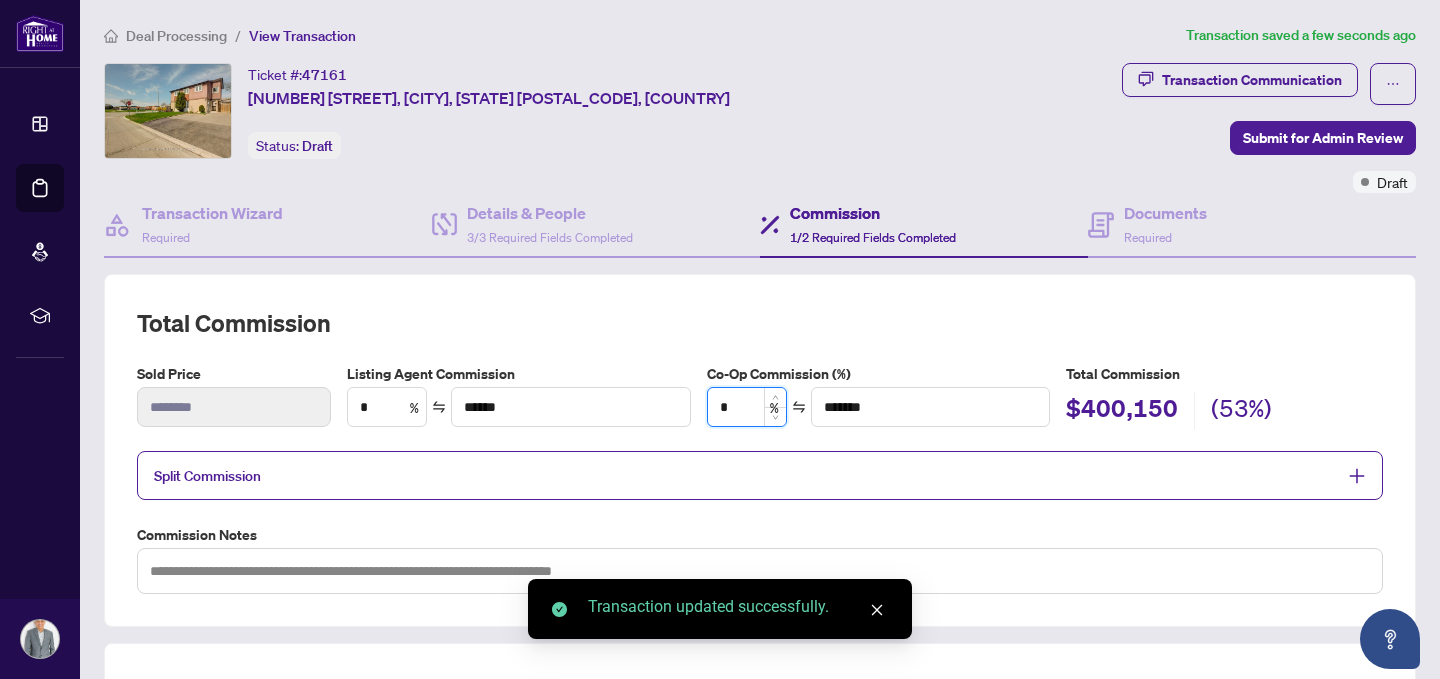 type on "*" 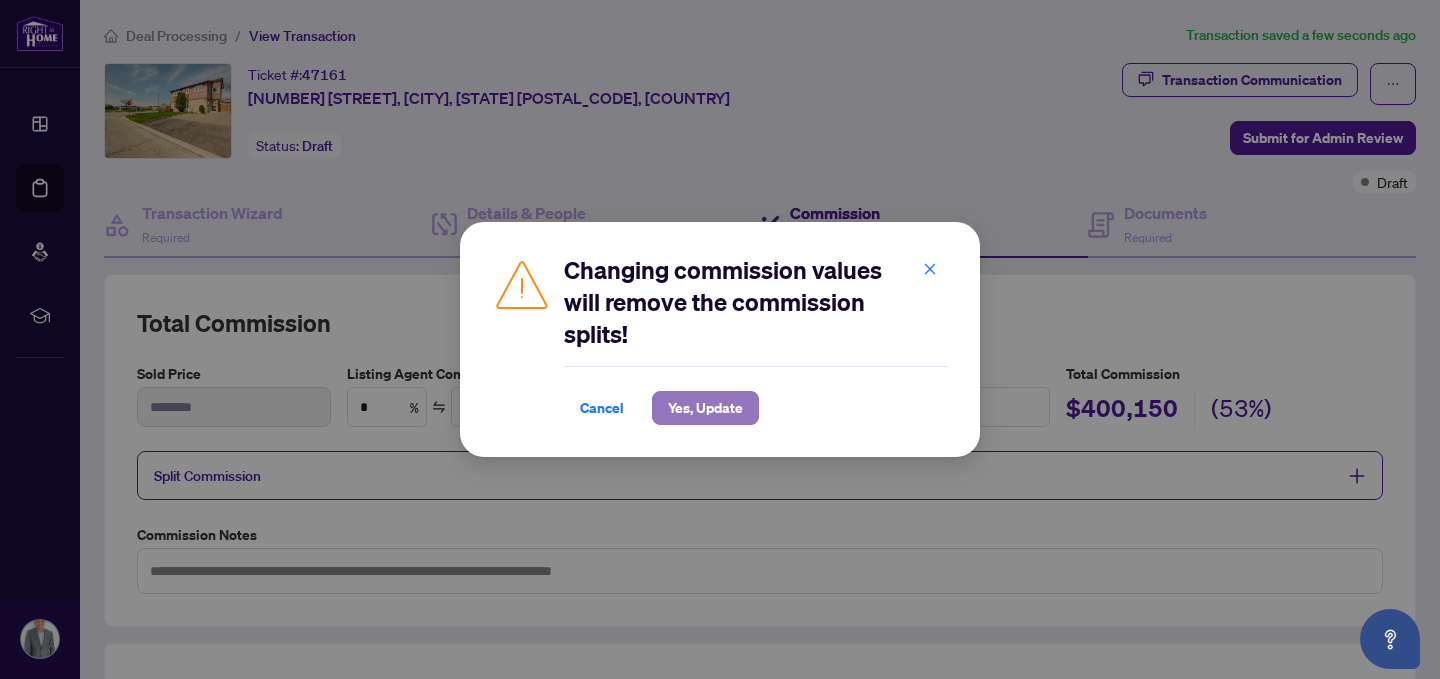 click on "Yes, Update" at bounding box center (705, 408) 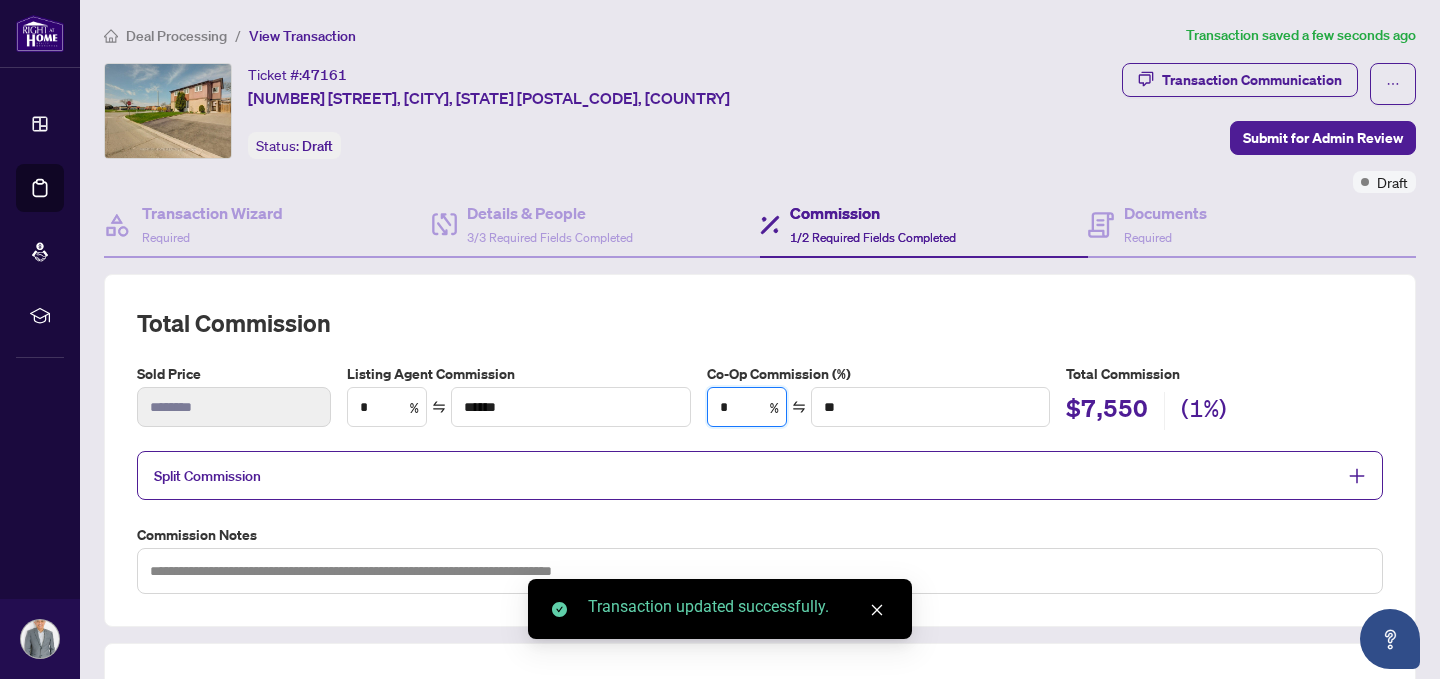 type on "**" 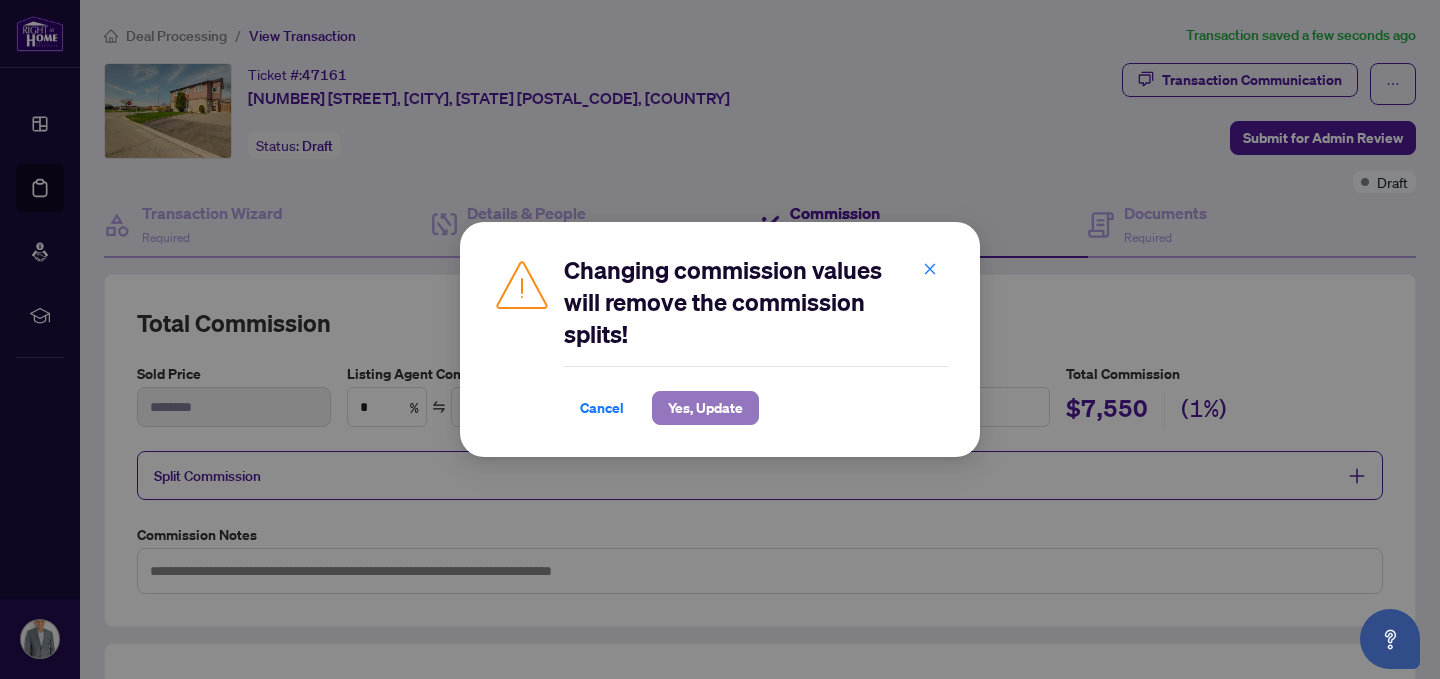 click on "Yes, Update" at bounding box center [705, 408] 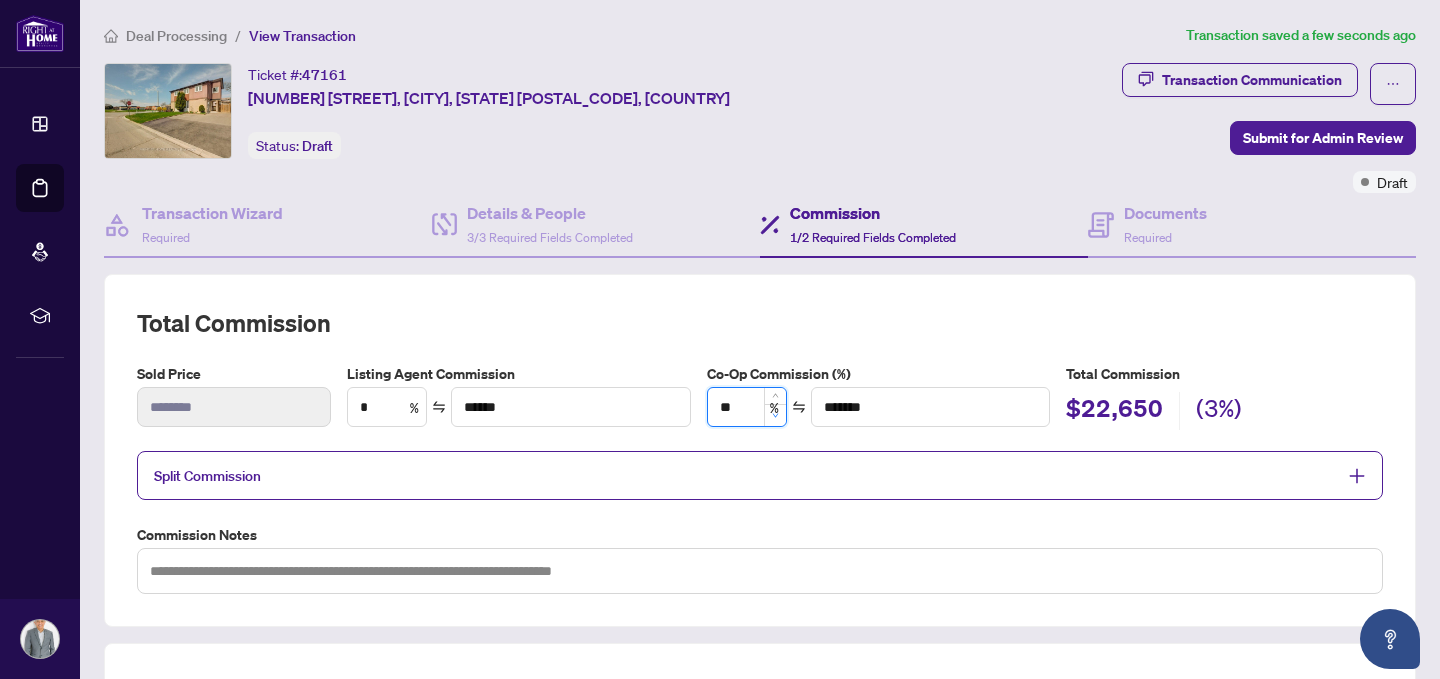 type on "***" 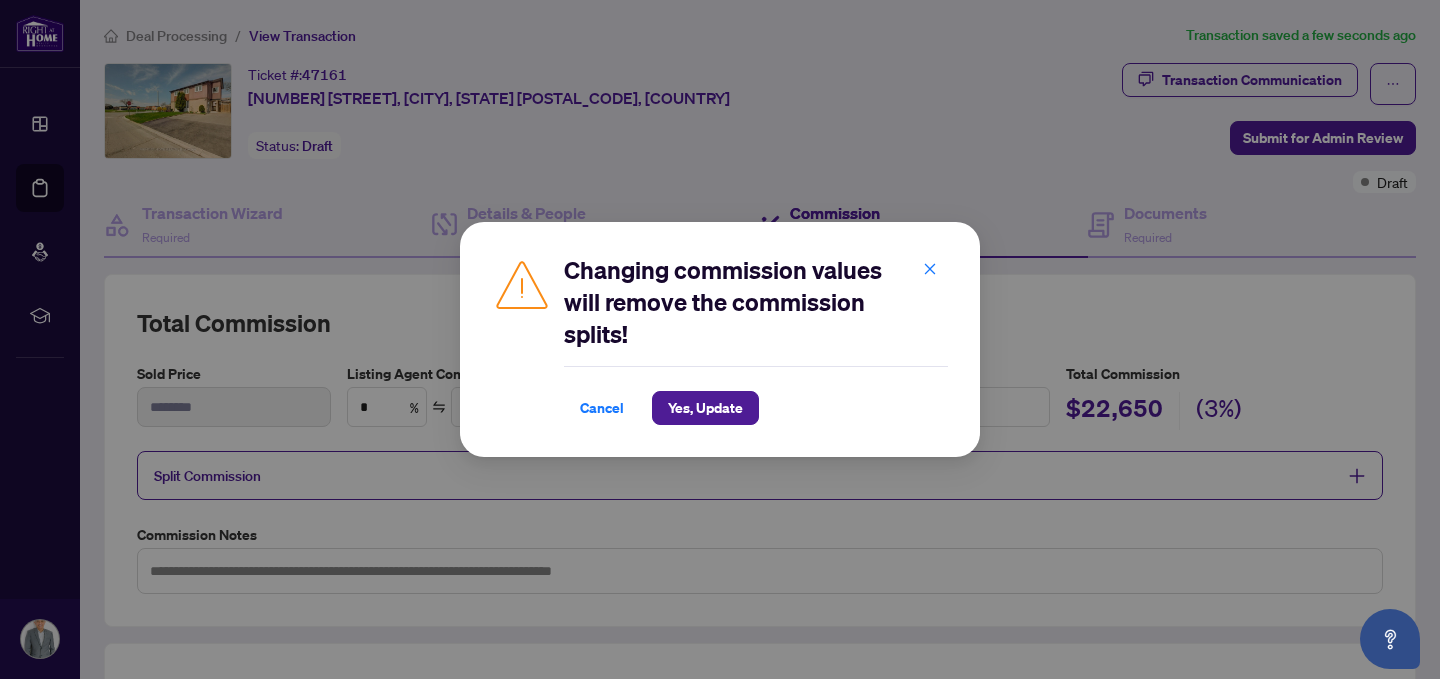 type on "***" 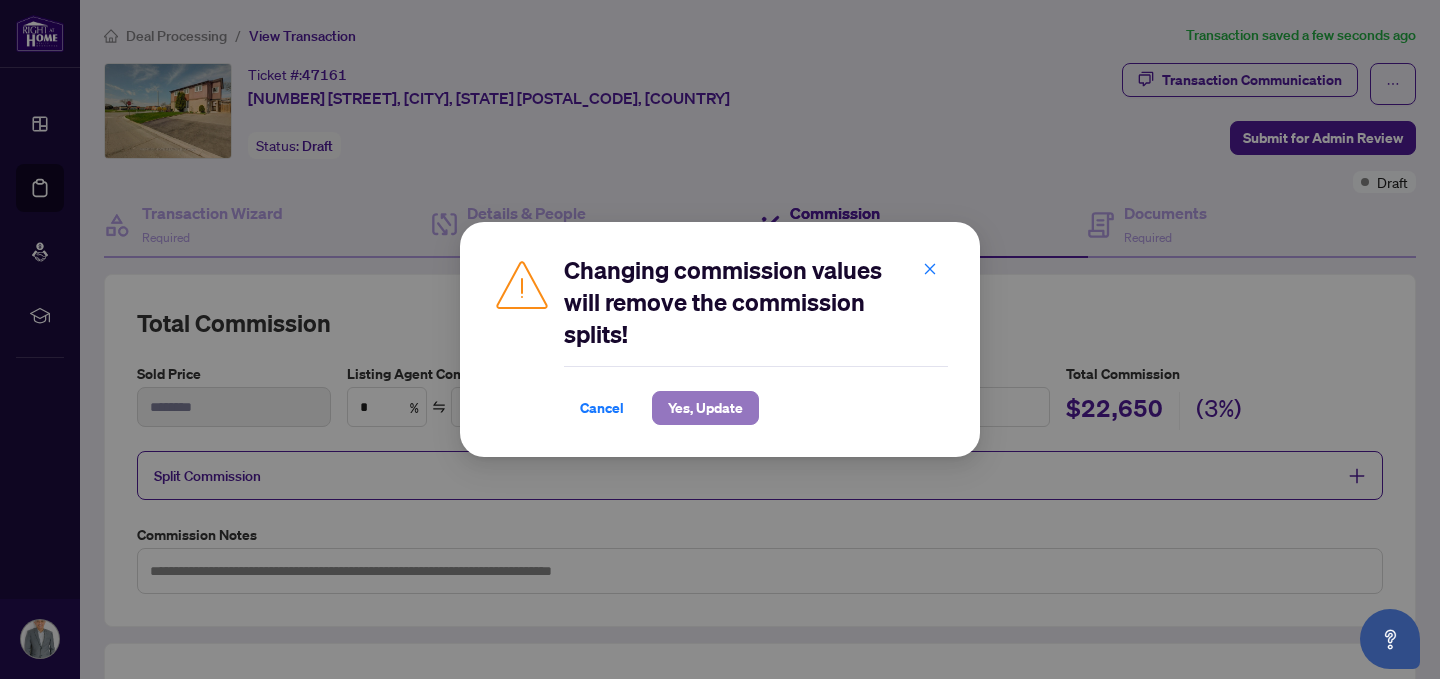 click on "Yes, Update" at bounding box center (705, 408) 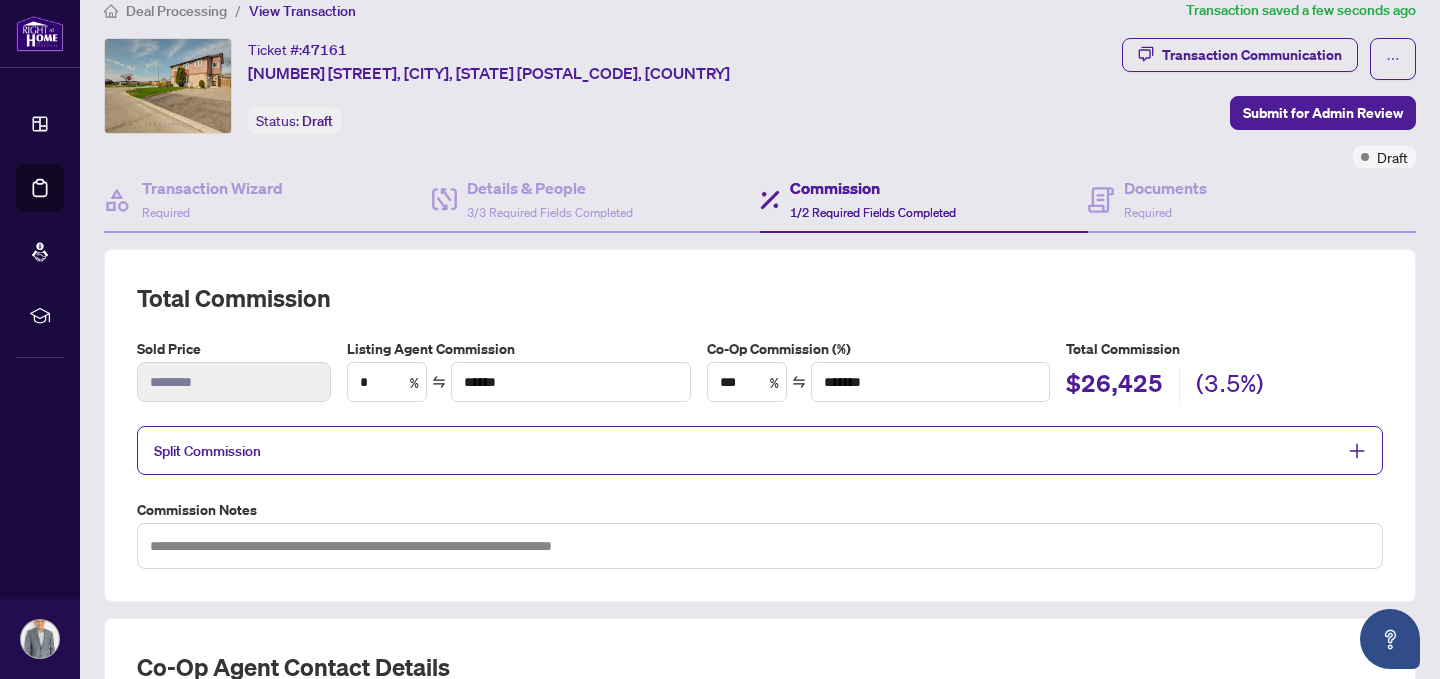 scroll, scrollTop: 38, scrollLeft: 0, axis: vertical 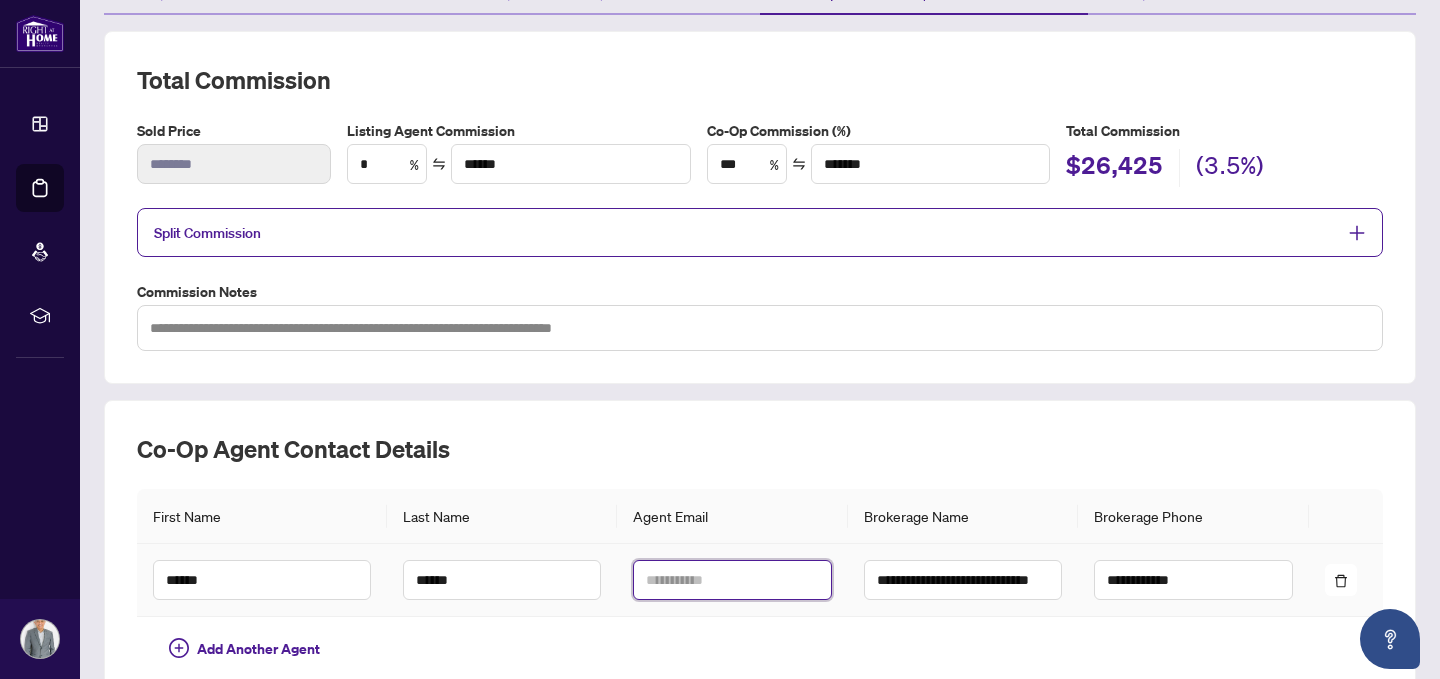 click at bounding box center [732, 580] 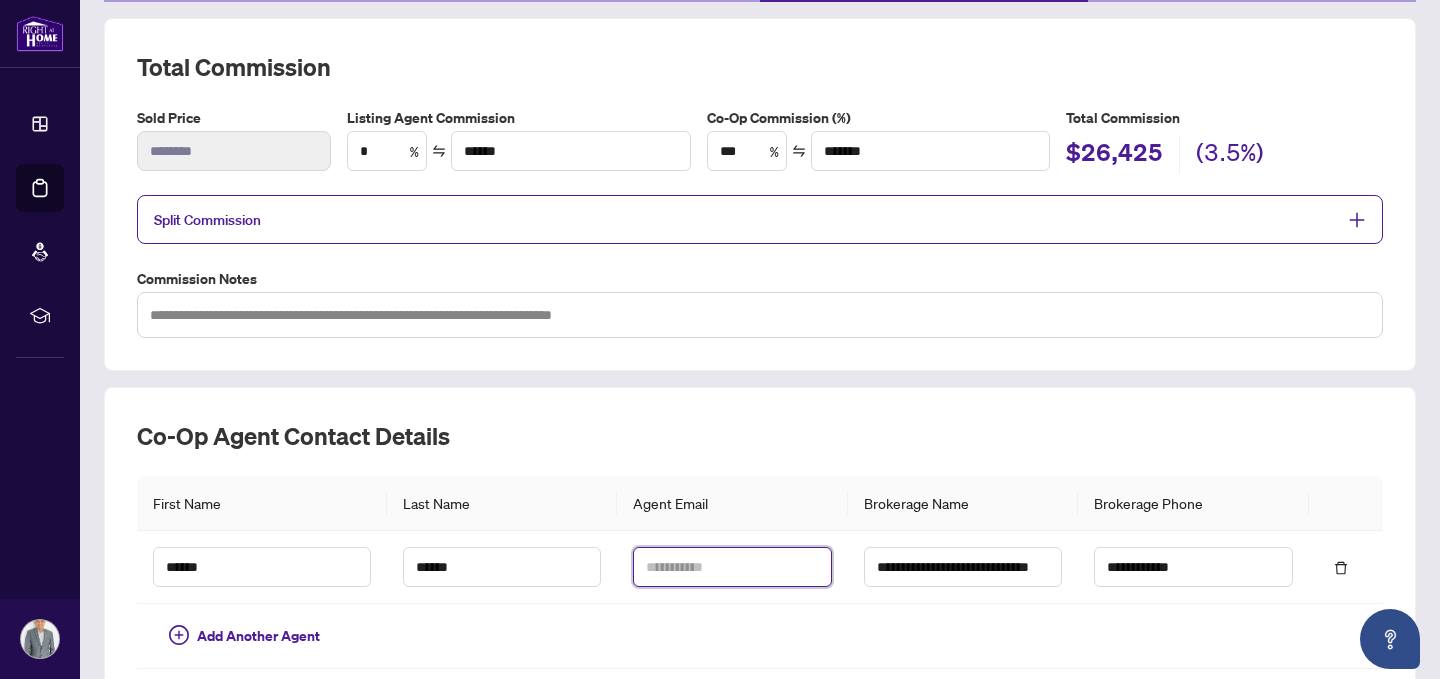 scroll, scrollTop: 269, scrollLeft: 0, axis: vertical 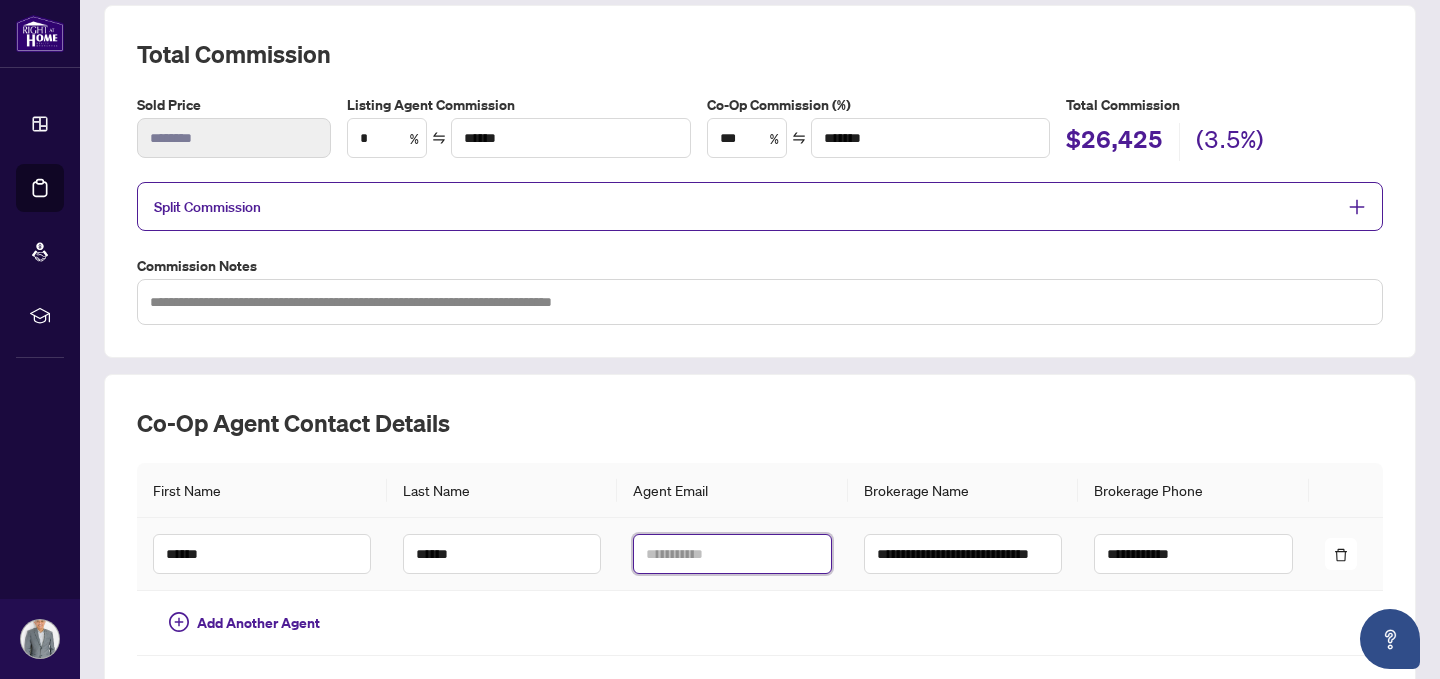 paste on "**********" 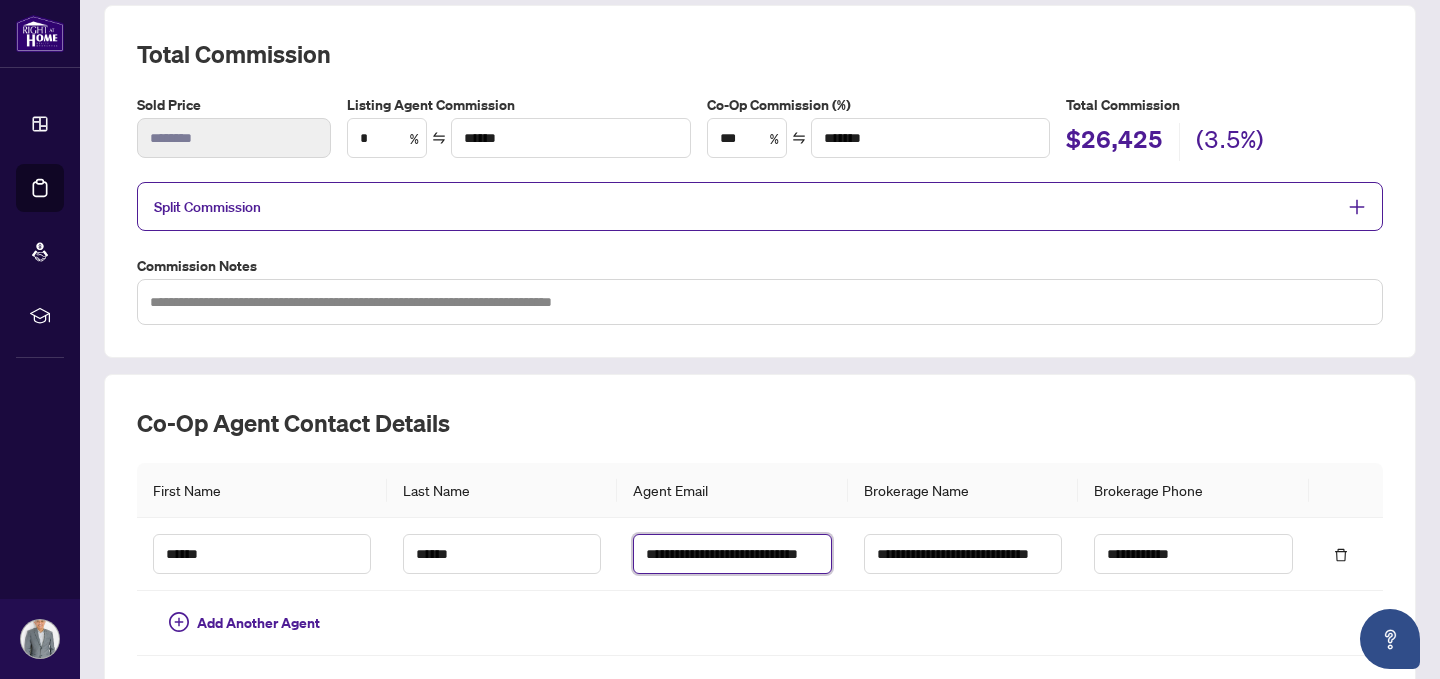 scroll, scrollTop: 0, scrollLeft: 23, axis: horizontal 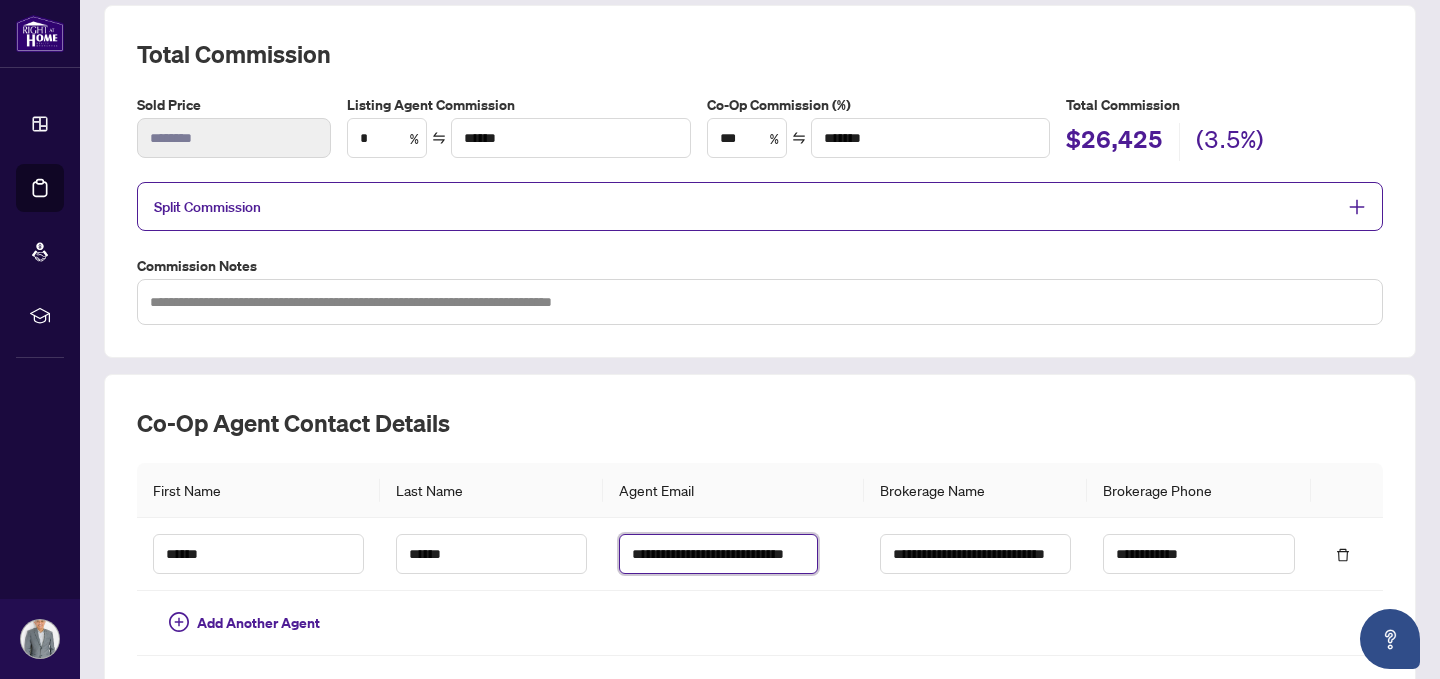 type on "**********" 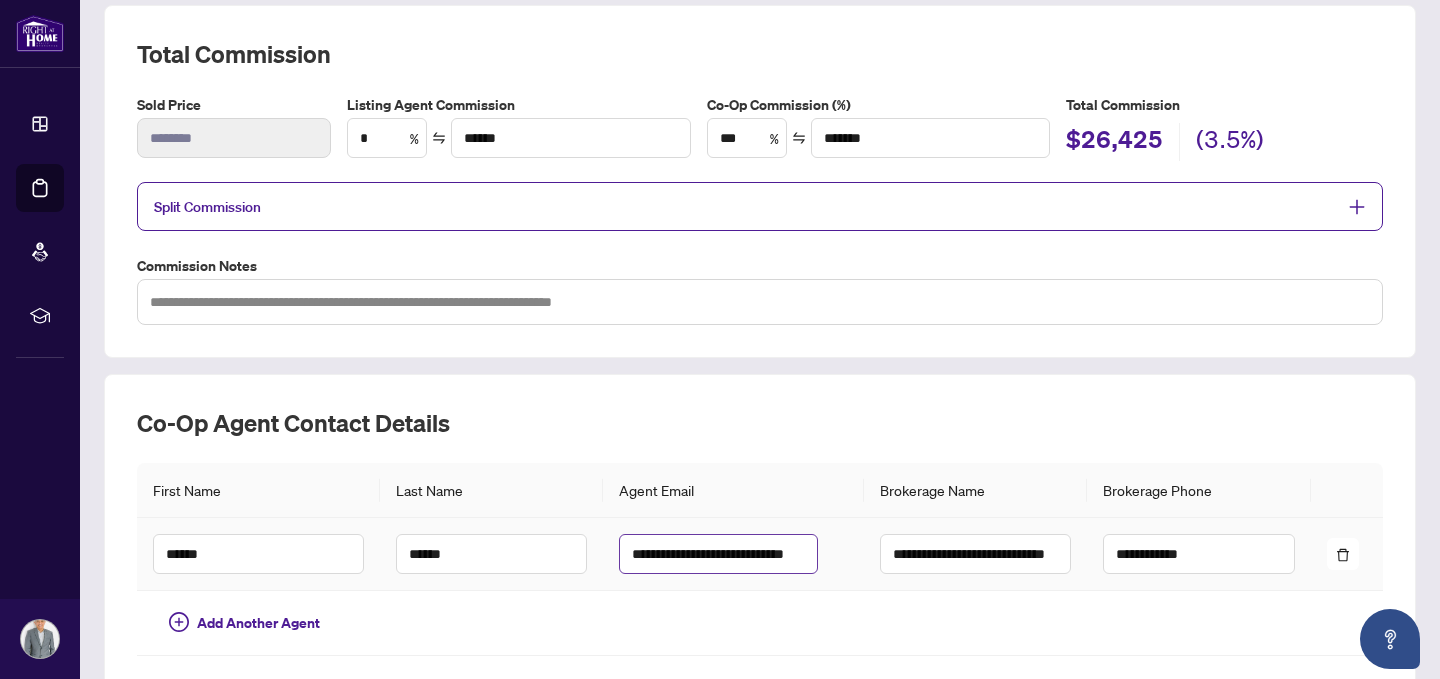 scroll, scrollTop: 0, scrollLeft: 23, axis: horizontal 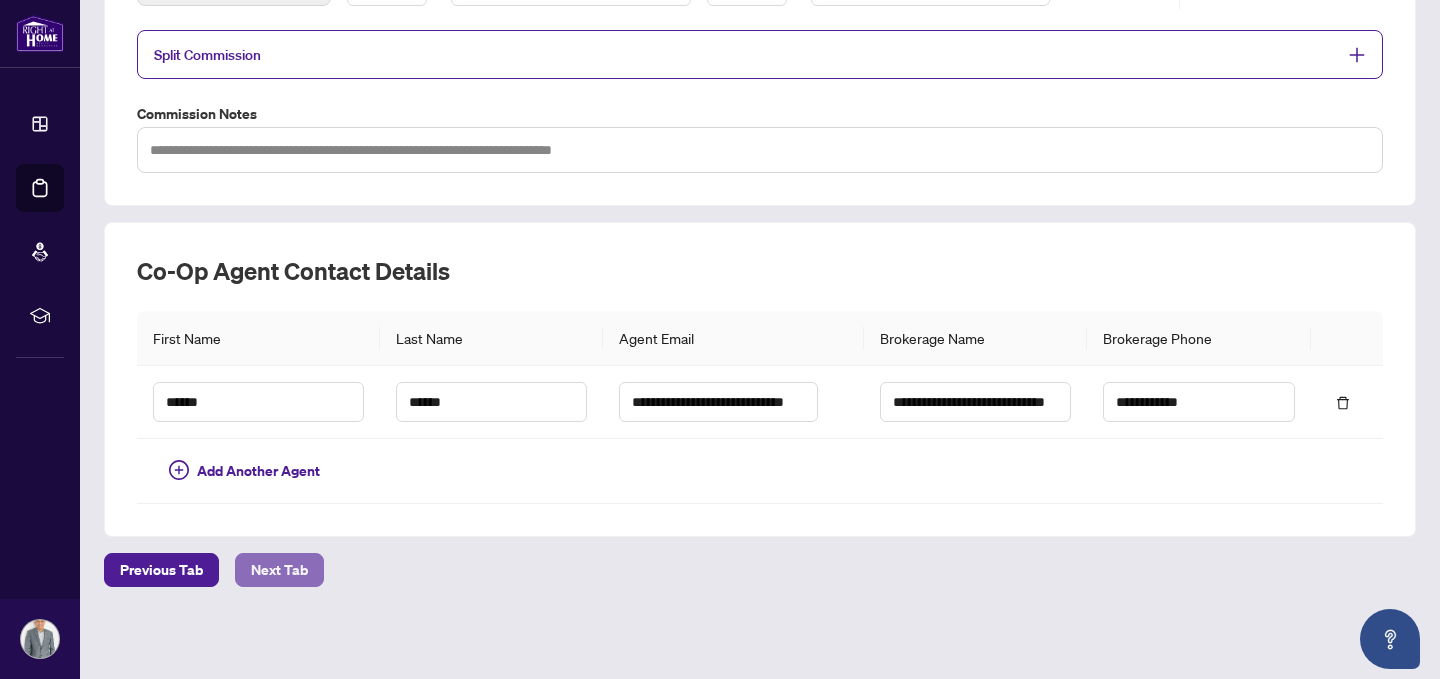 click on "Next Tab" at bounding box center (279, 570) 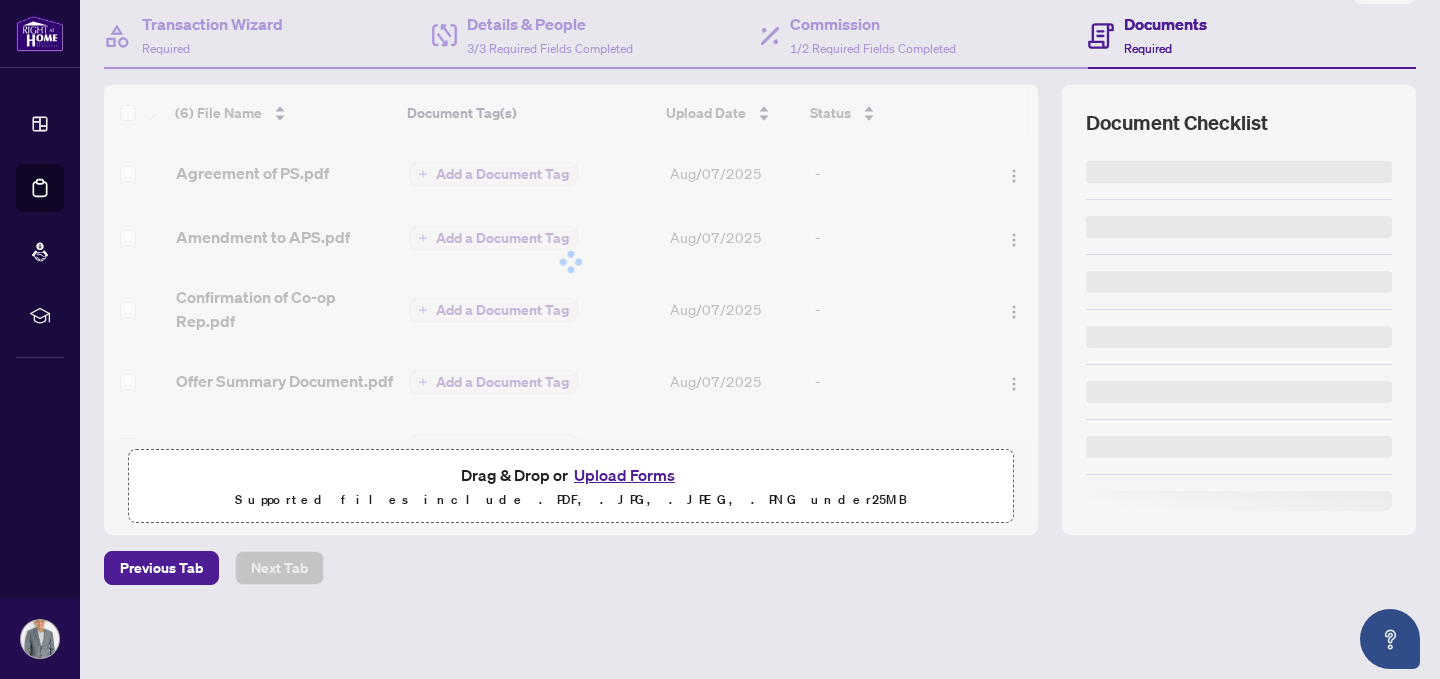 scroll, scrollTop: 0, scrollLeft: 0, axis: both 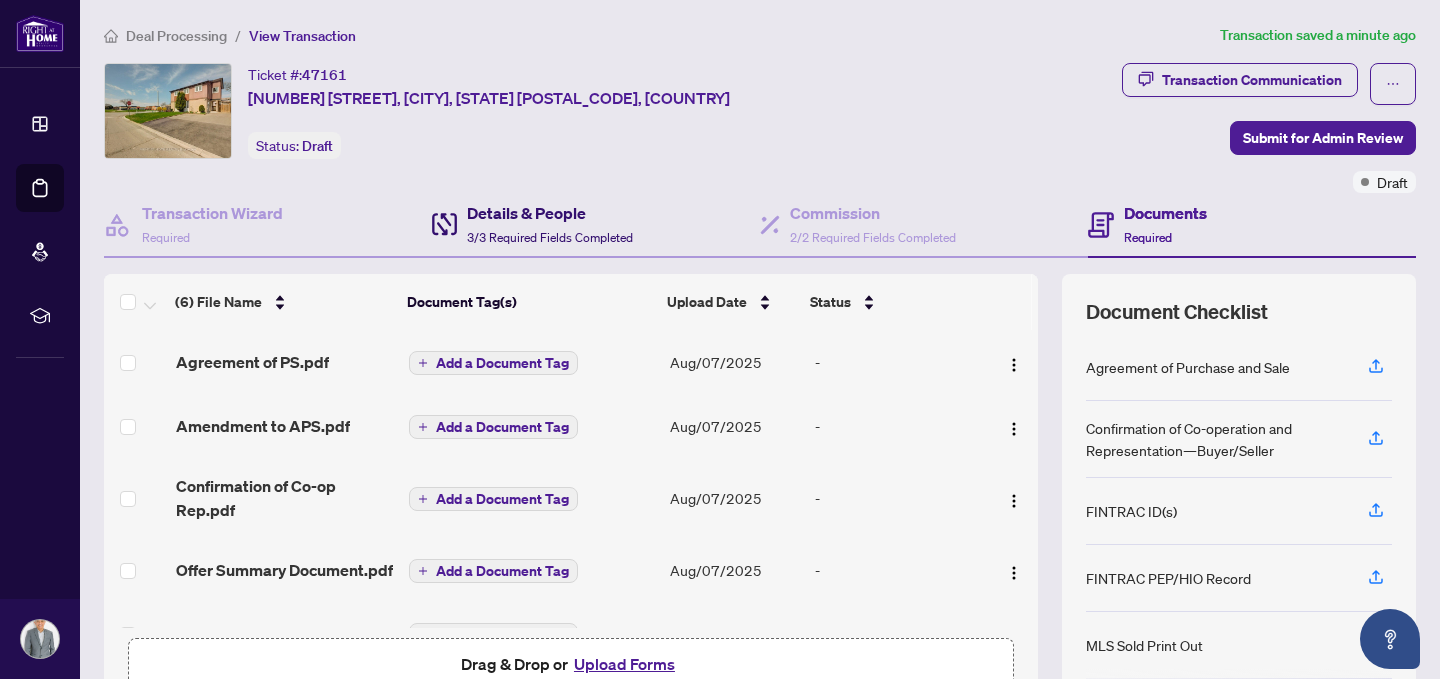 click on "Details & People" at bounding box center [550, 213] 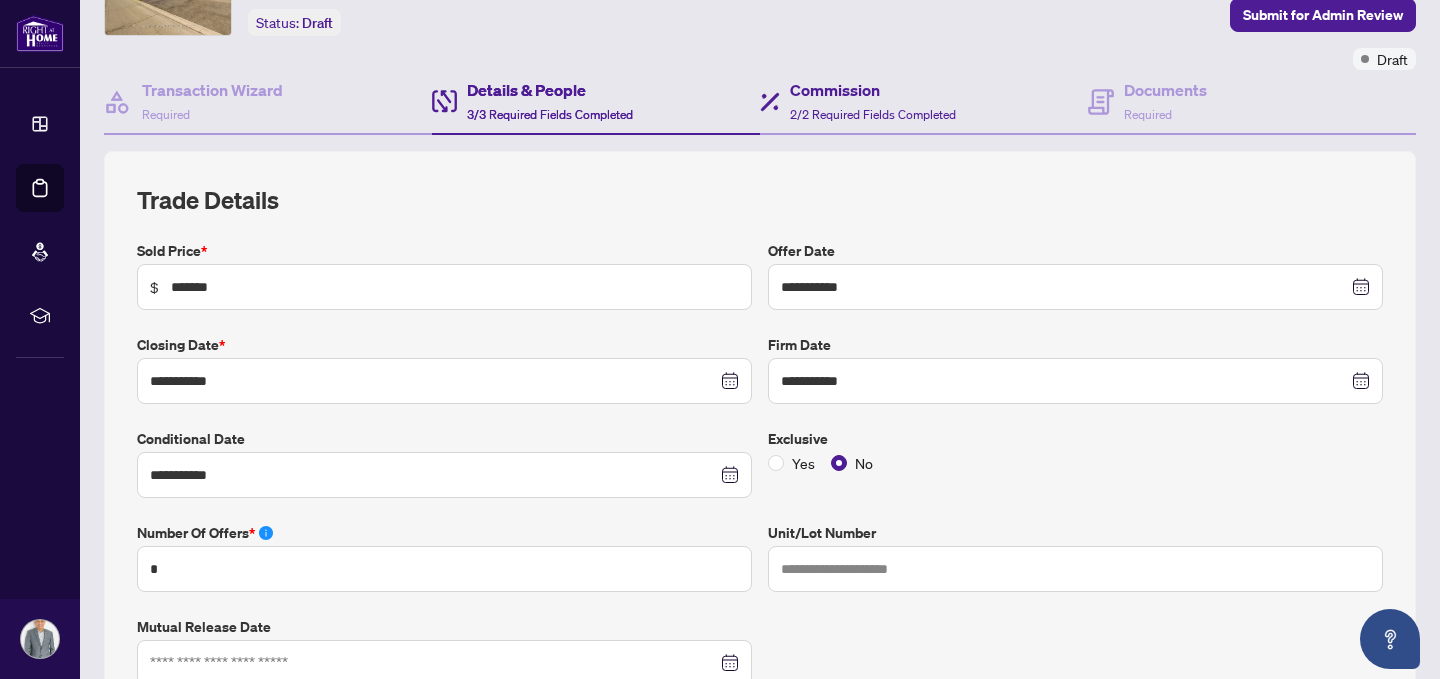 scroll, scrollTop: 110, scrollLeft: 0, axis: vertical 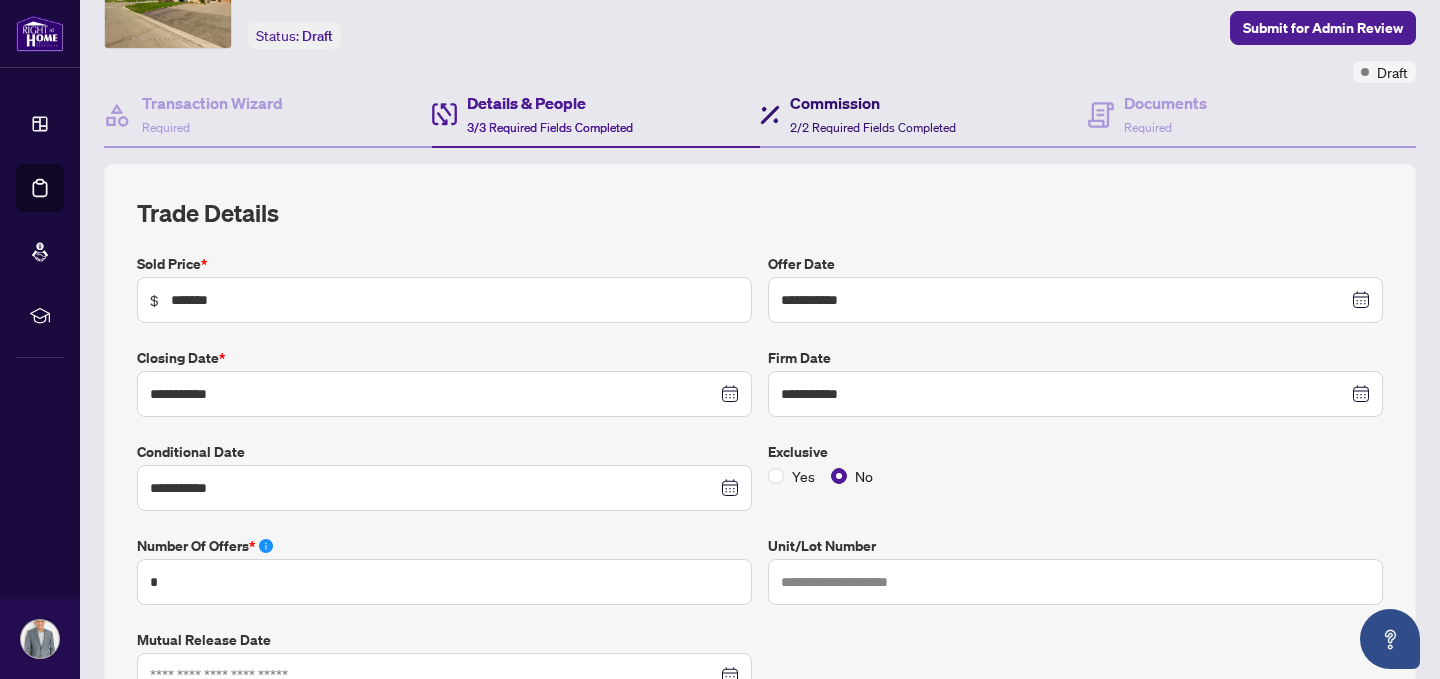 click on "Commission" at bounding box center [873, 103] 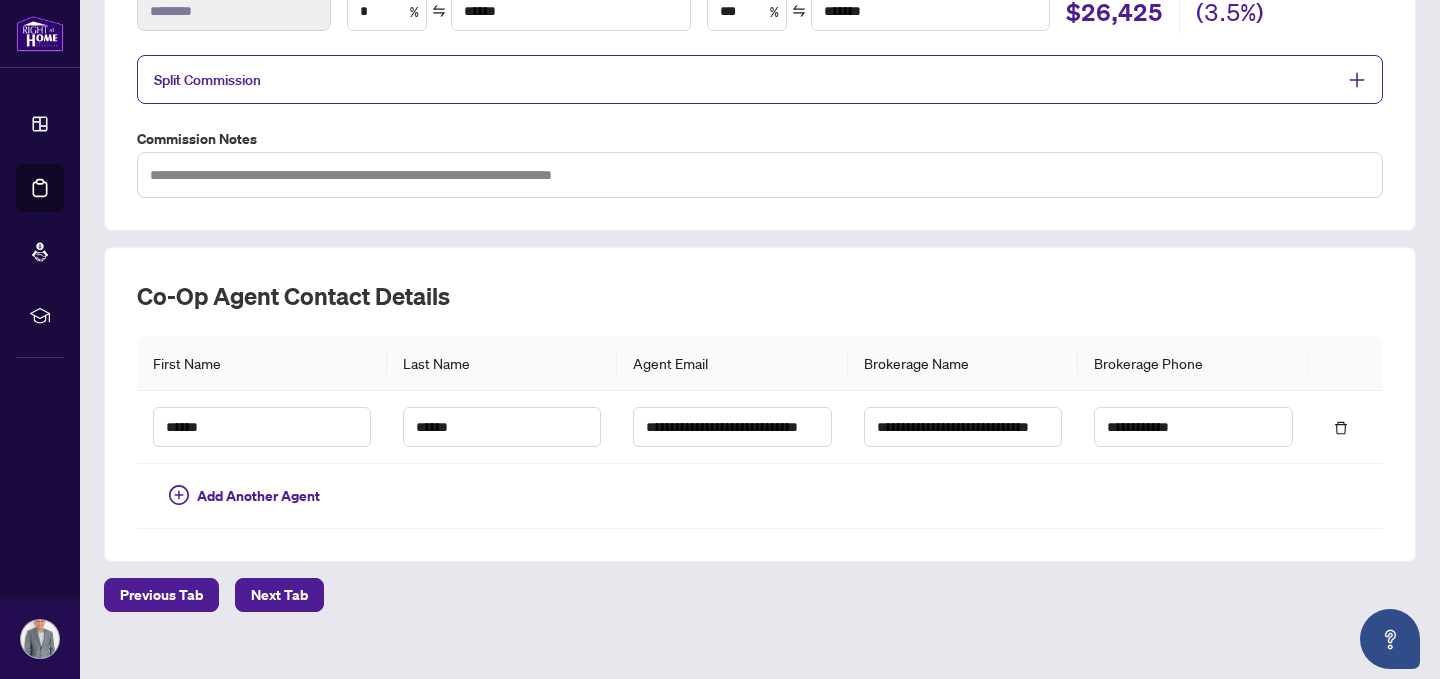 scroll, scrollTop: 0, scrollLeft: 0, axis: both 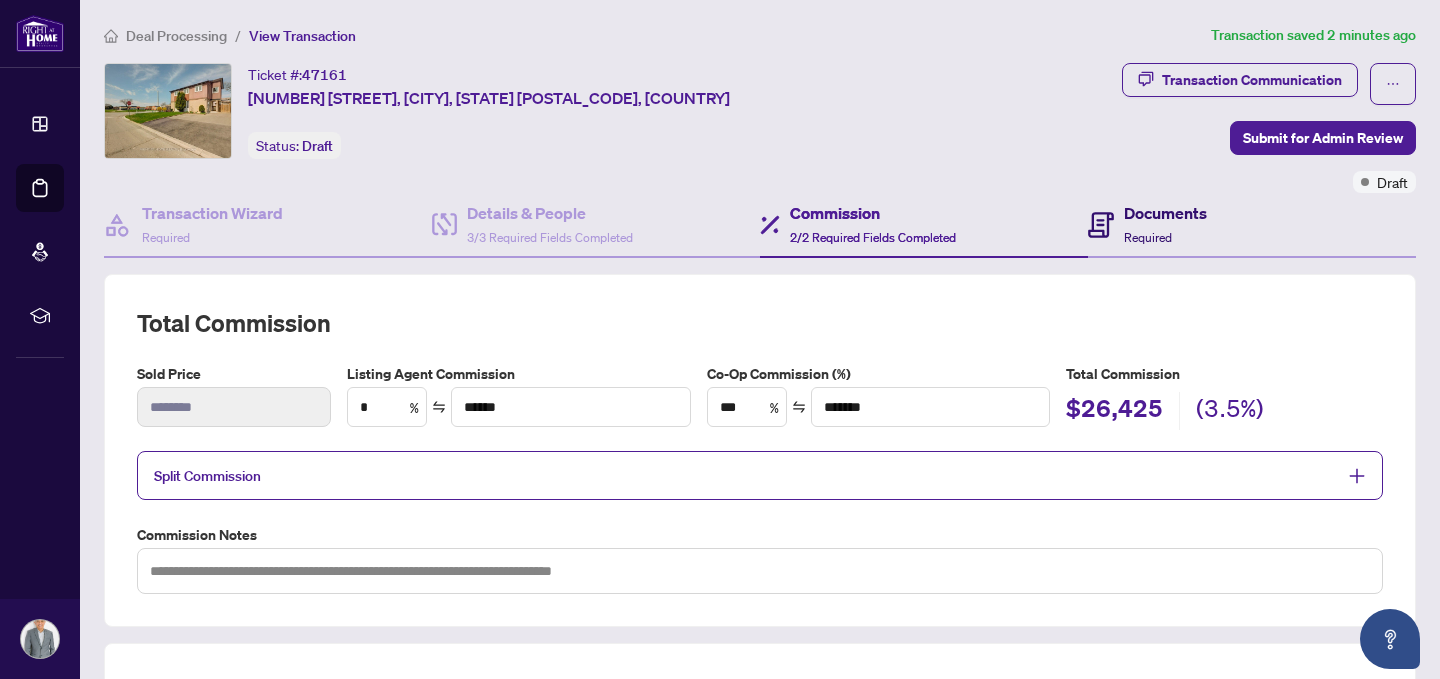 click on "Documents" at bounding box center [1165, 213] 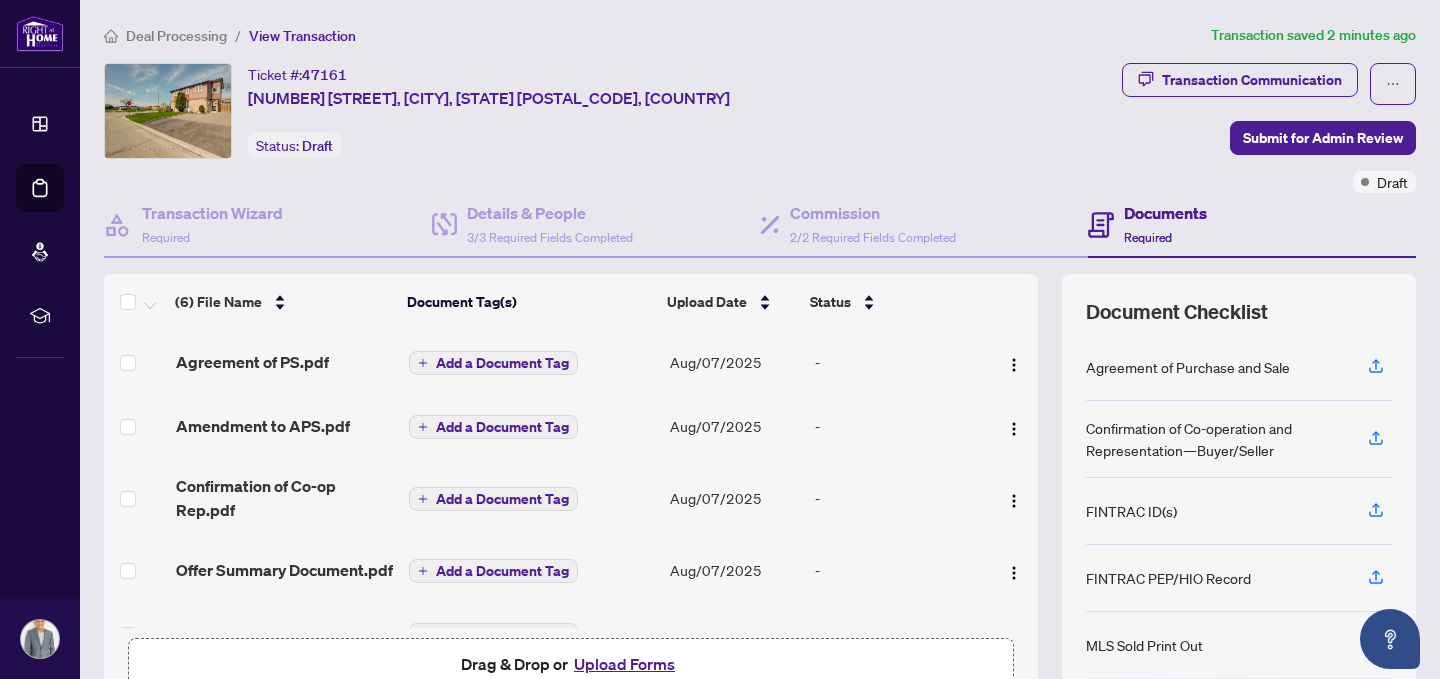 scroll, scrollTop: 116, scrollLeft: 0, axis: vertical 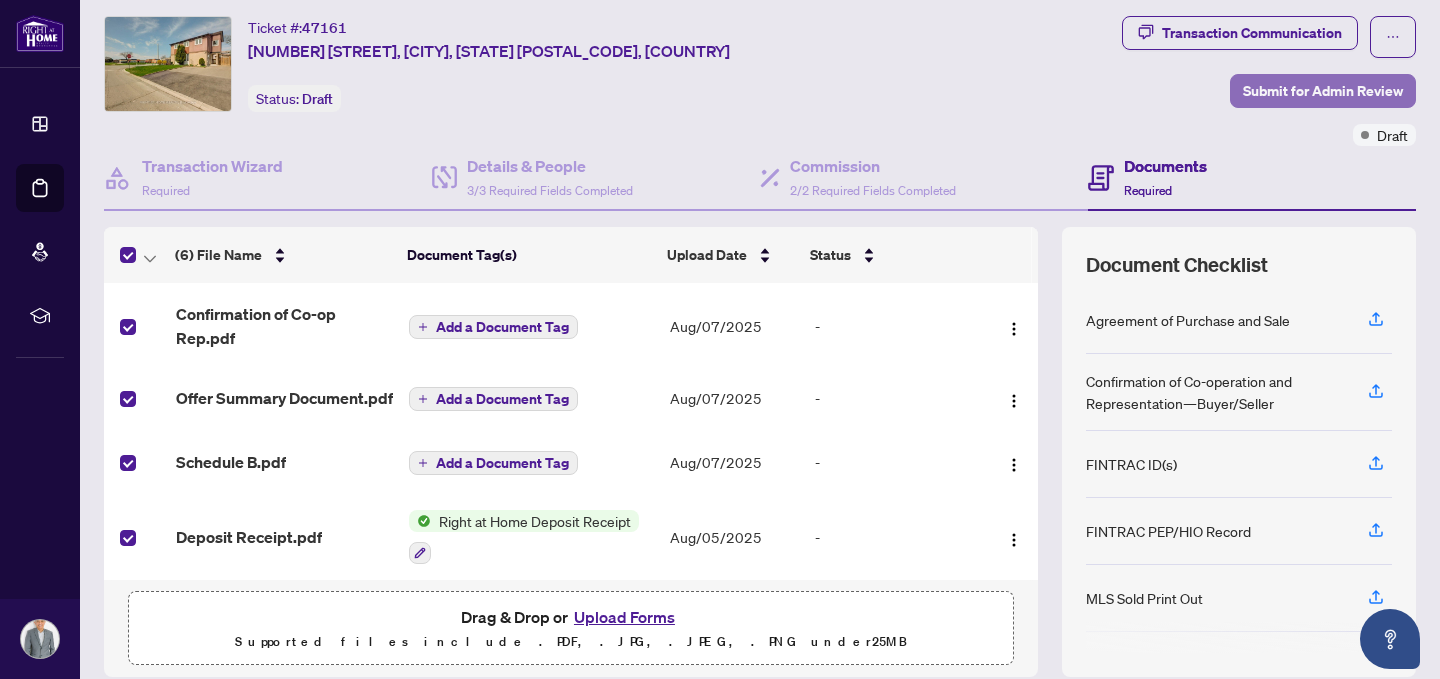 click on "Submit for Admin Review" at bounding box center [1323, 91] 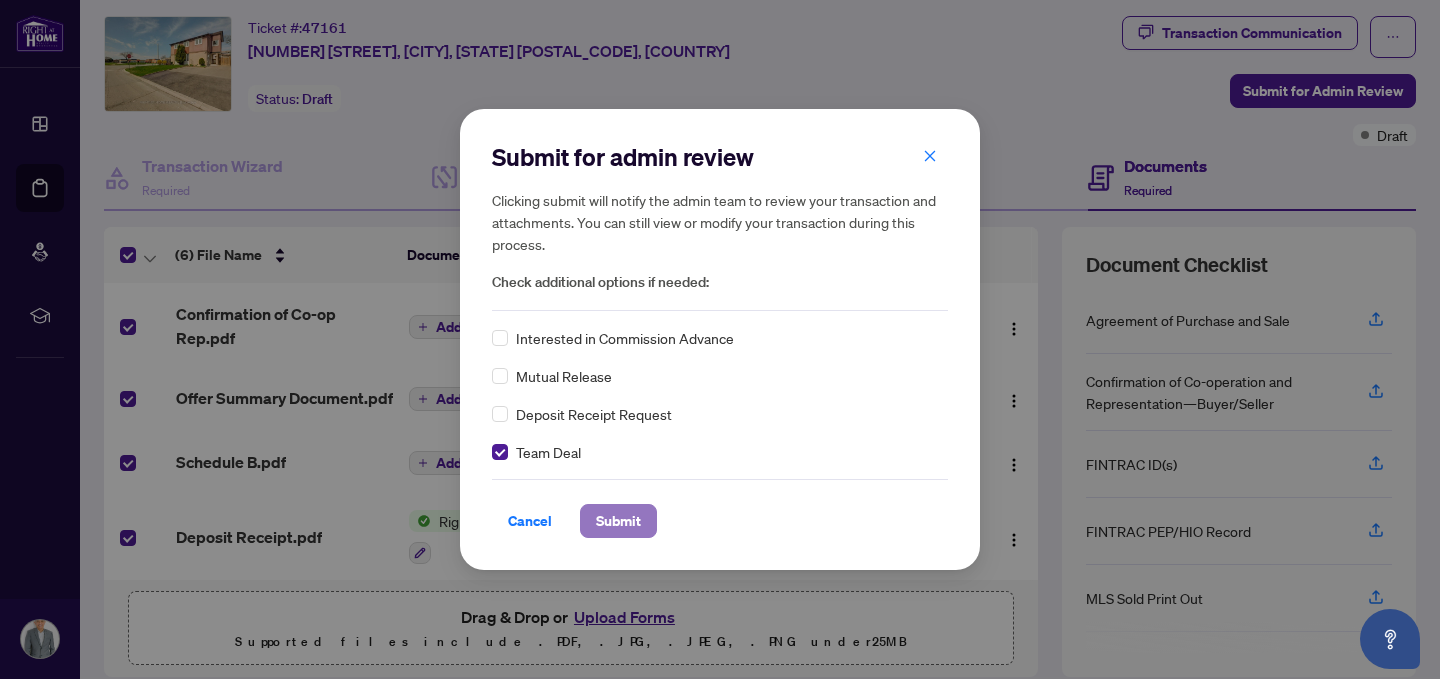 click on "Submit" at bounding box center [618, 521] 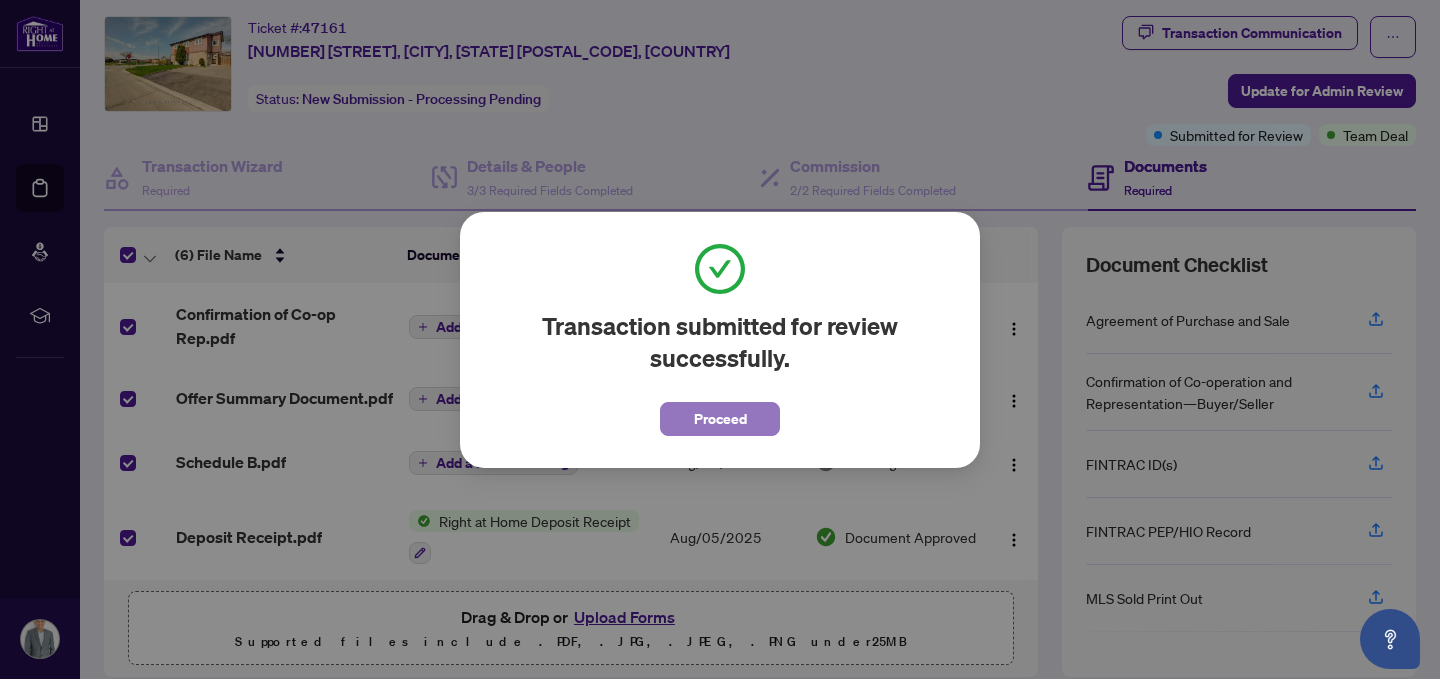 click on "Proceed" at bounding box center [720, 419] 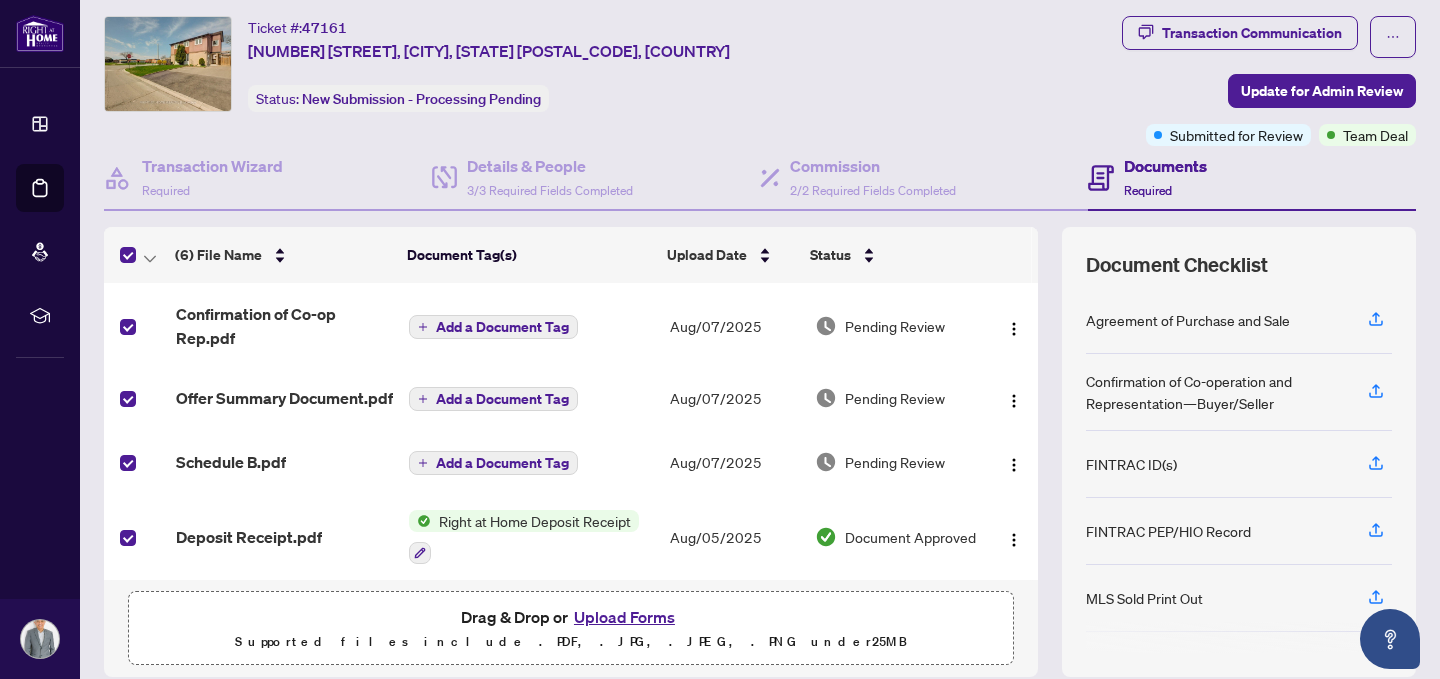 click on "Agreement of Purchase and Sale" at bounding box center (1188, 320) 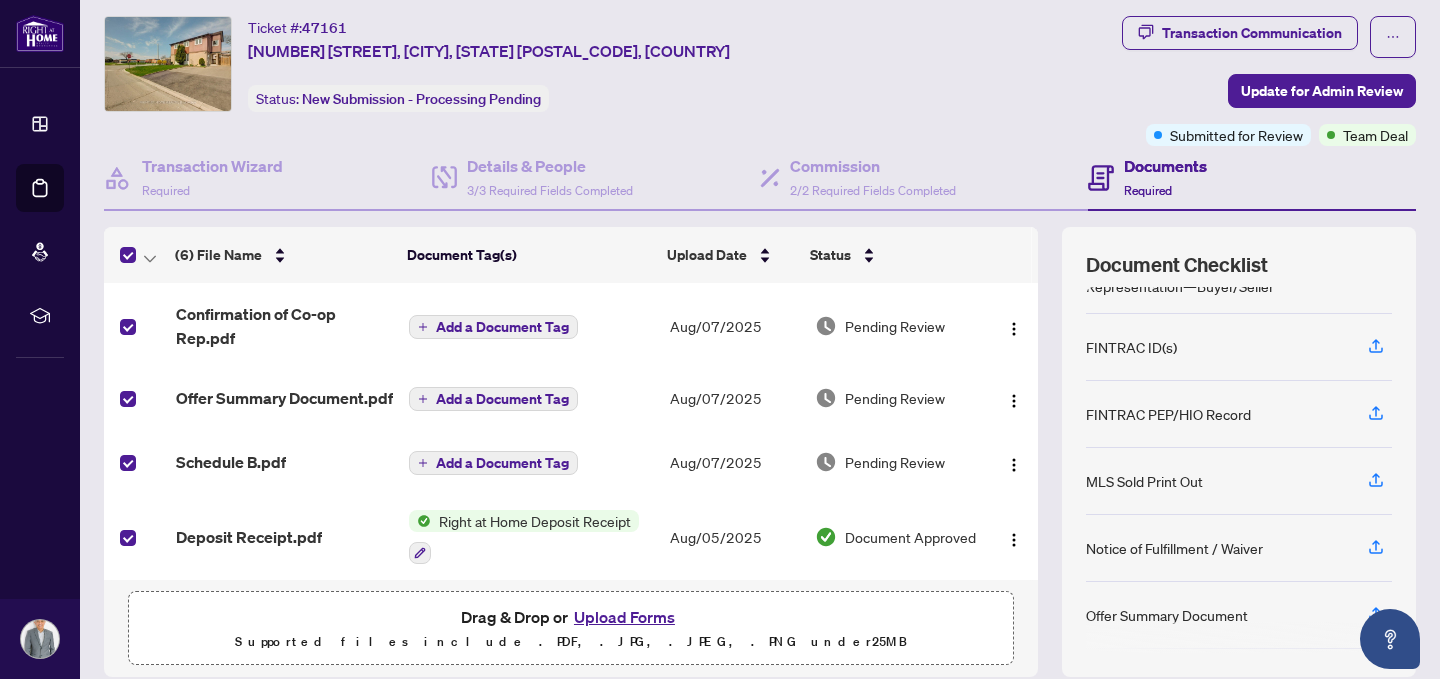 scroll, scrollTop: 0, scrollLeft: 0, axis: both 